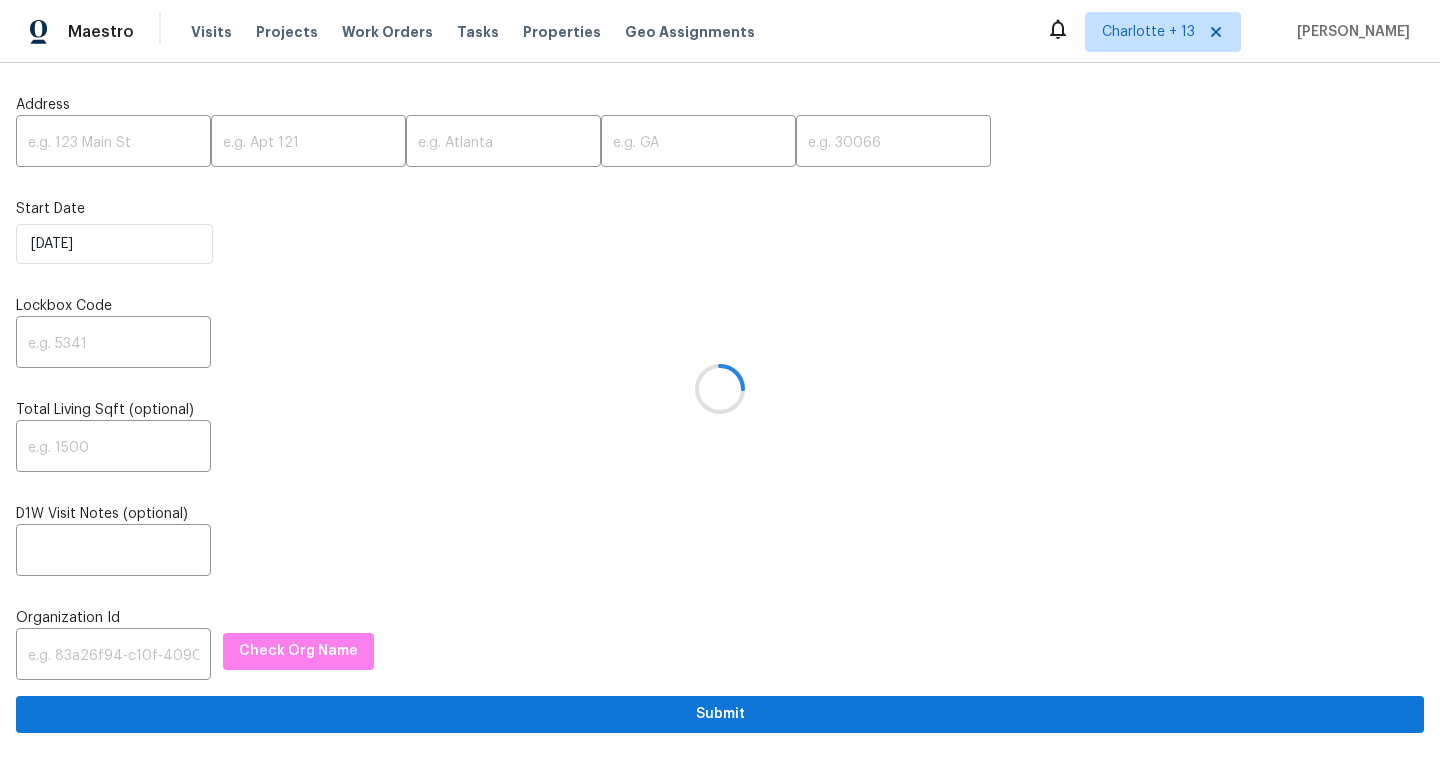 scroll, scrollTop: 0, scrollLeft: 0, axis: both 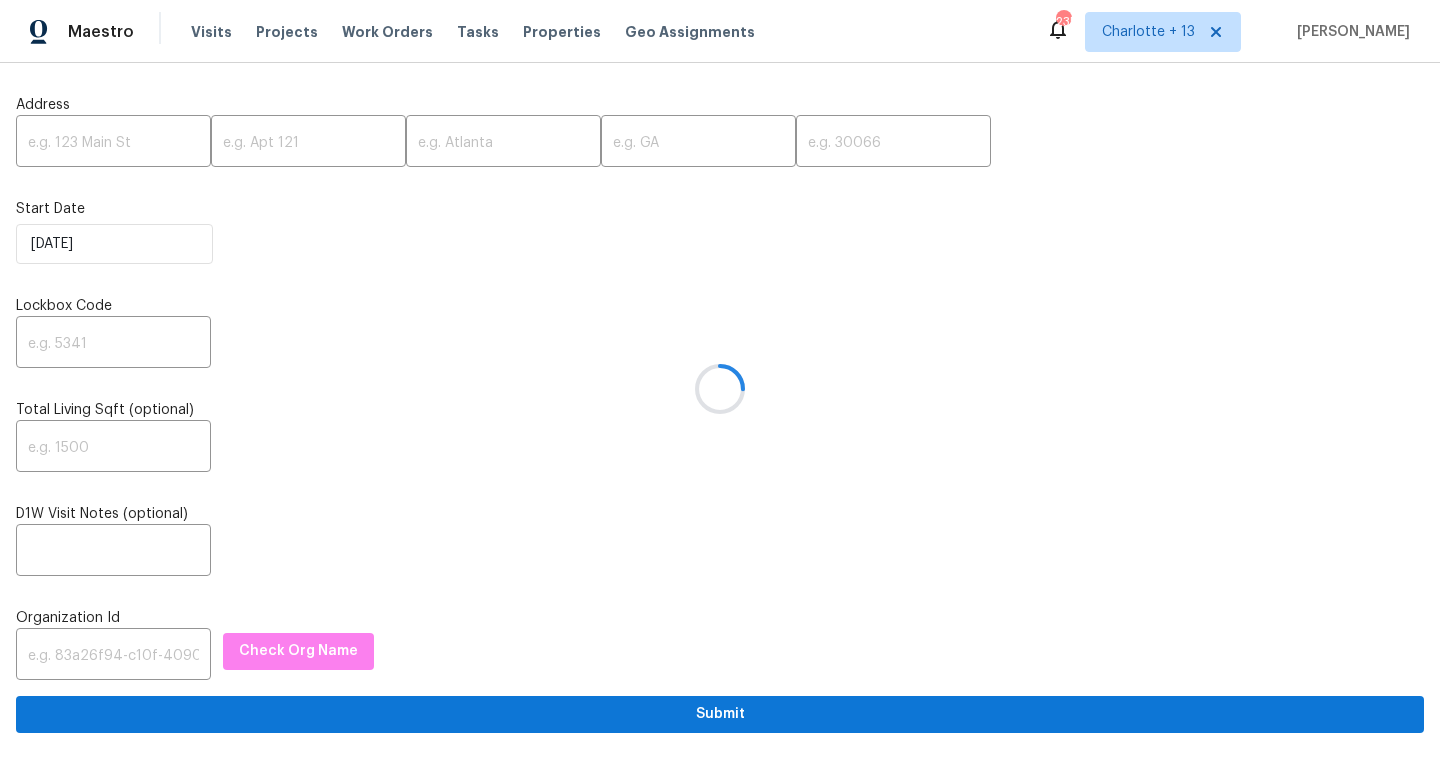 click at bounding box center [720, 389] 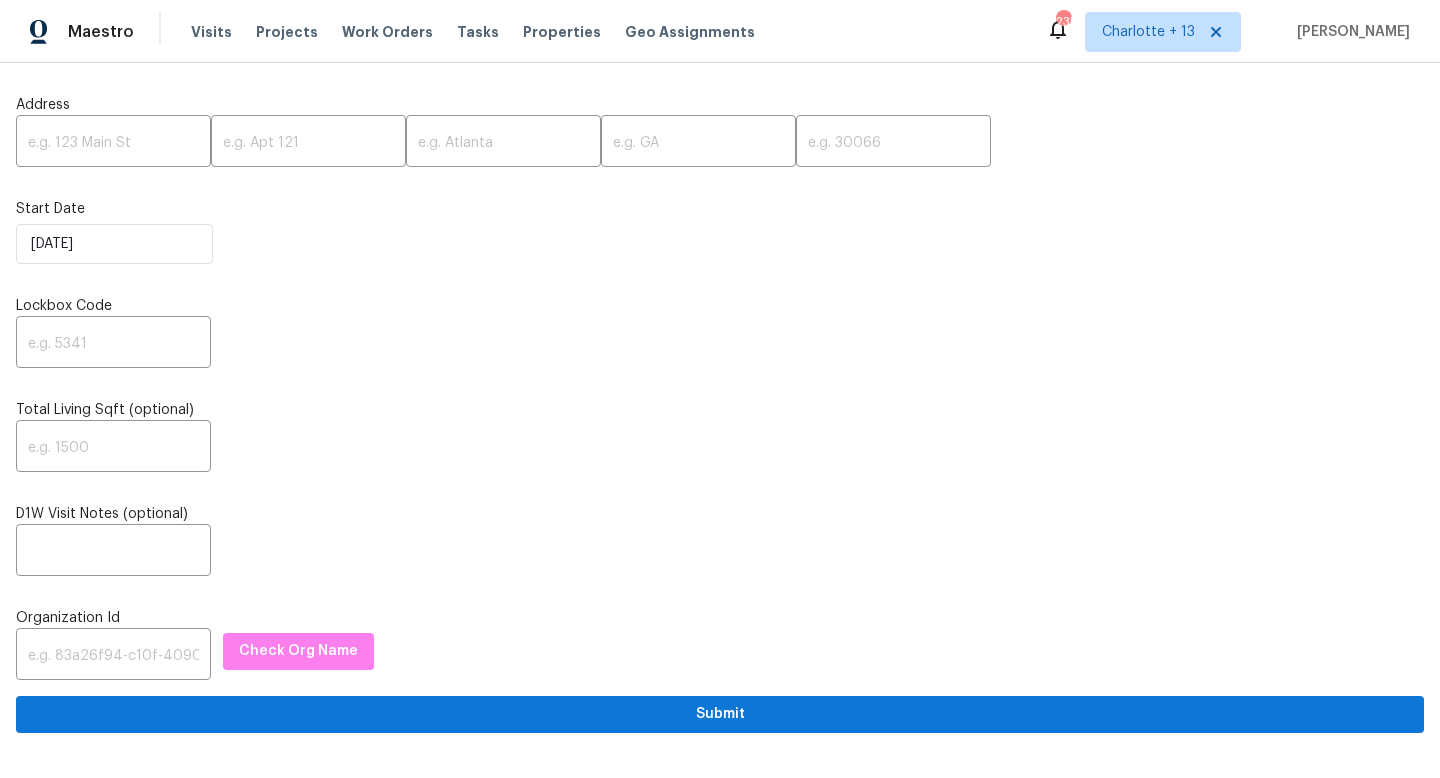 click at bounding box center [113, 143] 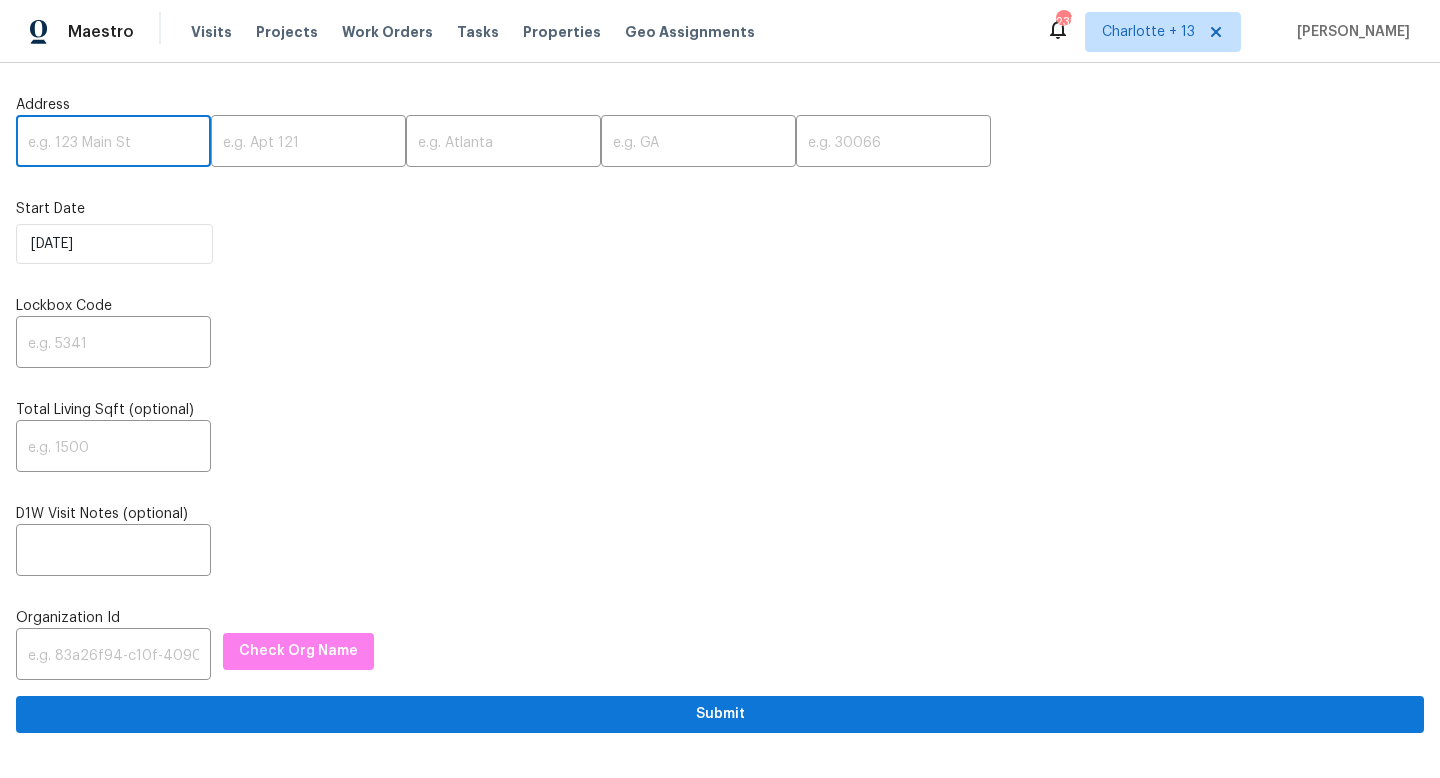 paste on "4404 Terry Loop, New Port Richey, FL 34652" 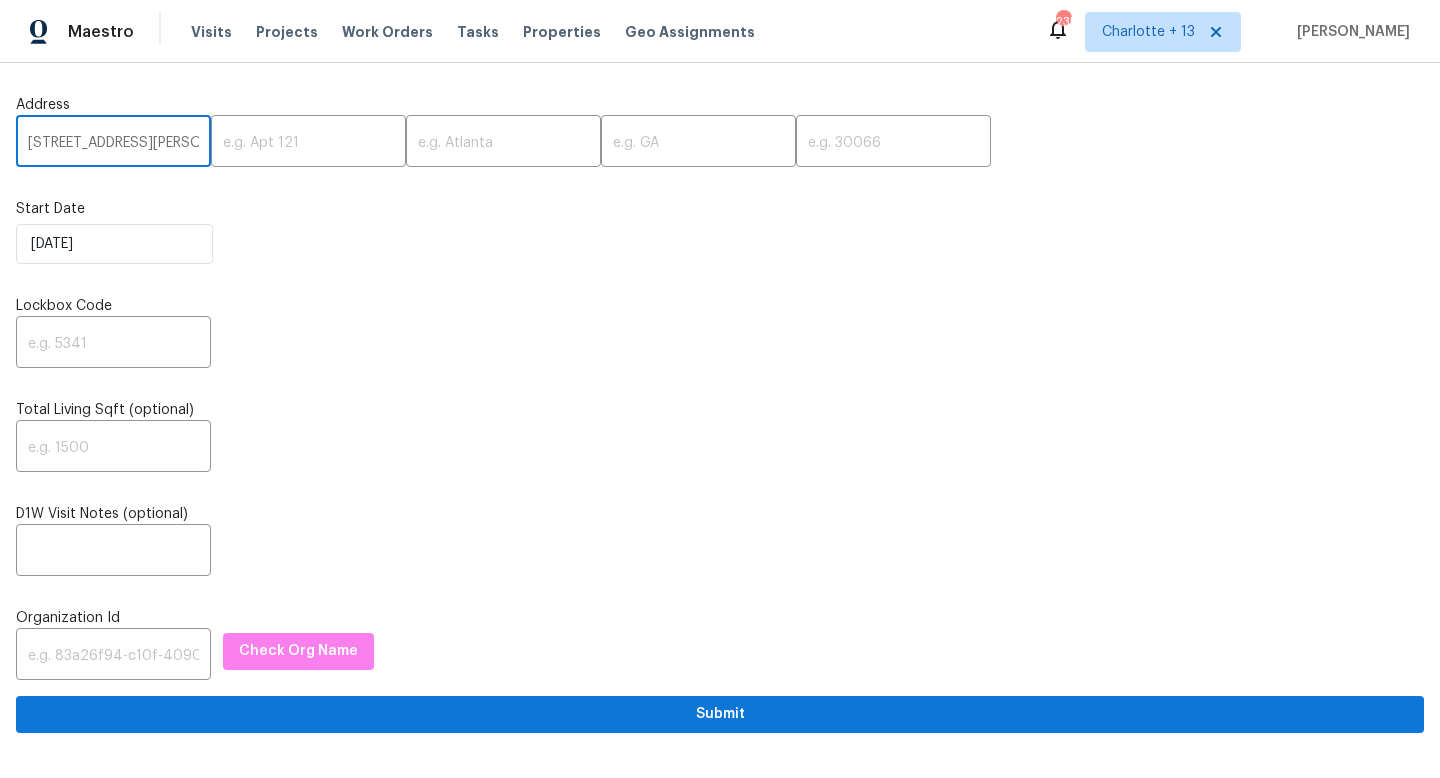 scroll, scrollTop: 0, scrollLeft: 135, axis: horizontal 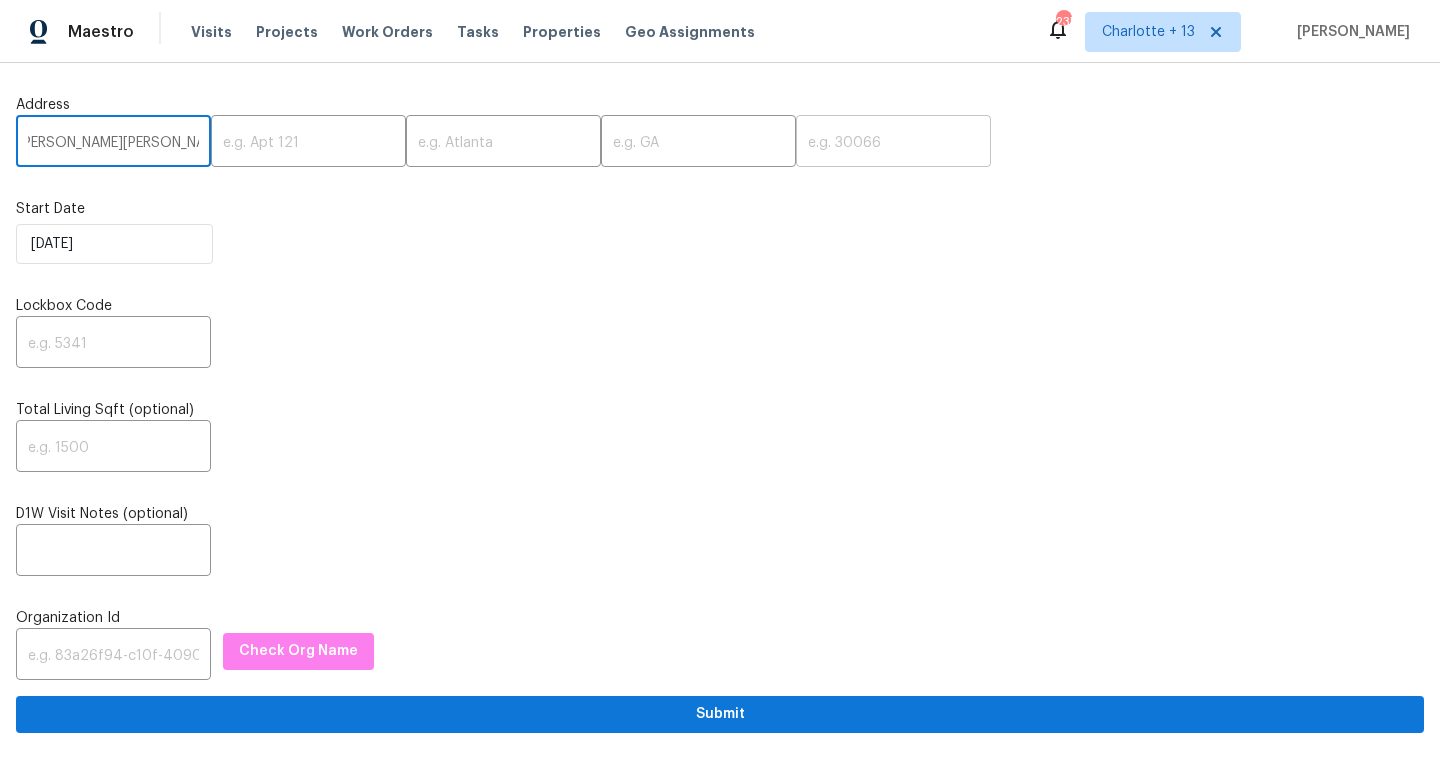 type on "4404 Terry Loop, New Port Richey, FL 34652" 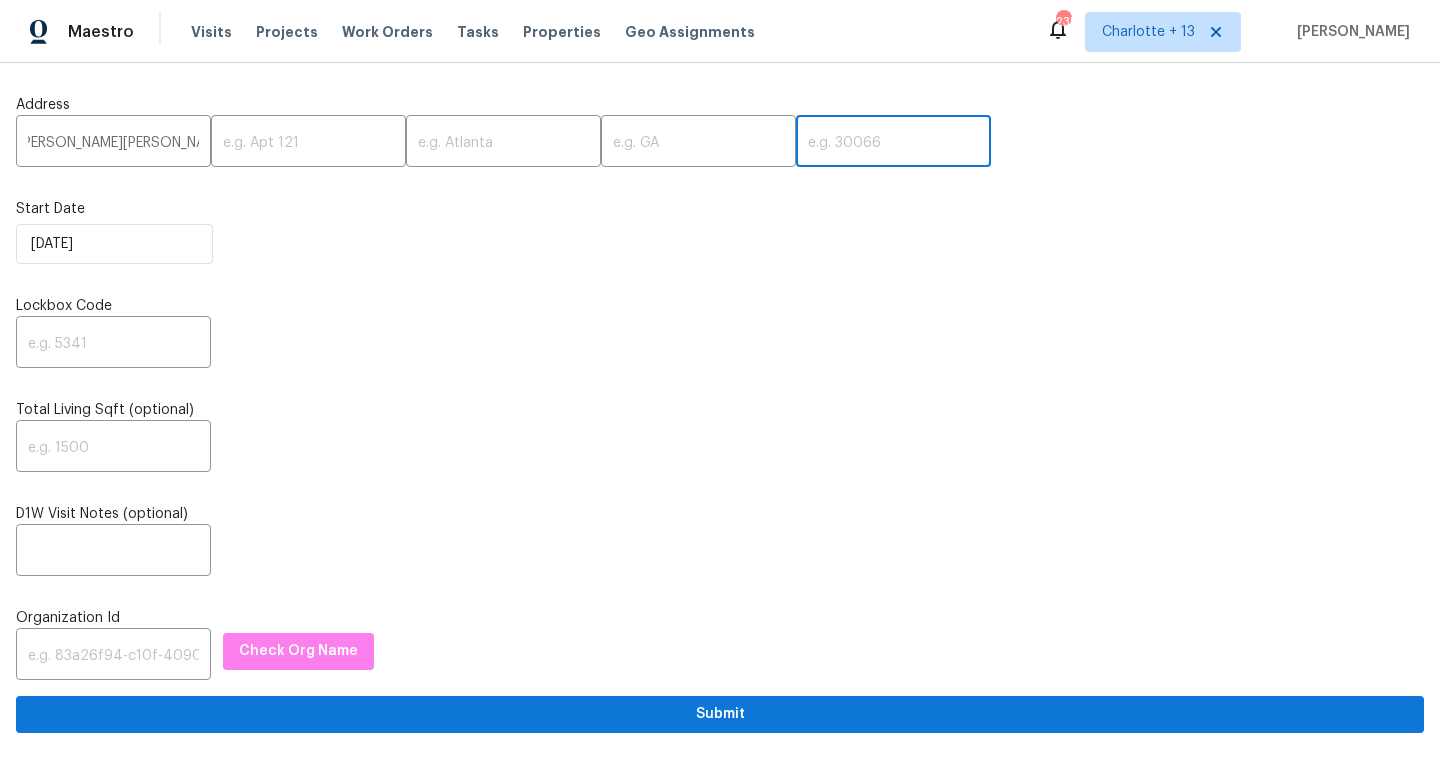 scroll, scrollTop: 0, scrollLeft: 0, axis: both 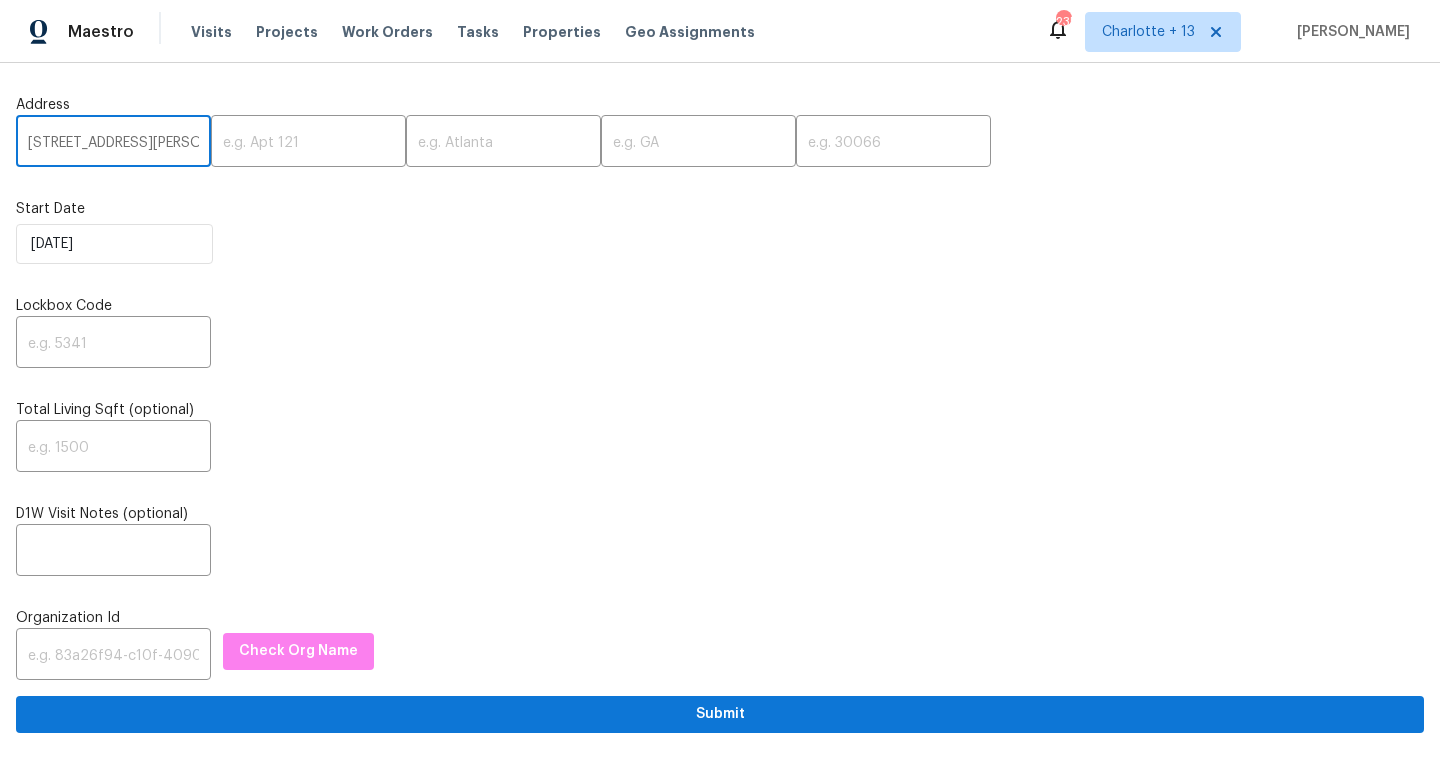 click on "4404 Terry Loop, New Port Richey, FL 34652" at bounding box center [113, 143] 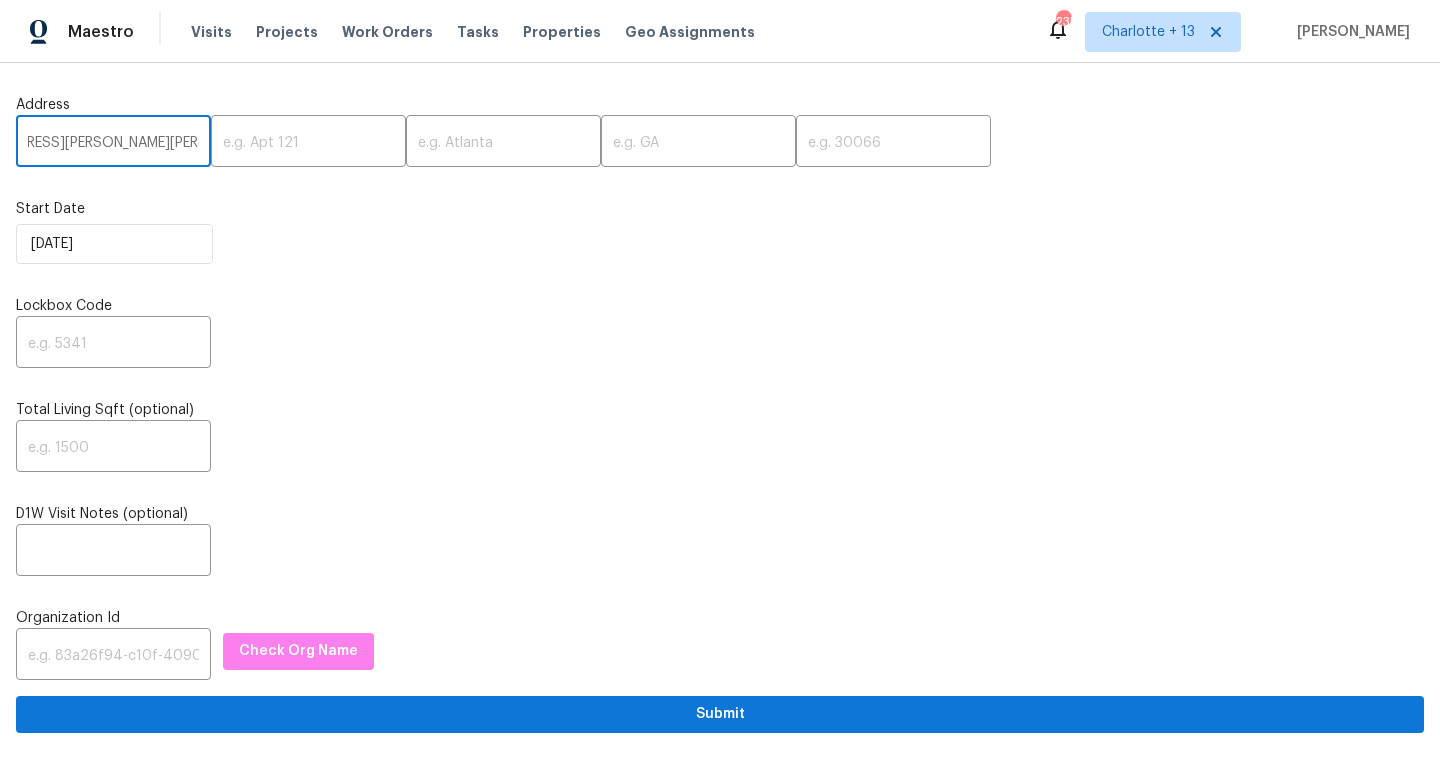 scroll, scrollTop: 0, scrollLeft: 136, axis: horizontal 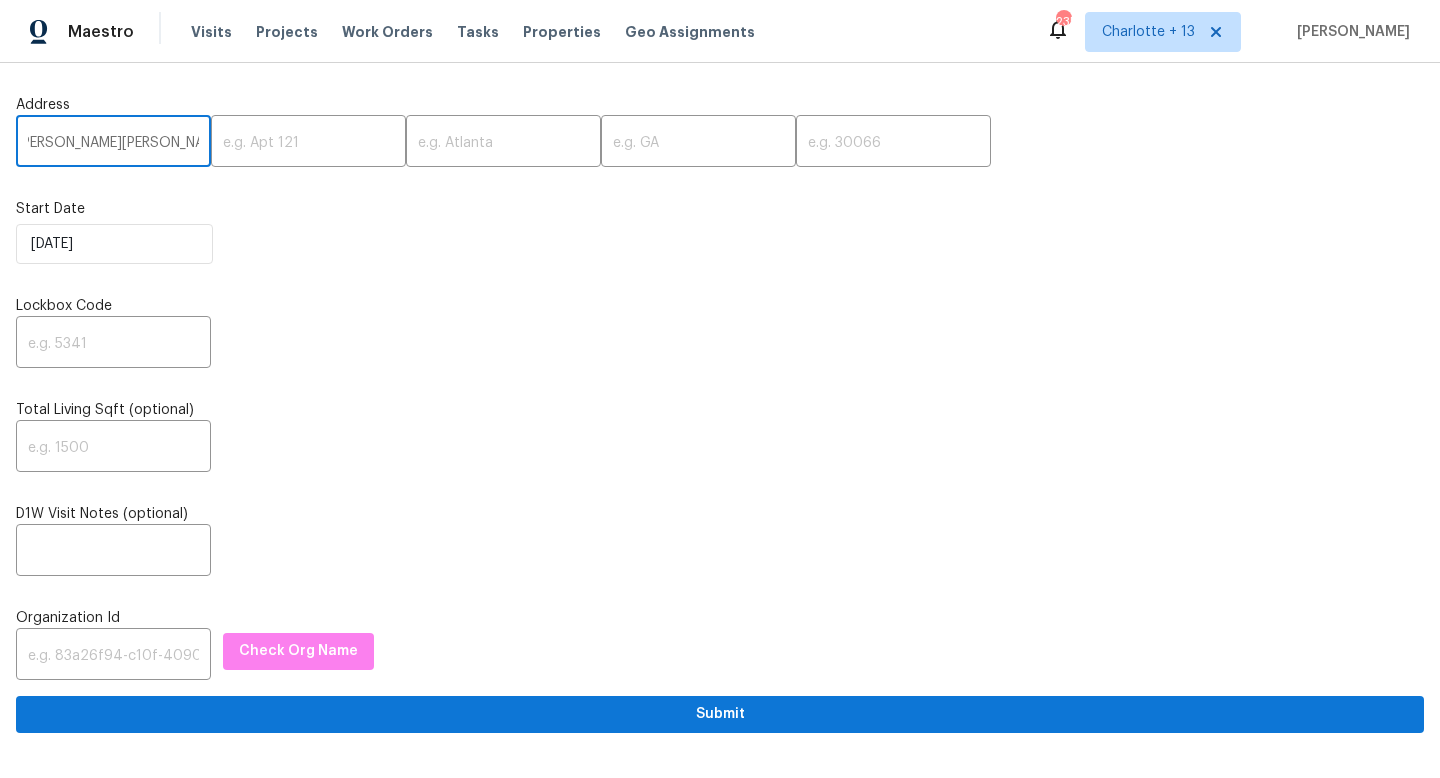 drag, startPoint x: 144, startPoint y: 146, endPoint x: 181, endPoint y: 147, distance: 37.01351 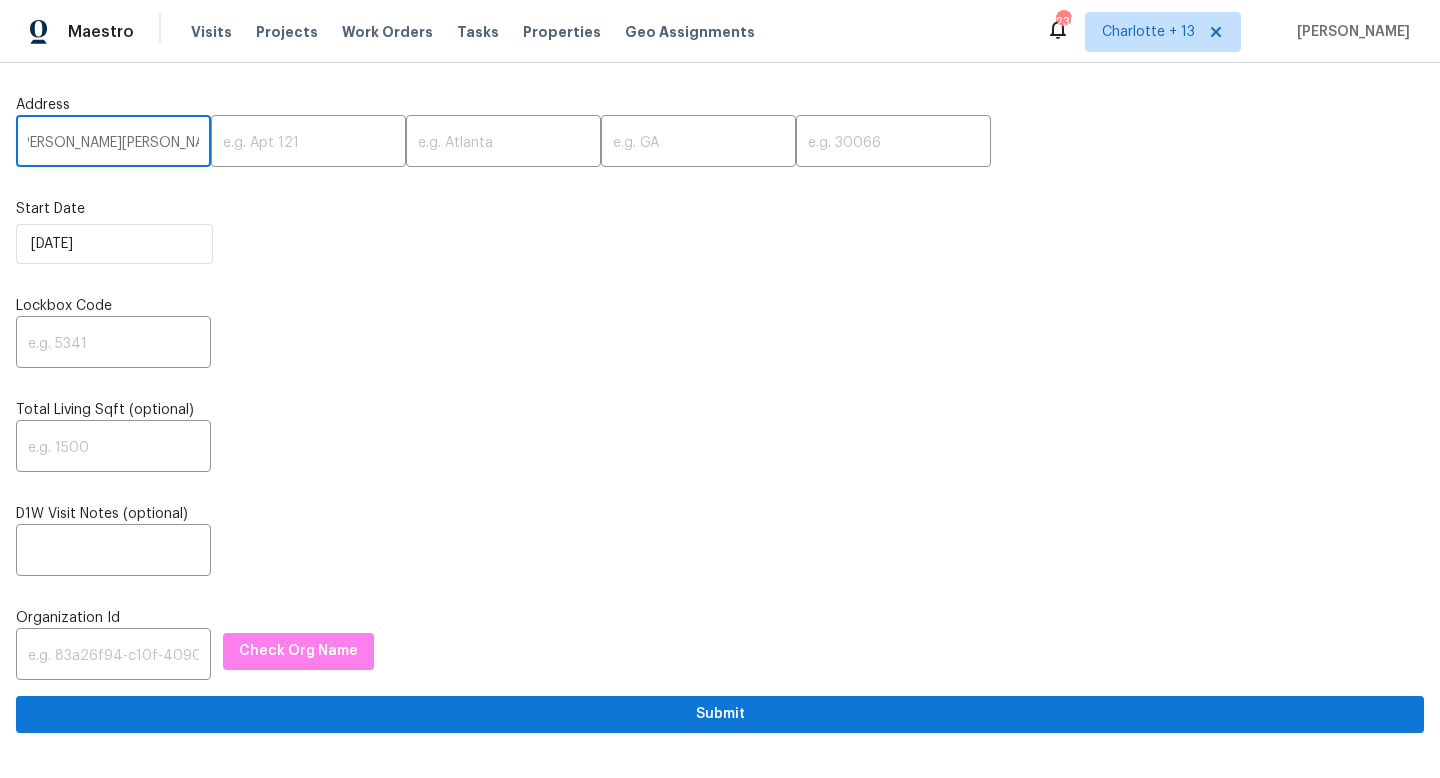 click on "4404 Terry Loop, New Port Richey, FL 34652" at bounding box center [113, 143] 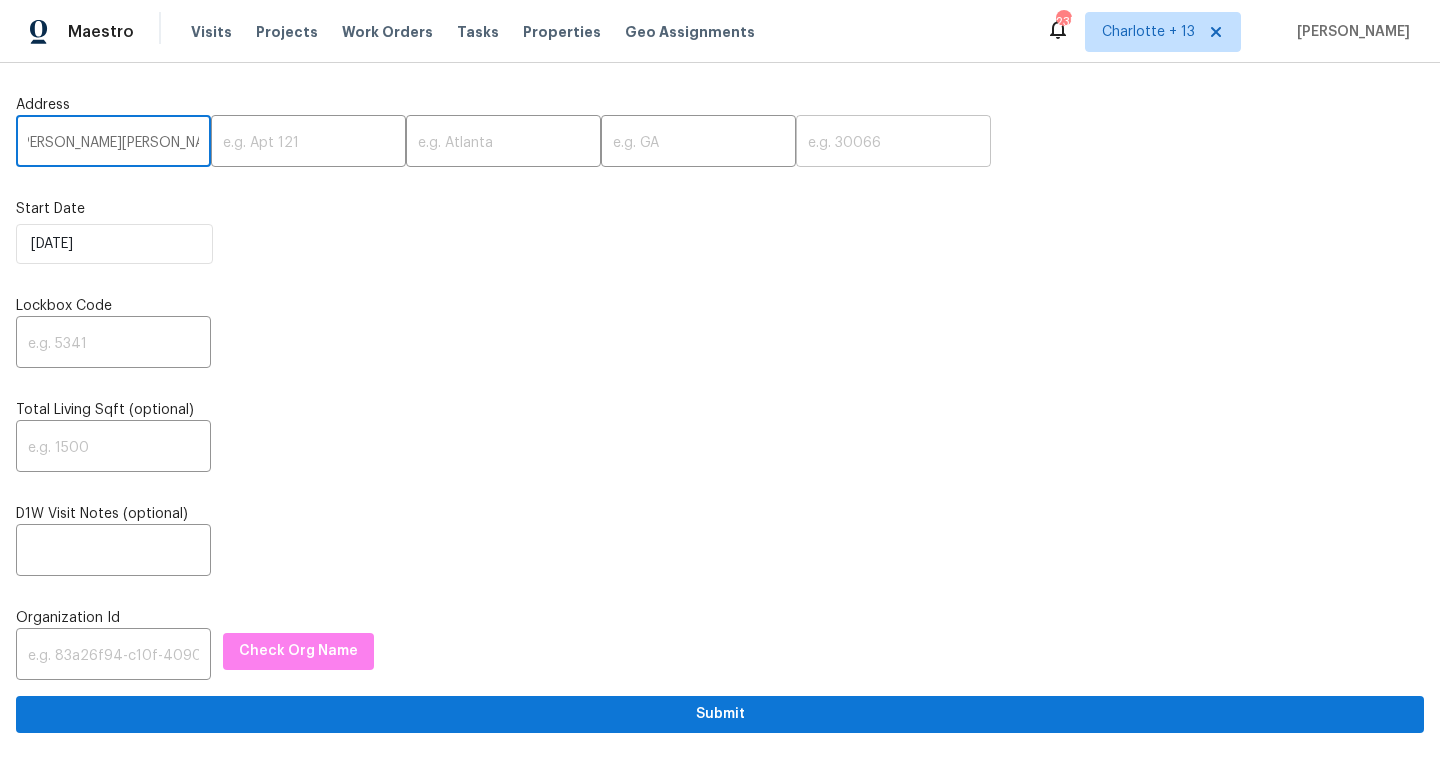 click at bounding box center [893, 143] 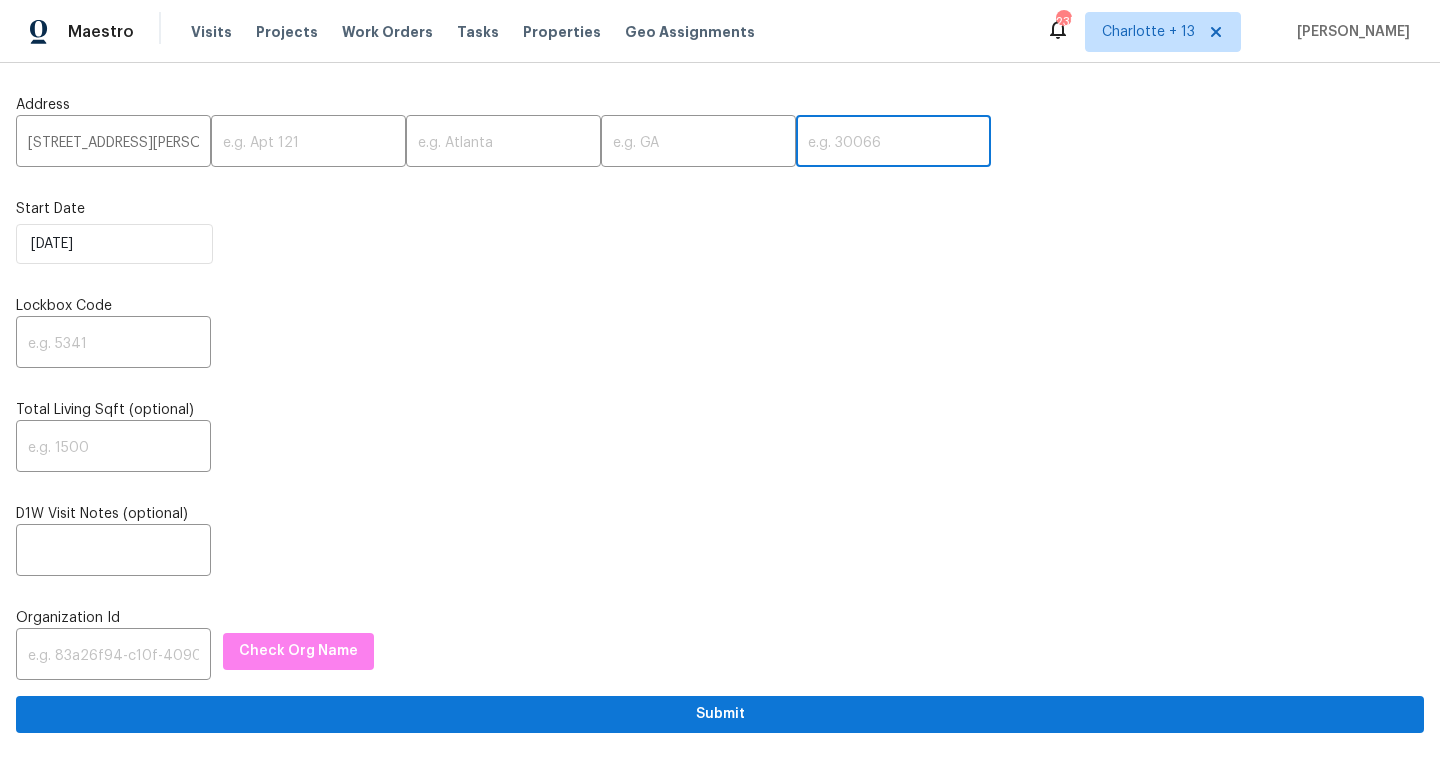 paste on "34652" 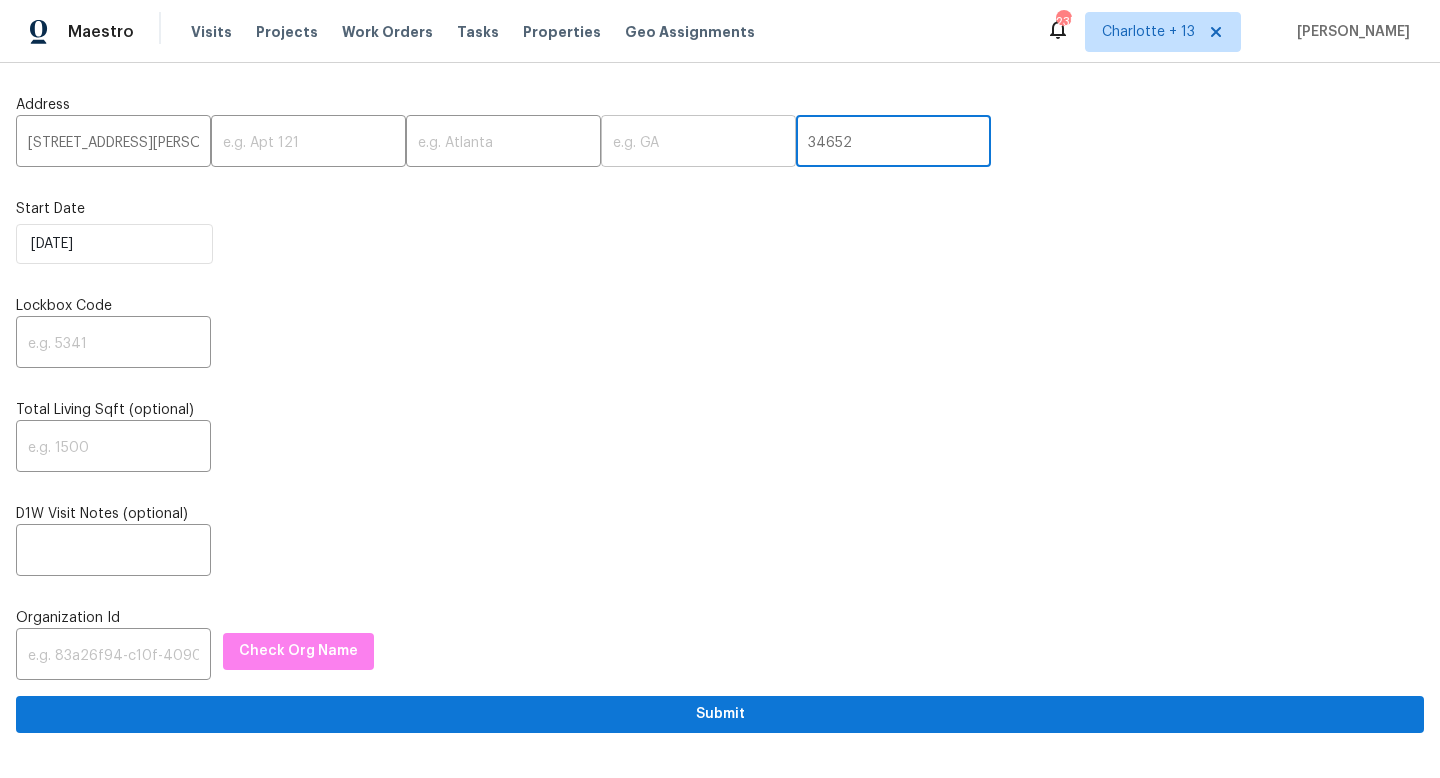 type on "34652" 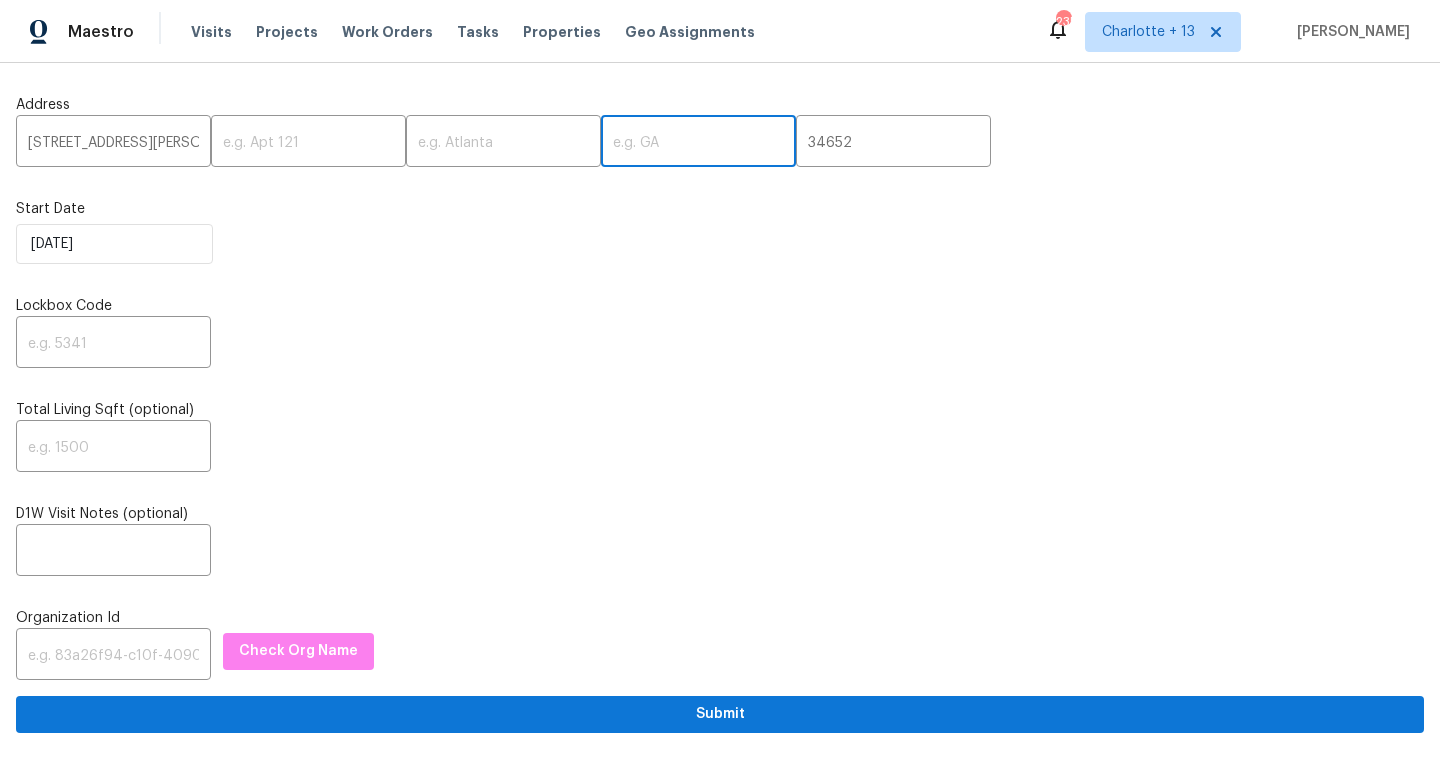 click at bounding box center [698, 143] 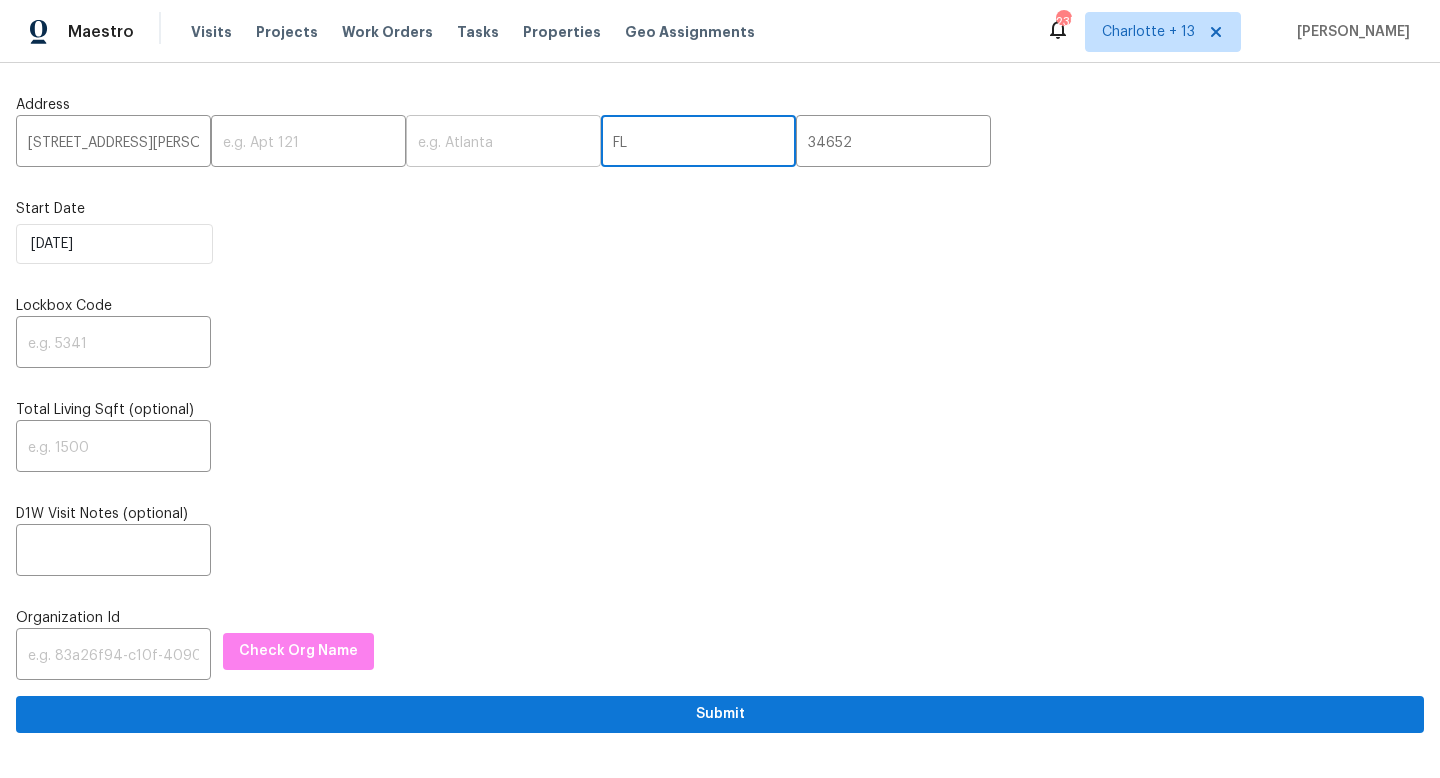 type on "FL" 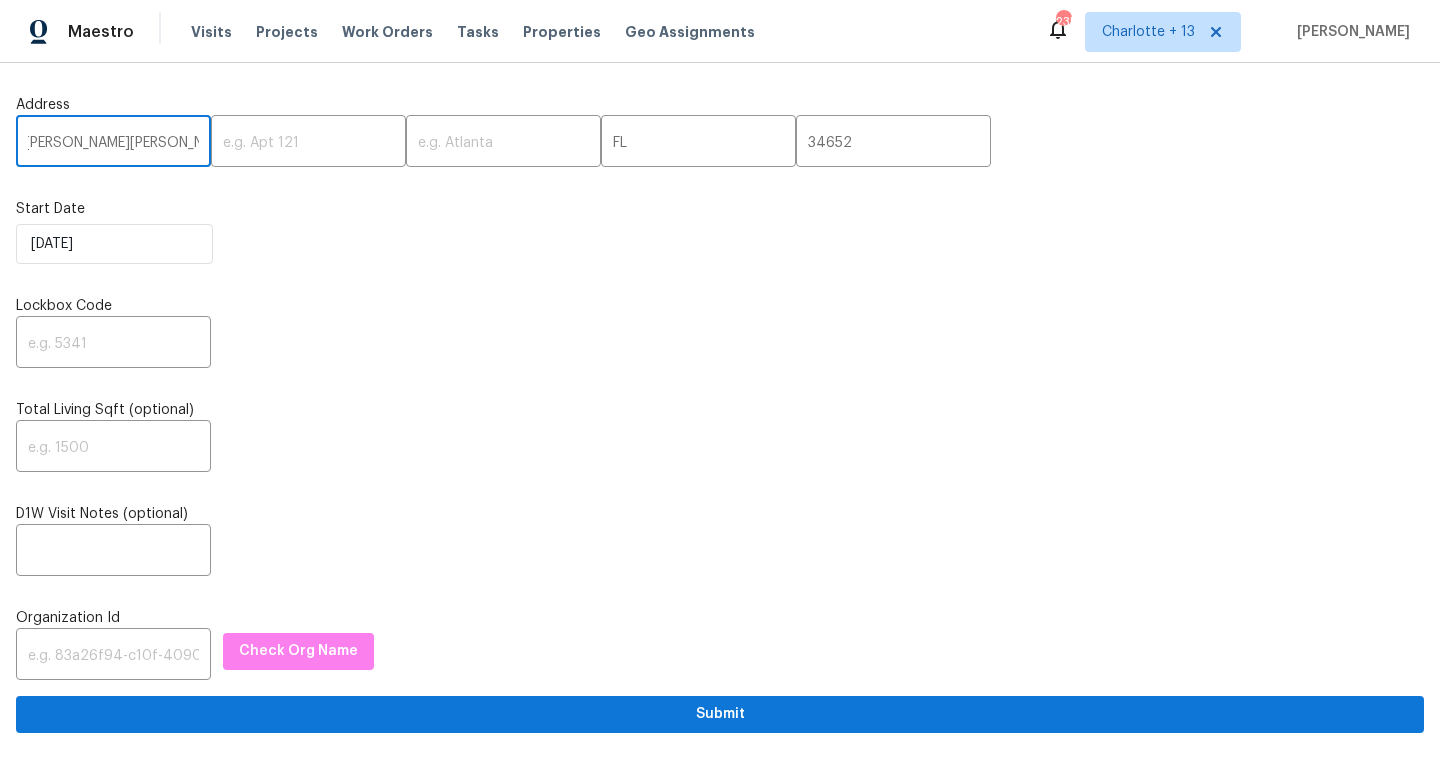 scroll, scrollTop: 0, scrollLeft: 136, axis: horizontal 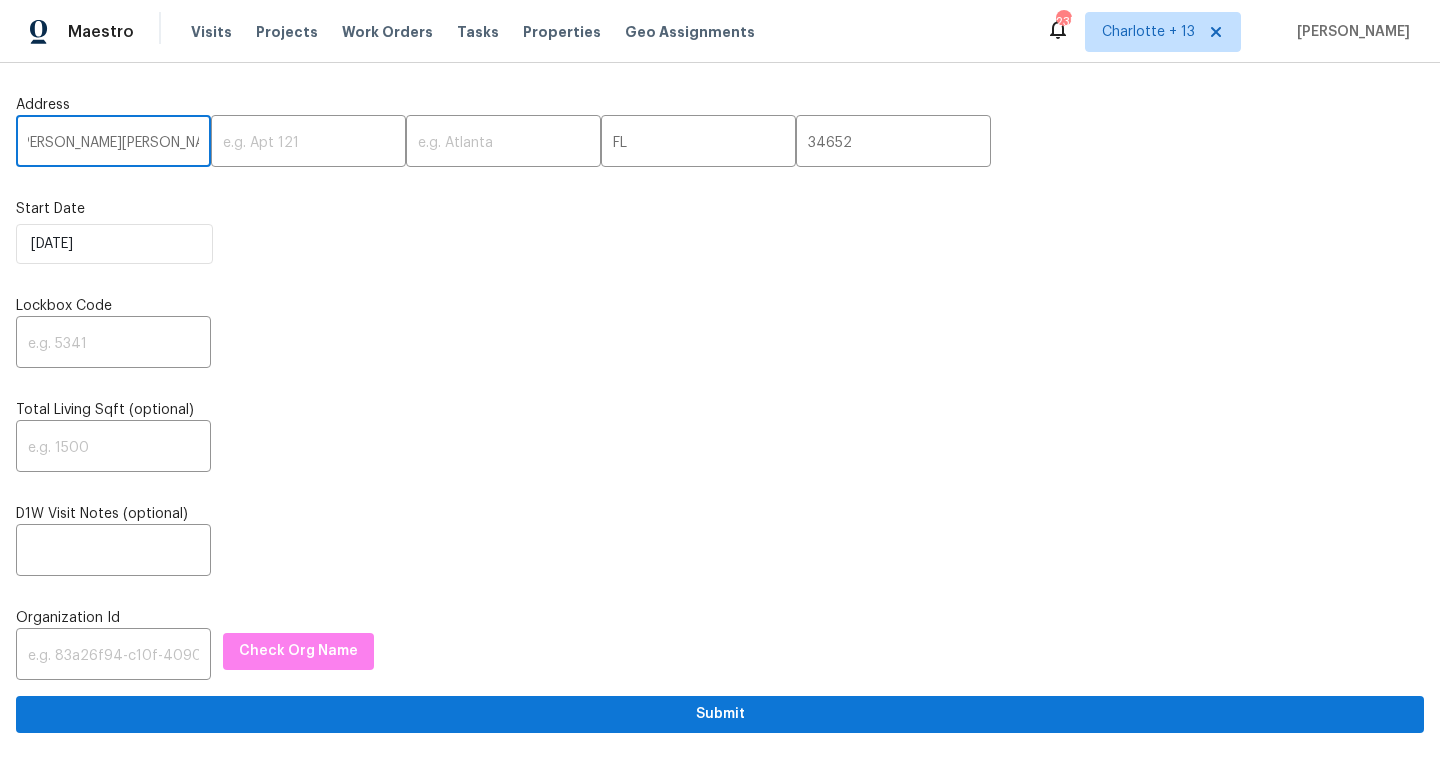 drag, startPoint x: 143, startPoint y: 143, endPoint x: 113, endPoint y: 142, distance: 30.016663 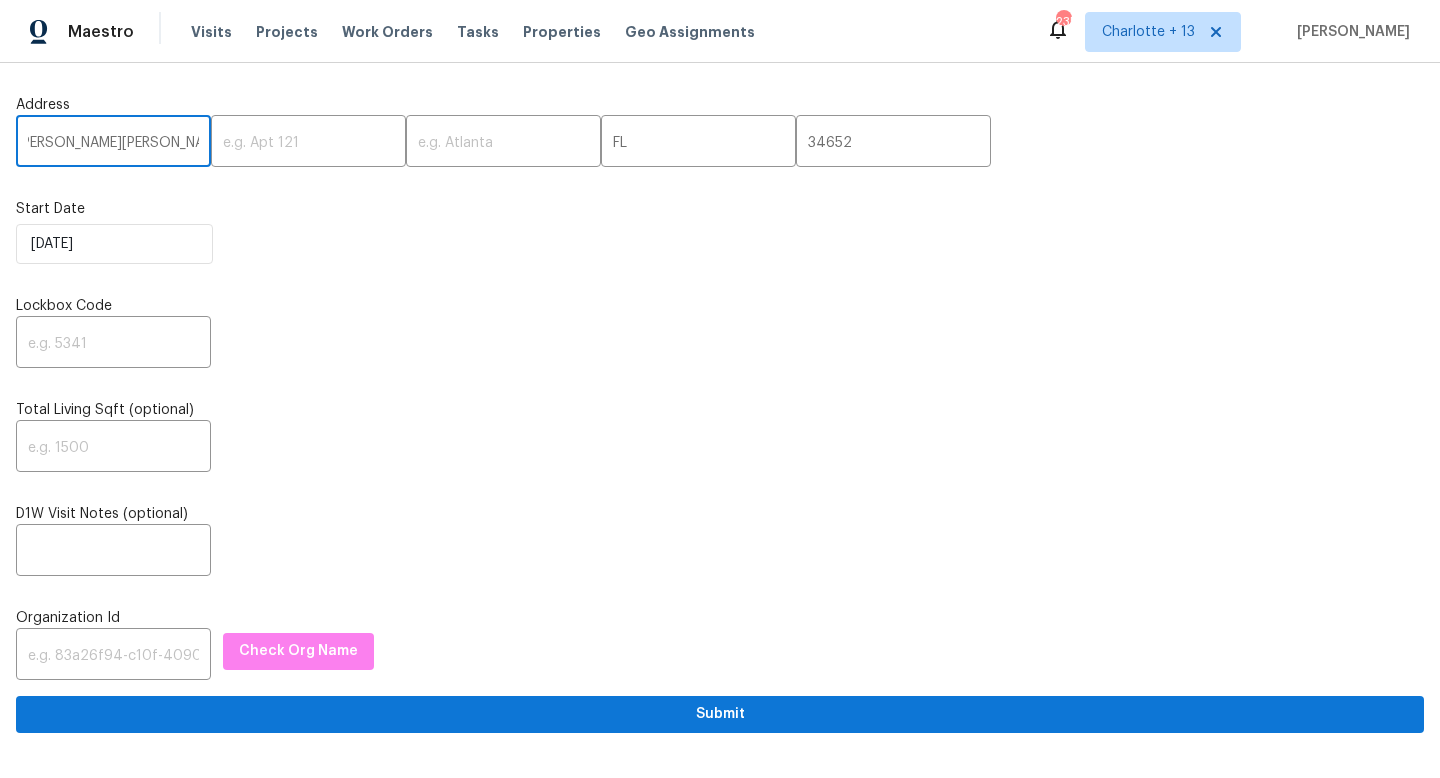 click on "[STREET_ADDRESS][PERSON_NAME][PERSON_NAME]" at bounding box center [113, 143] 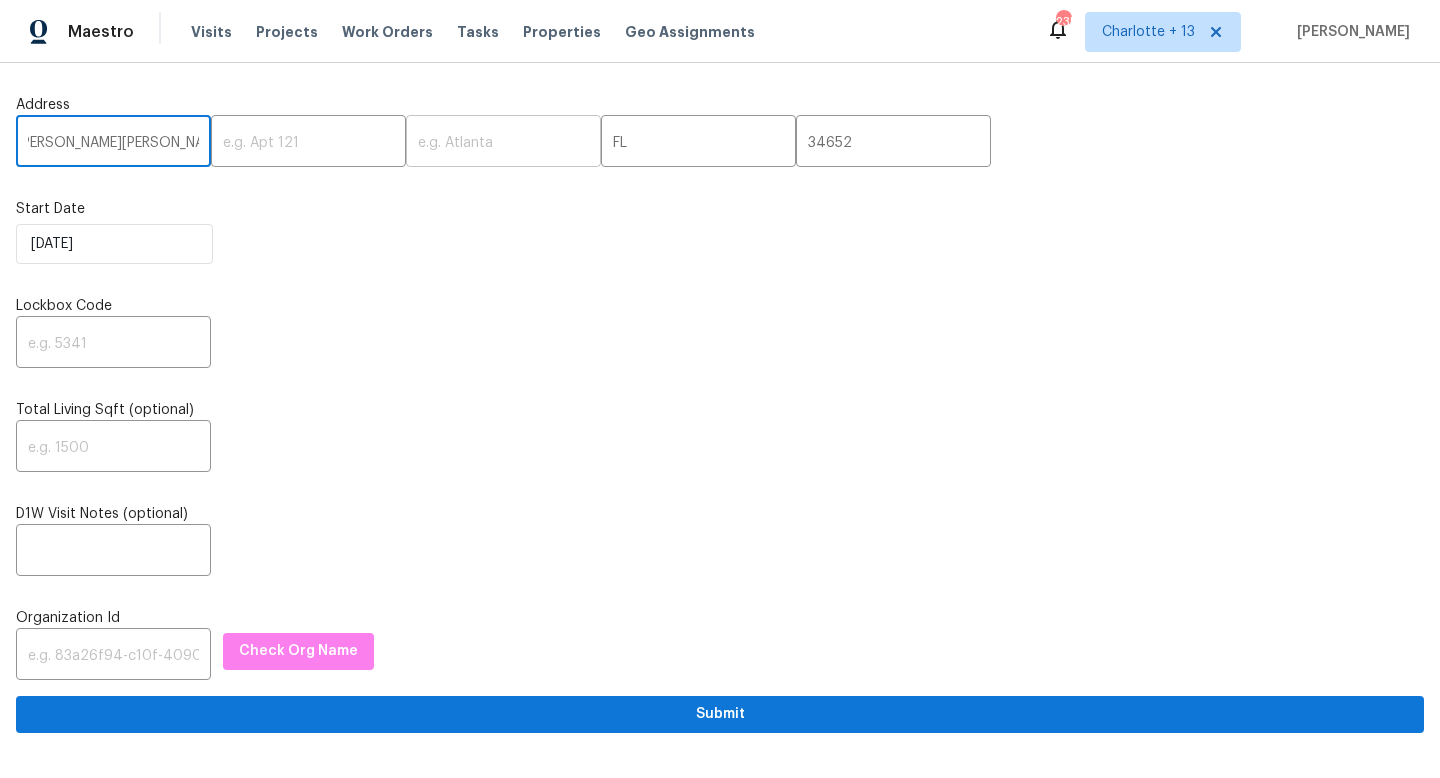 click at bounding box center [503, 143] 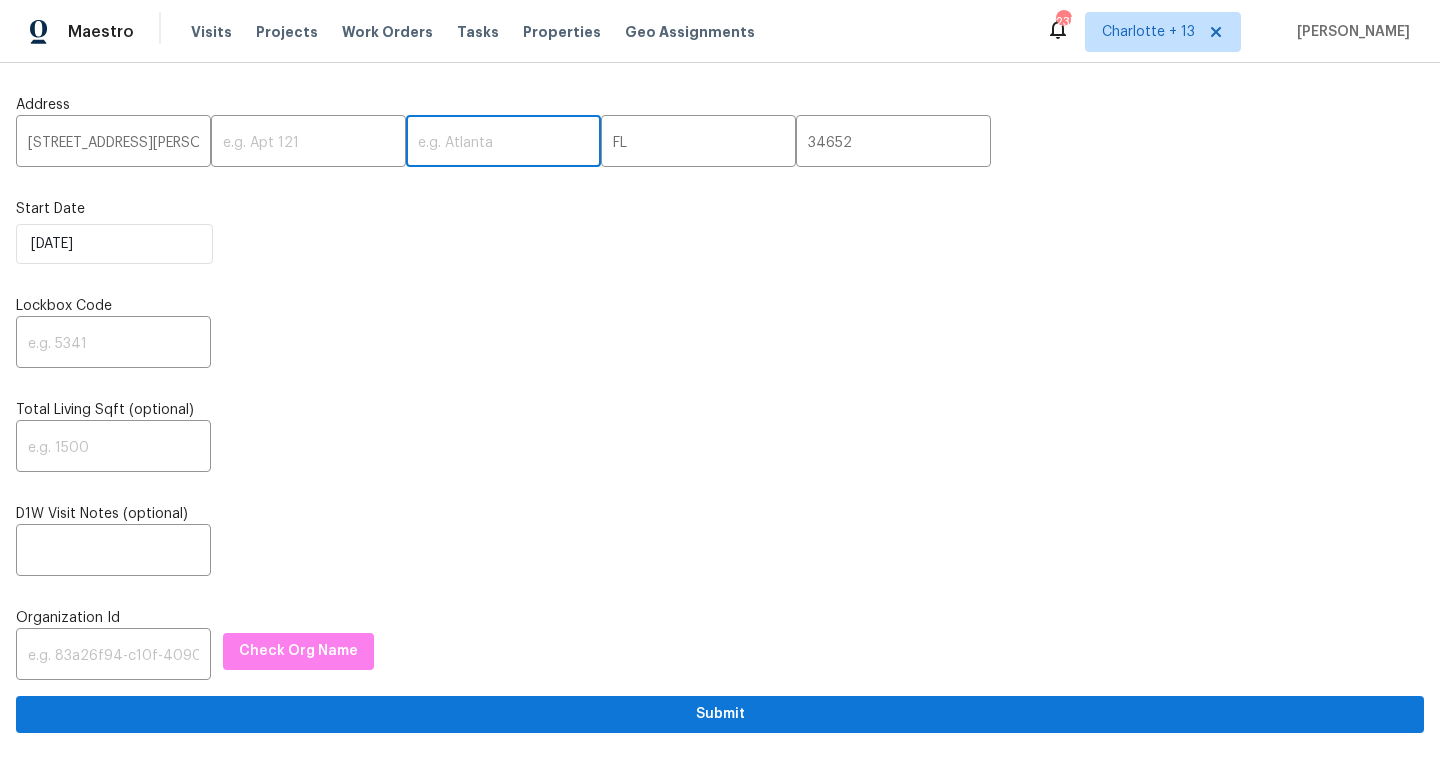 paste on "New Port [PERSON_NAME]" 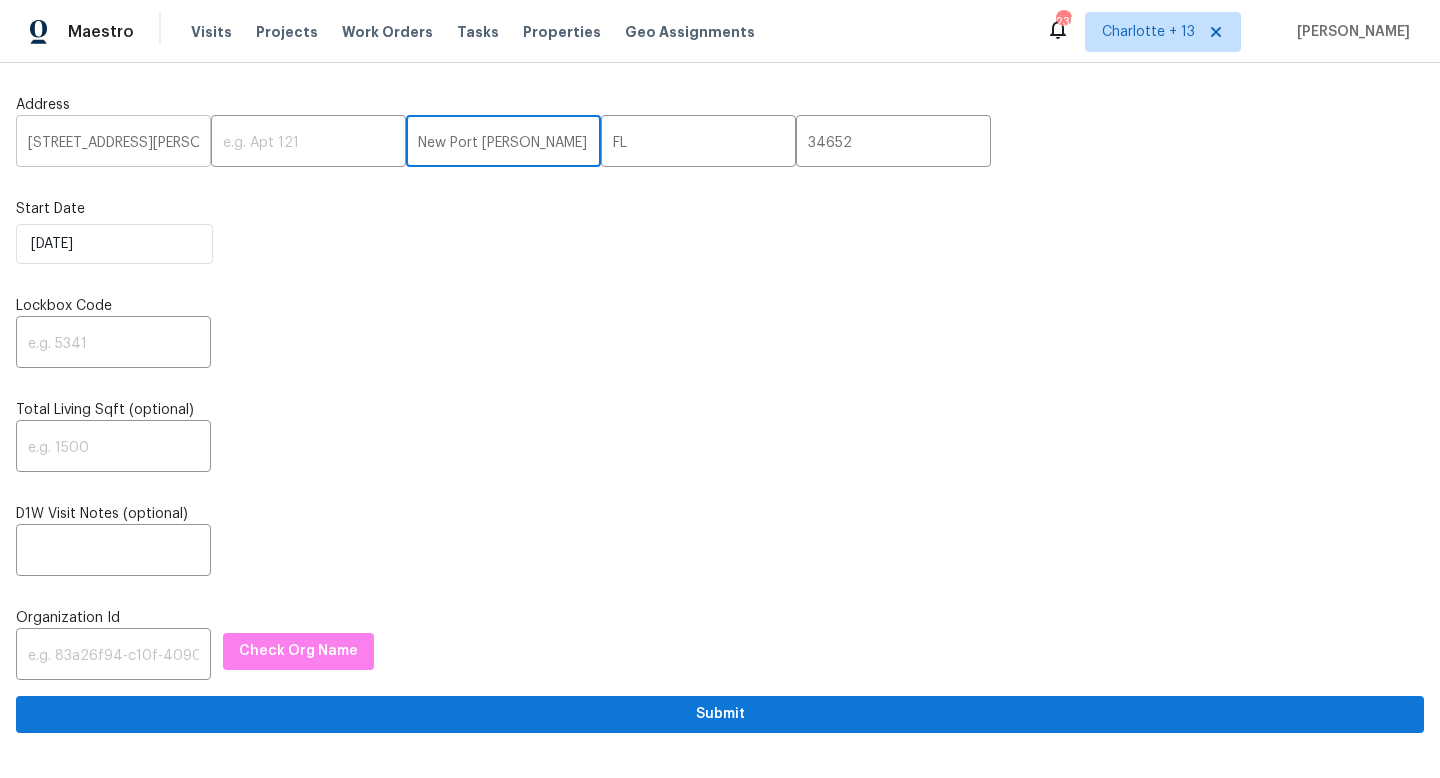 type on "New Port [PERSON_NAME]" 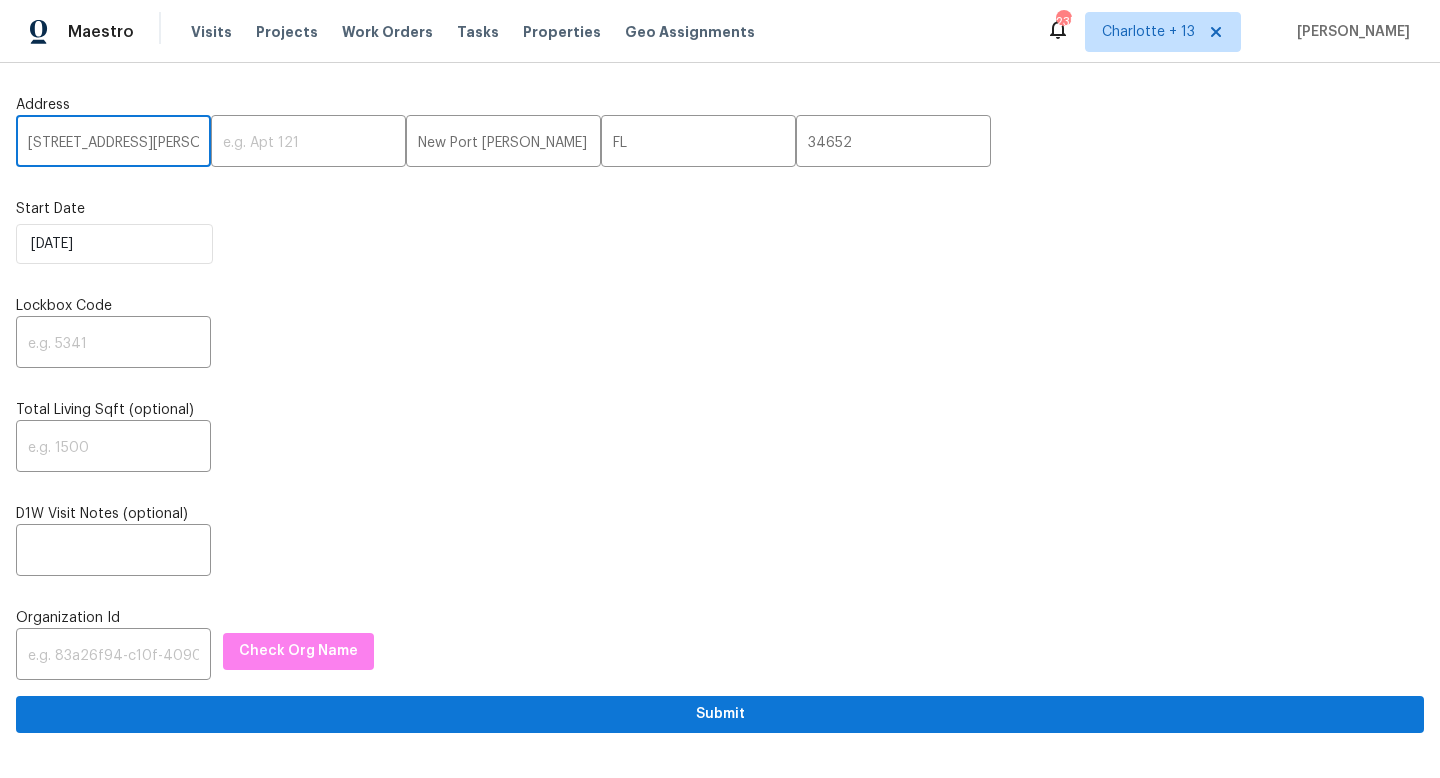 click on "[STREET_ADDRESS][PERSON_NAME][PERSON_NAME]" at bounding box center [113, 143] 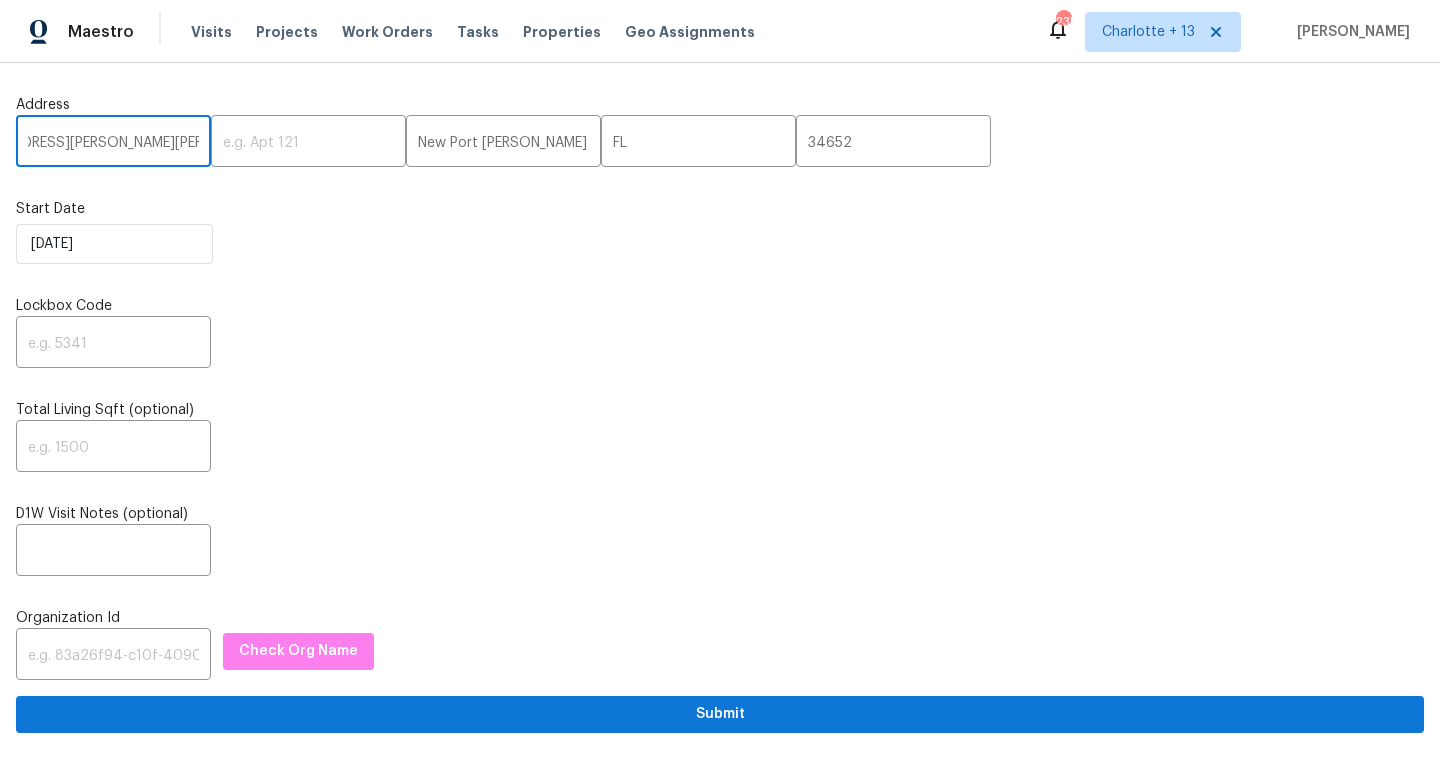 scroll, scrollTop: 0, scrollLeft: 69, axis: horizontal 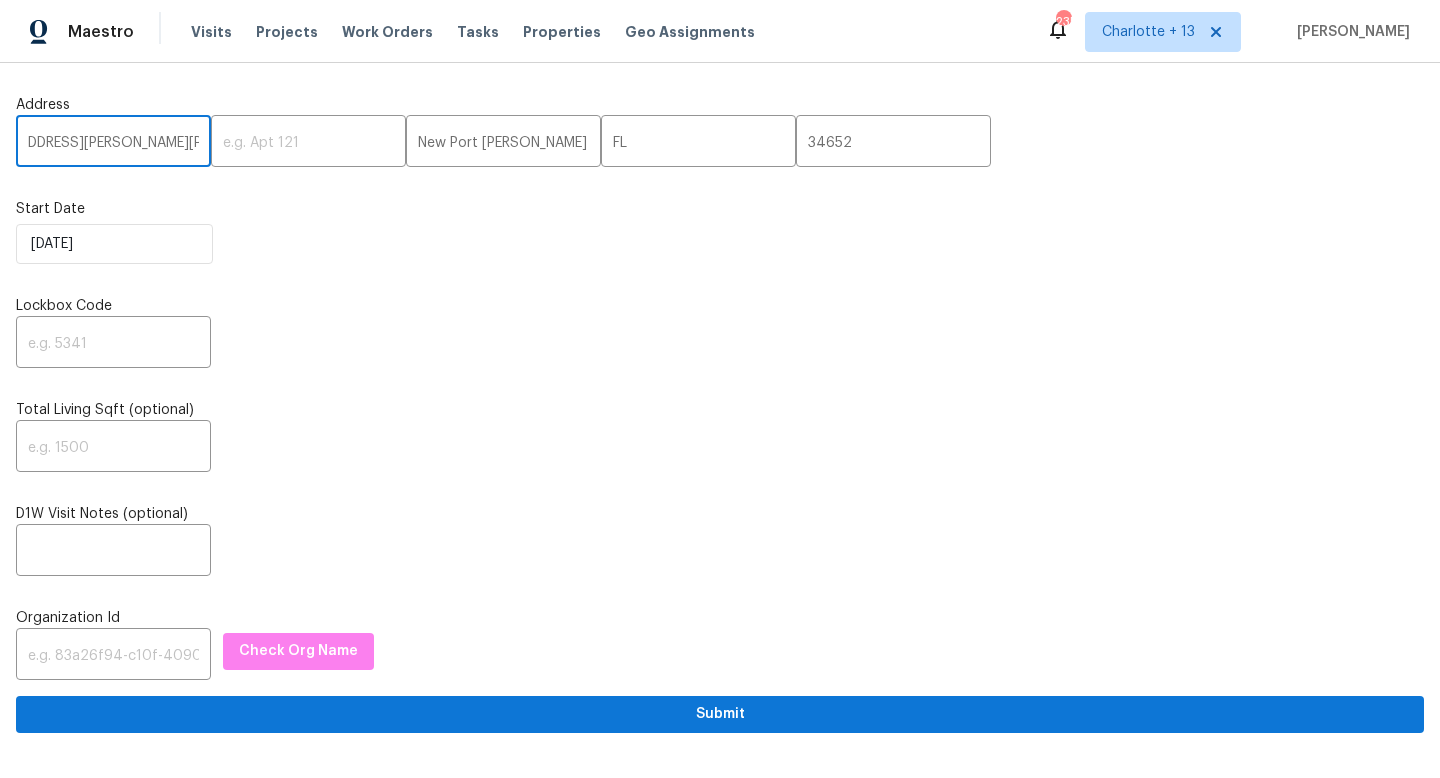 type on "[STREET_ADDRESS][PERSON_NAME][PERSON_NAME]" 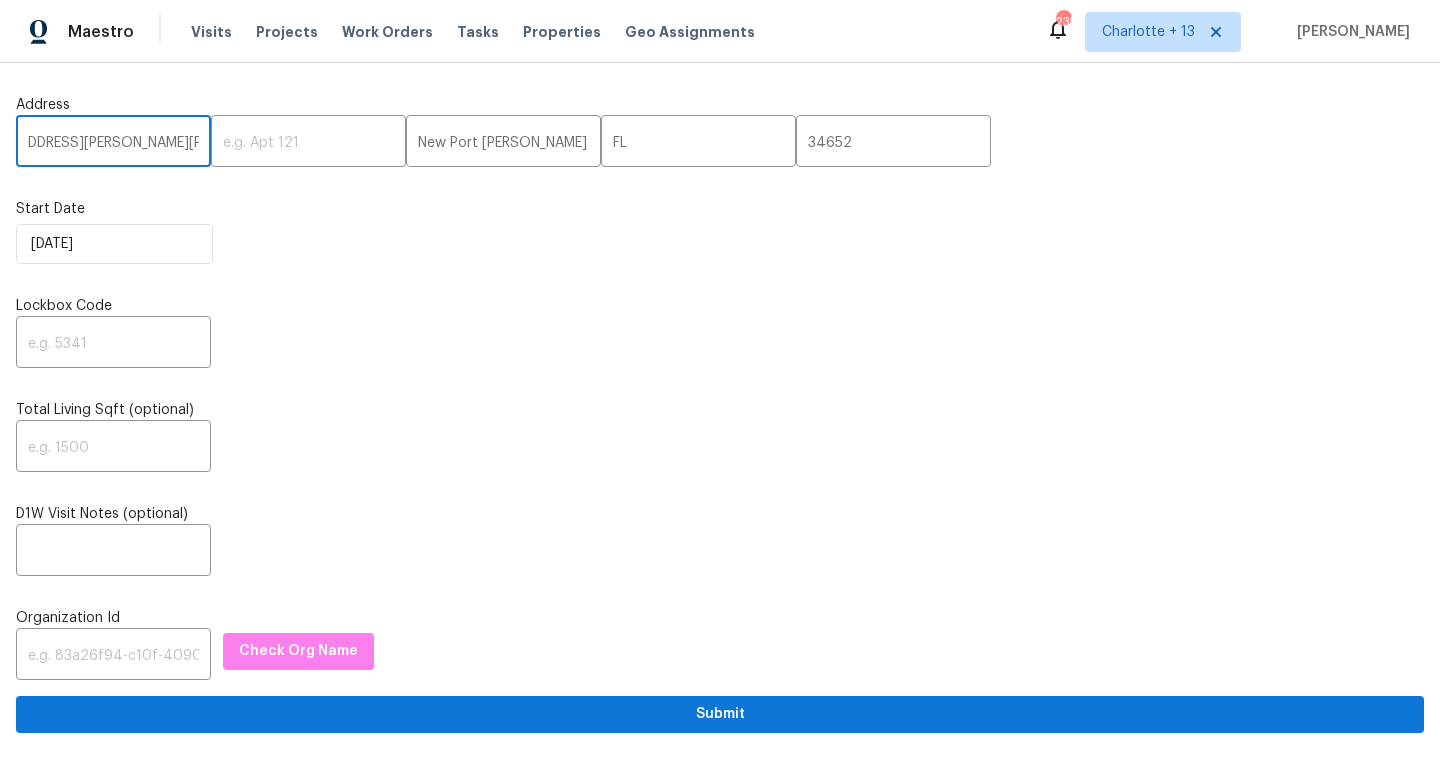 scroll, scrollTop: 0, scrollLeft: 0, axis: both 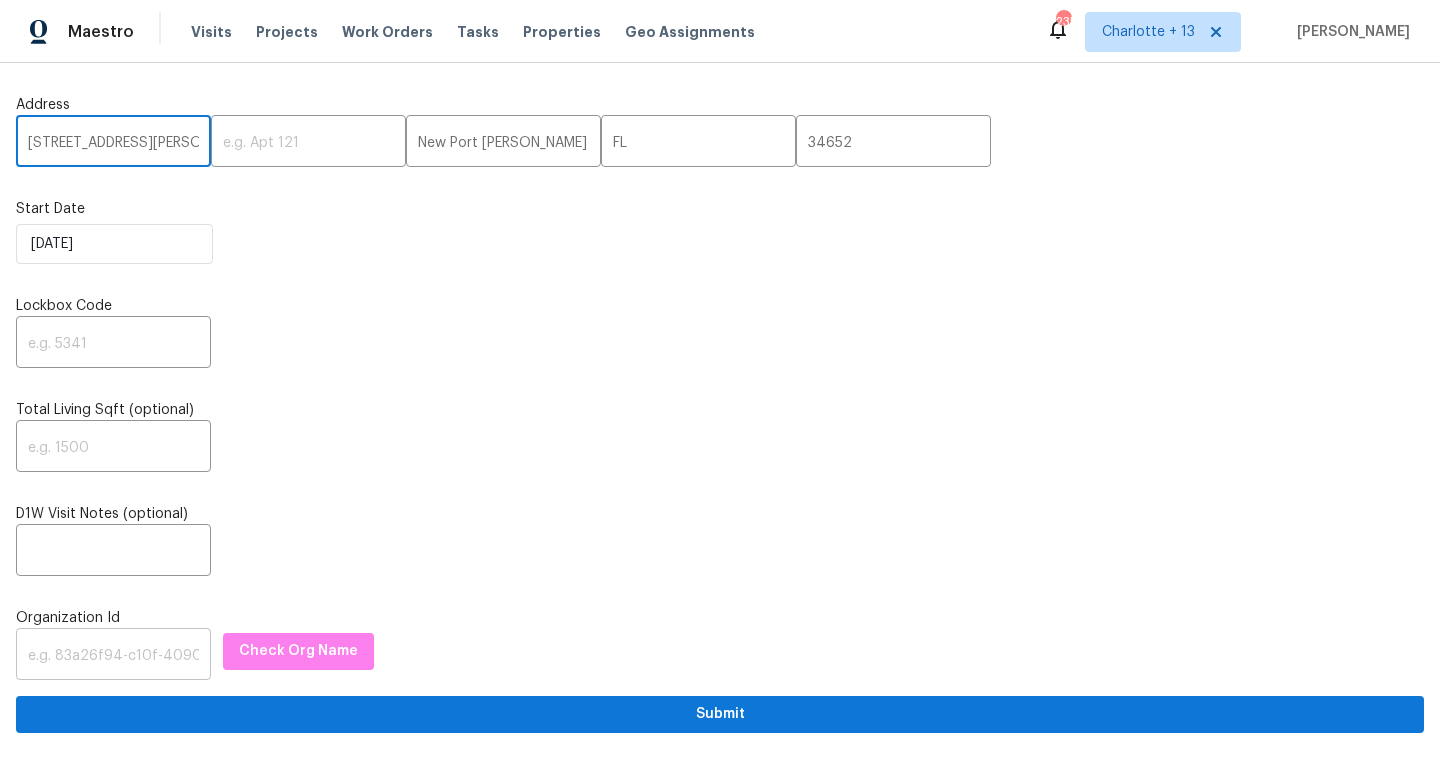 click at bounding box center (113, 656) 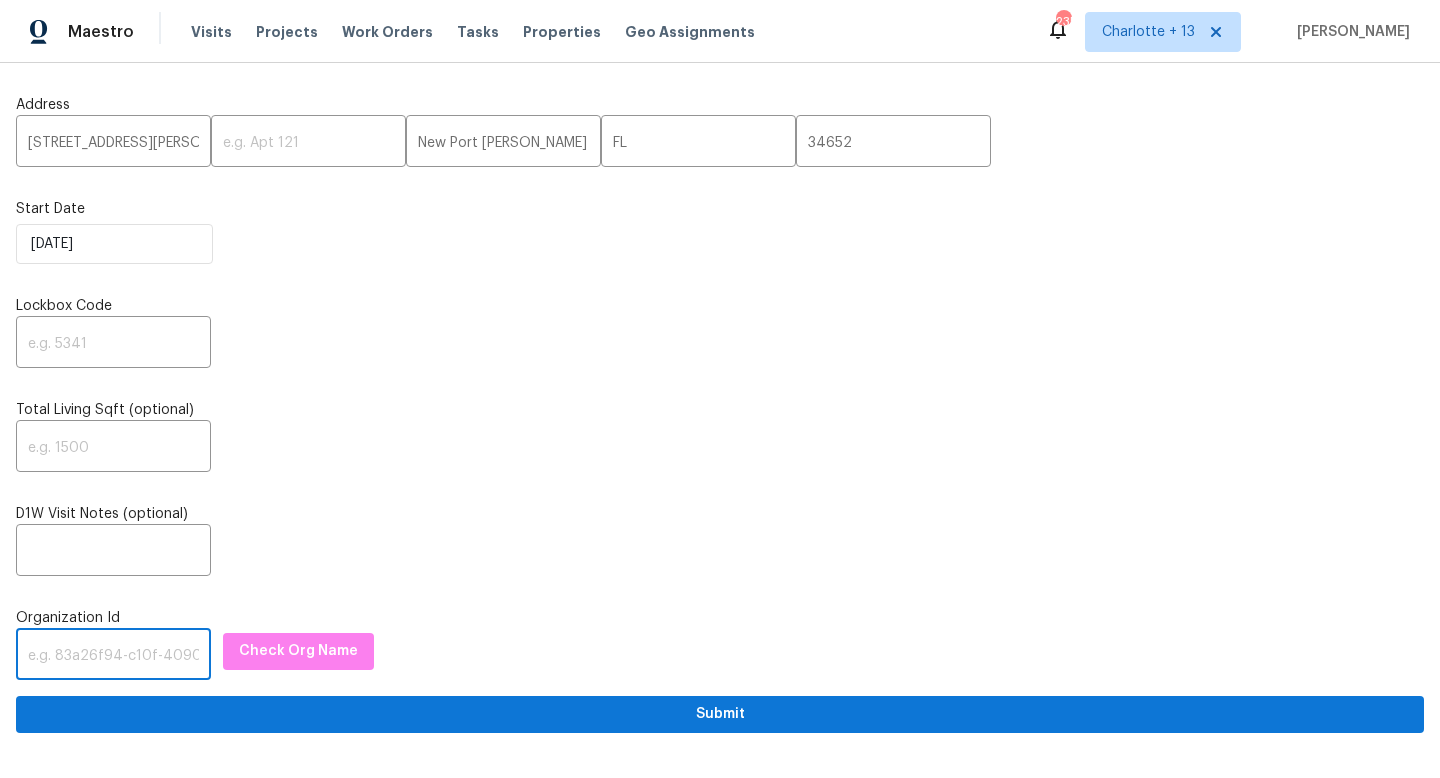 paste on "1349d153-b359-4f9b-b4dd-758ff939cc37" 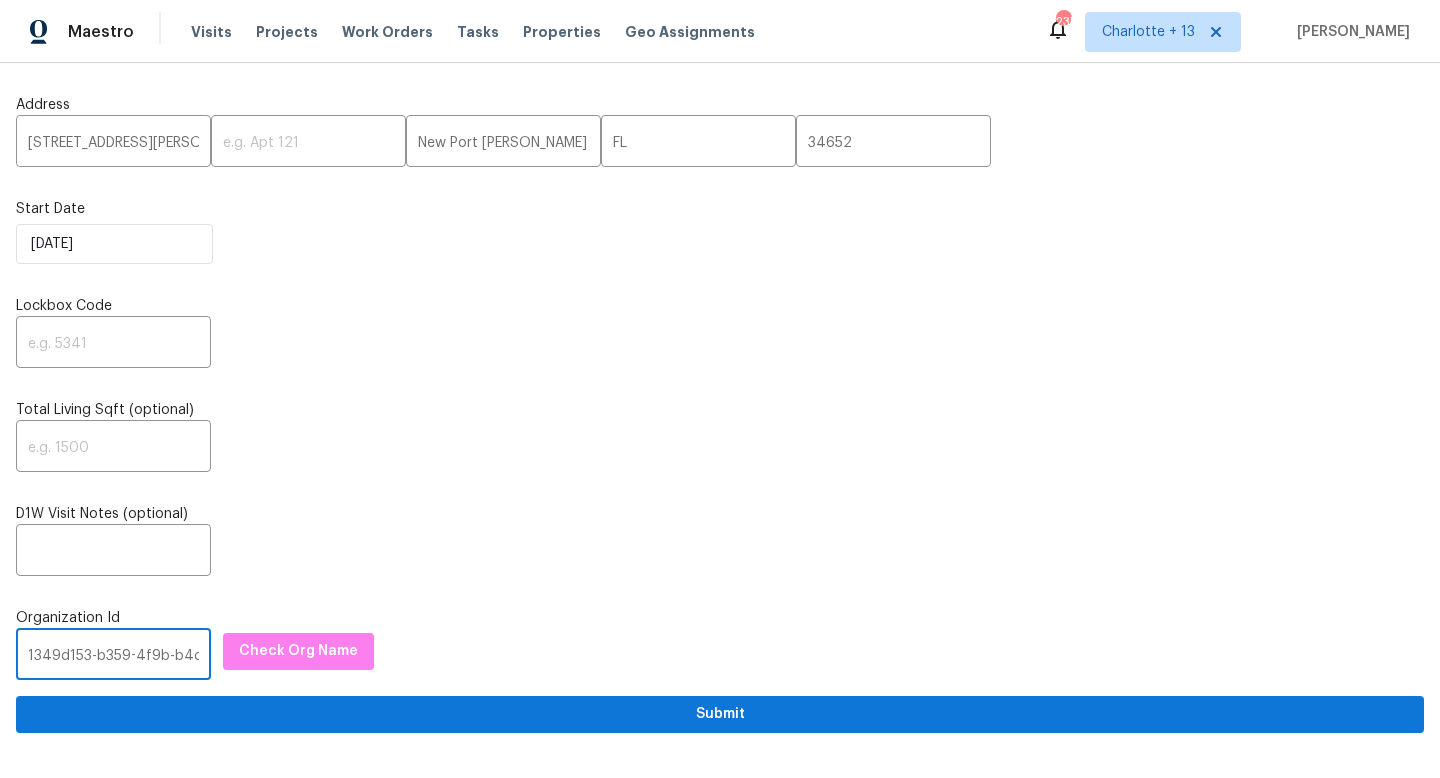 scroll, scrollTop: 0, scrollLeft: 116, axis: horizontal 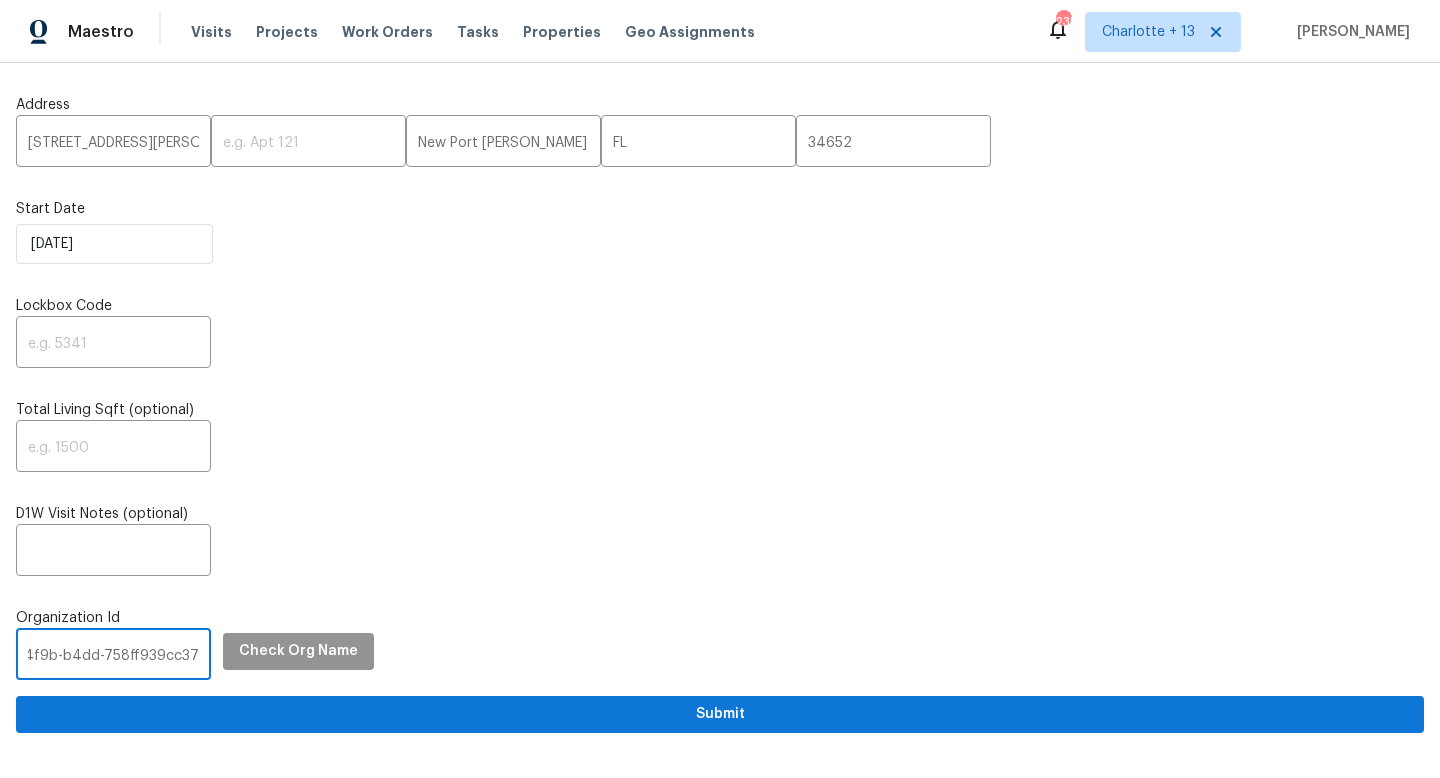 type on "1349d153-b359-4f9b-b4dd-758ff939cc37" 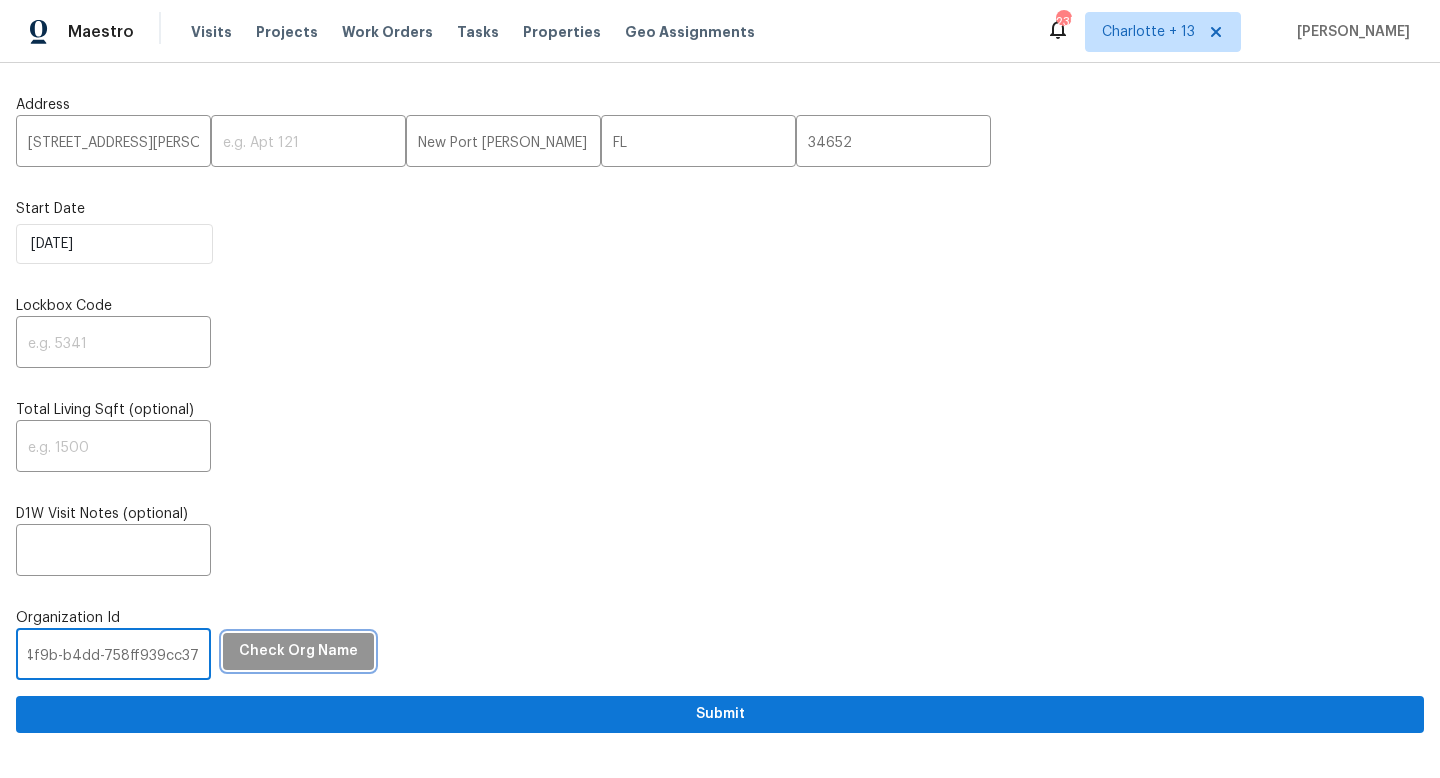 click on "Check Org Name" at bounding box center [298, 651] 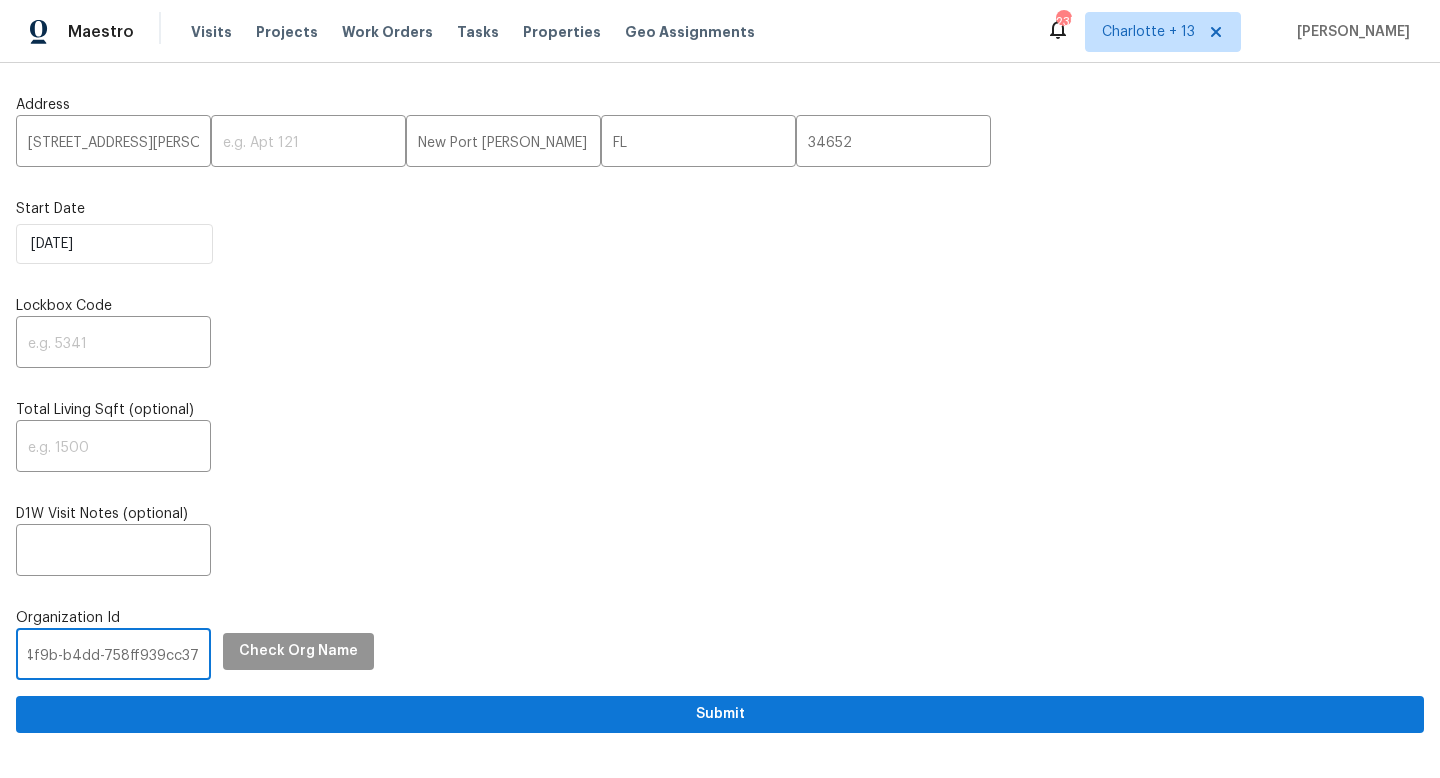 scroll, scrollTop: 0, scrollLeft: 0, axis: both 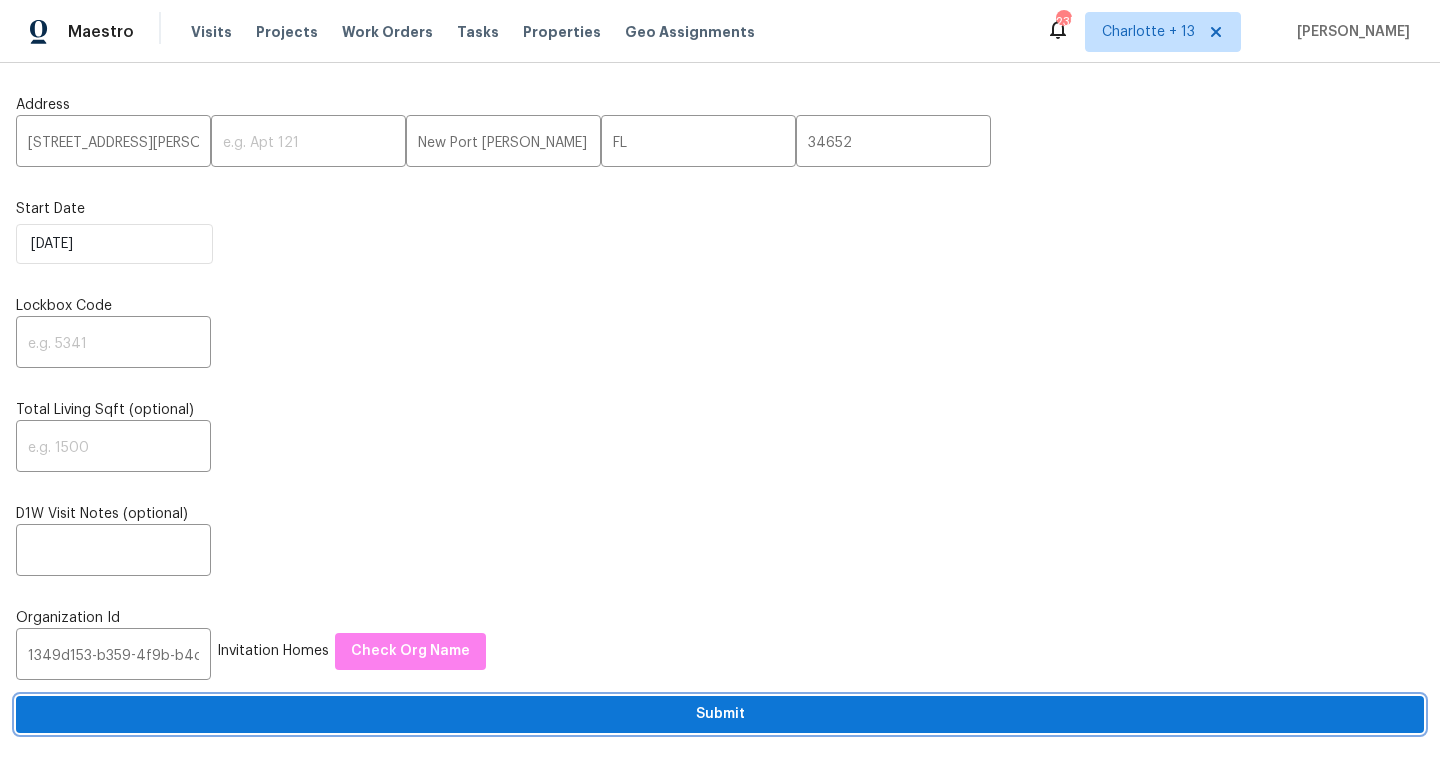 click on "Submit" at bounding box center [720, 714] 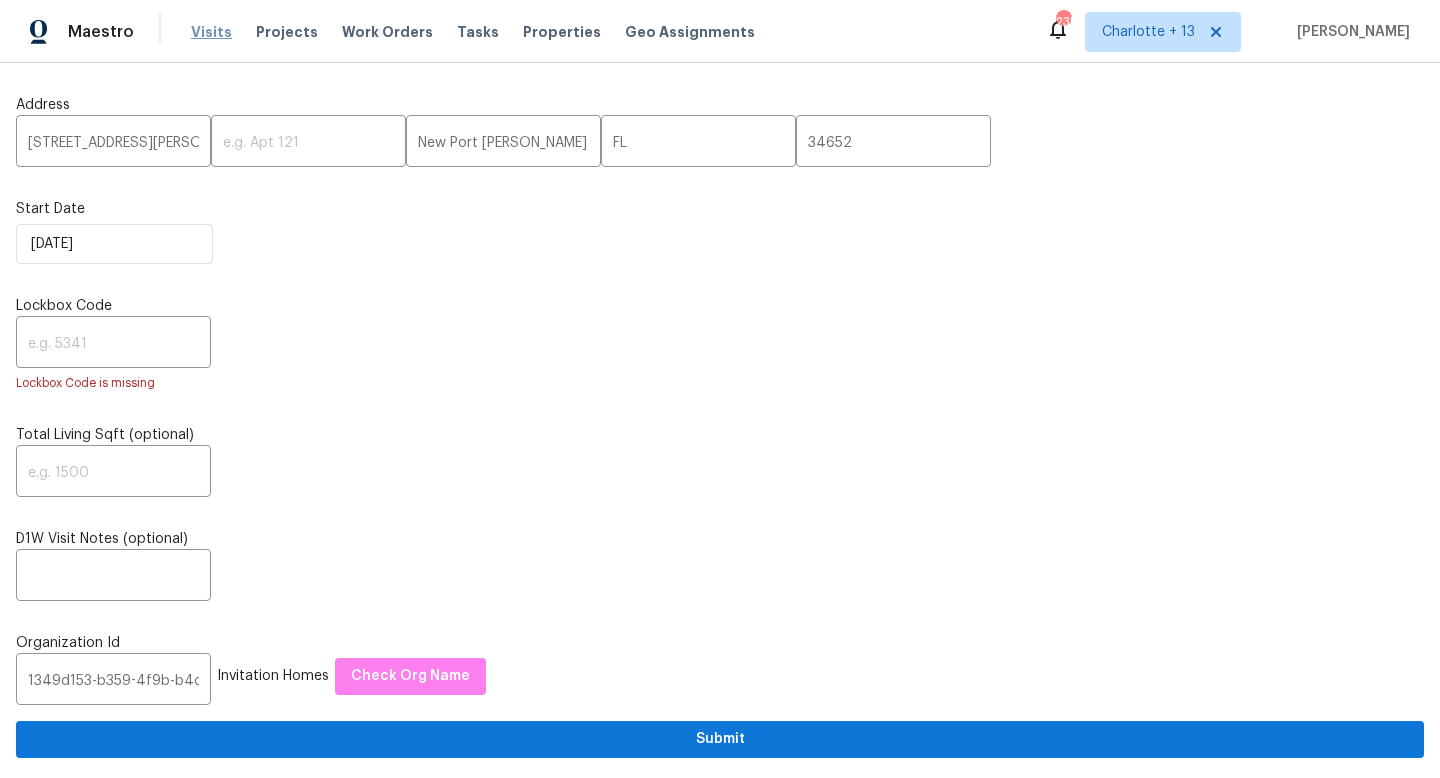 click on "Visits" at bounding box center (211, 32) 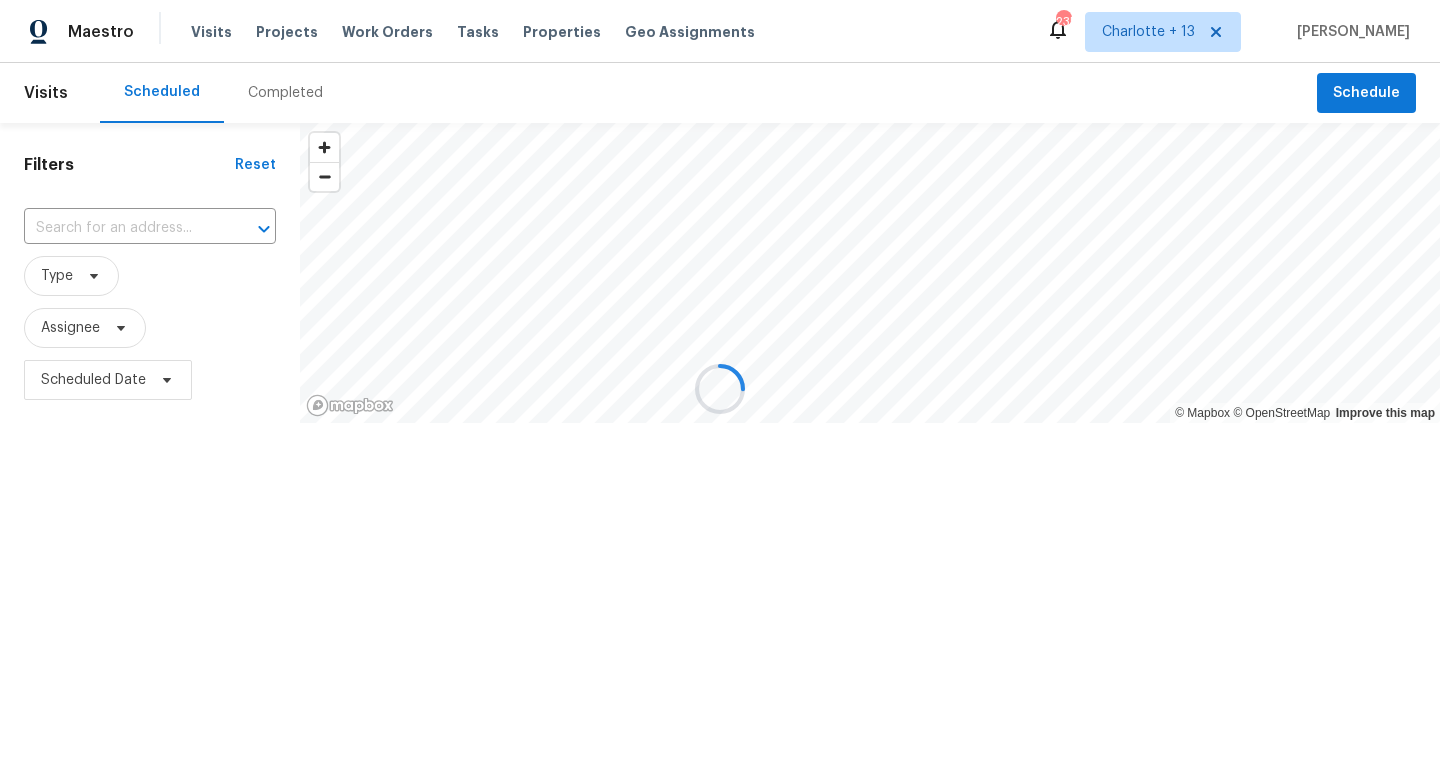 click at bounding box center [720, 389] 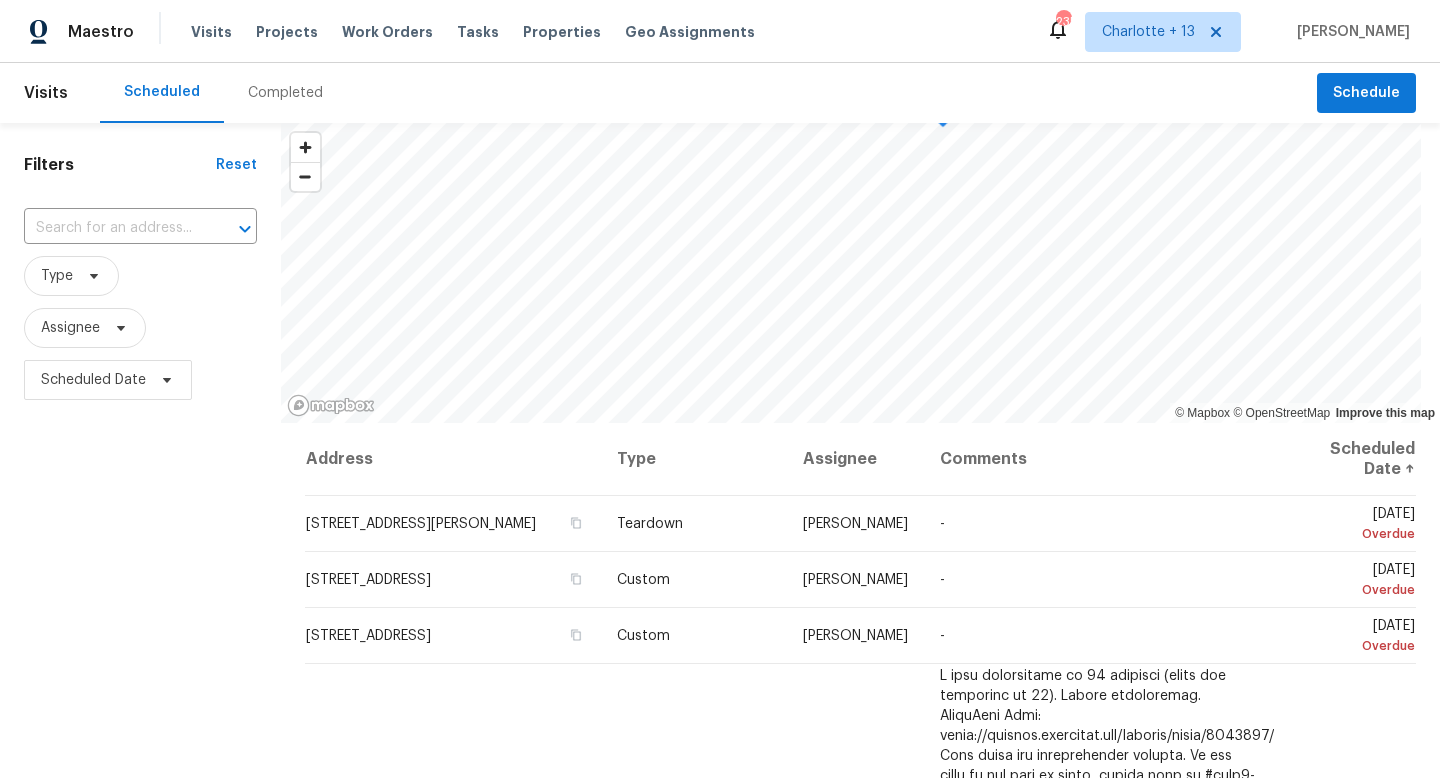 click at bounding box center (112, 228) 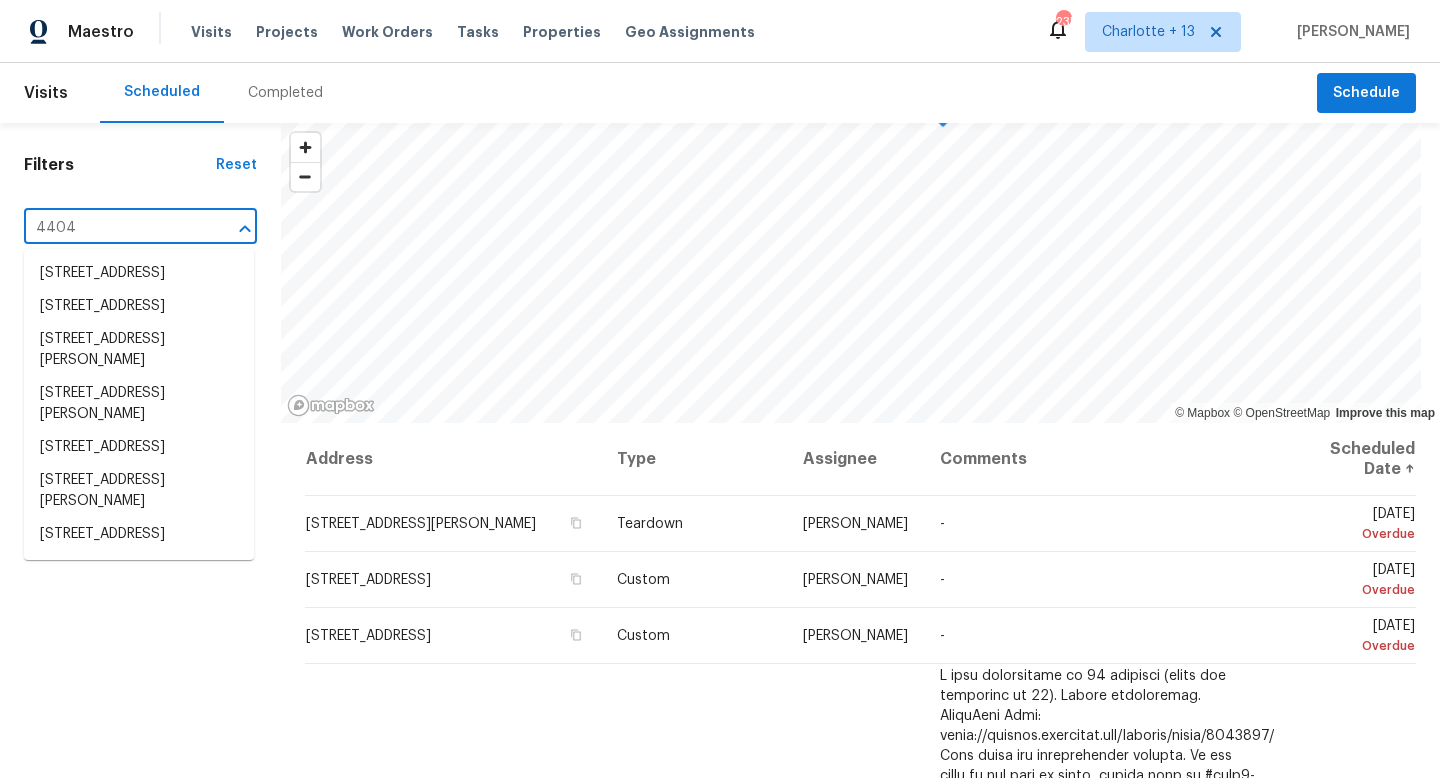 type on "4404" 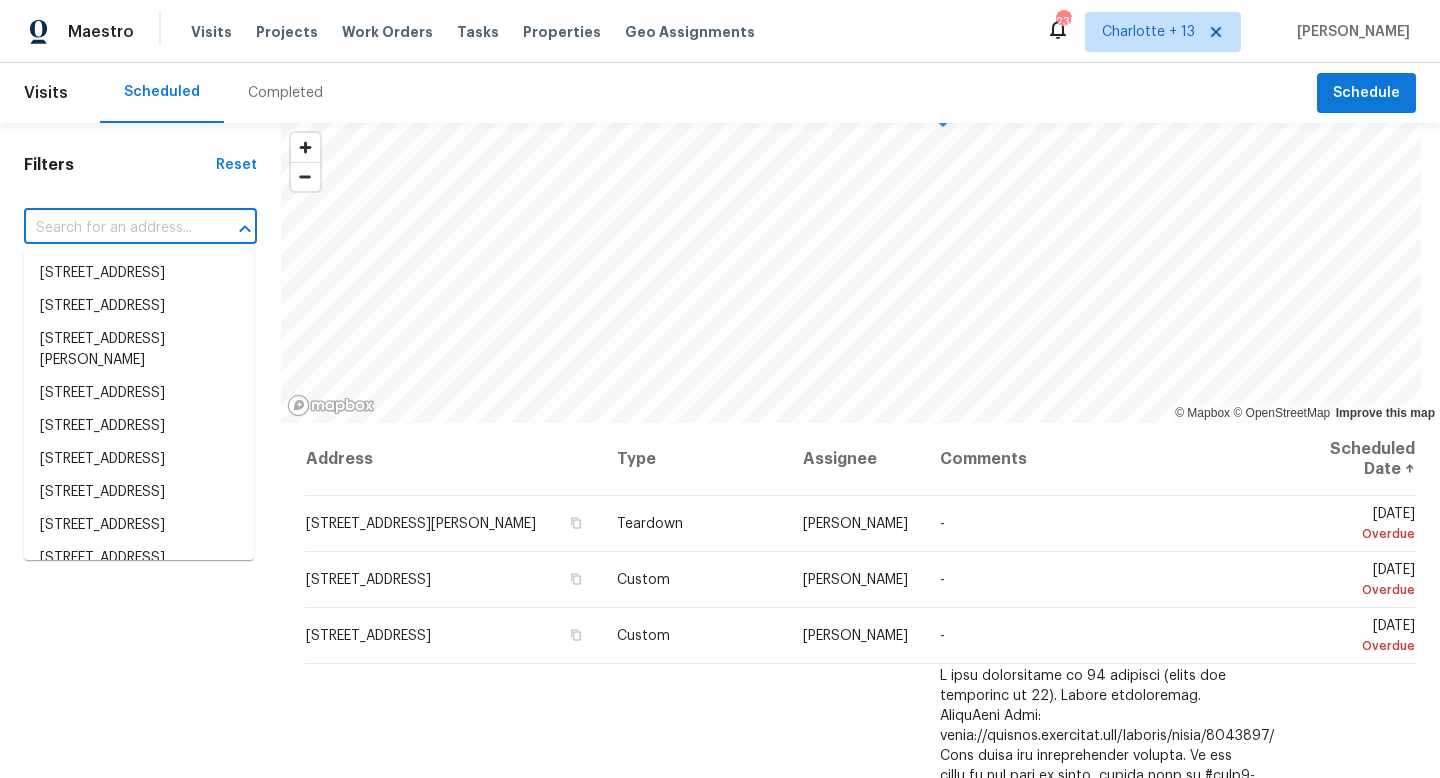 click at bounding box center [112, 228] 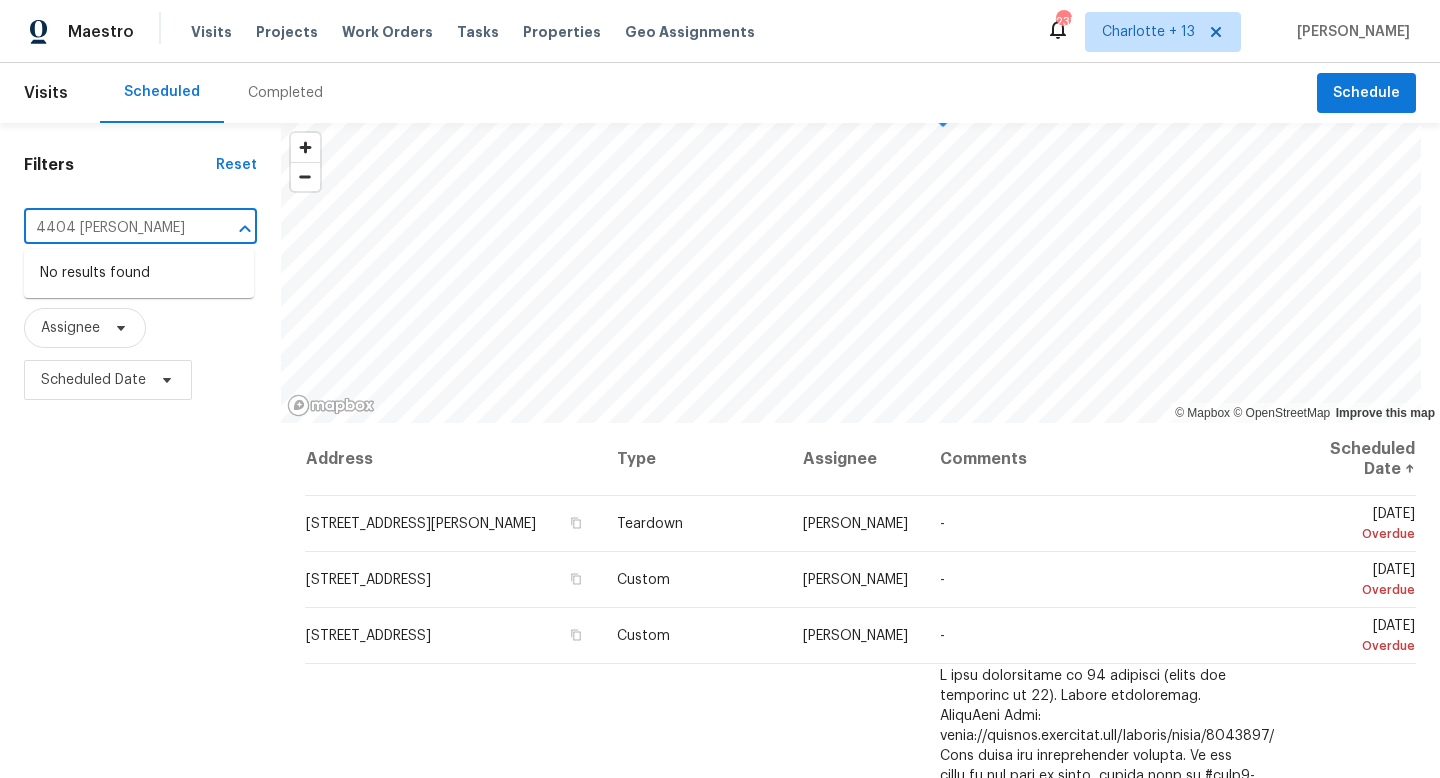 type on "4404 [PERSON_NAME]" 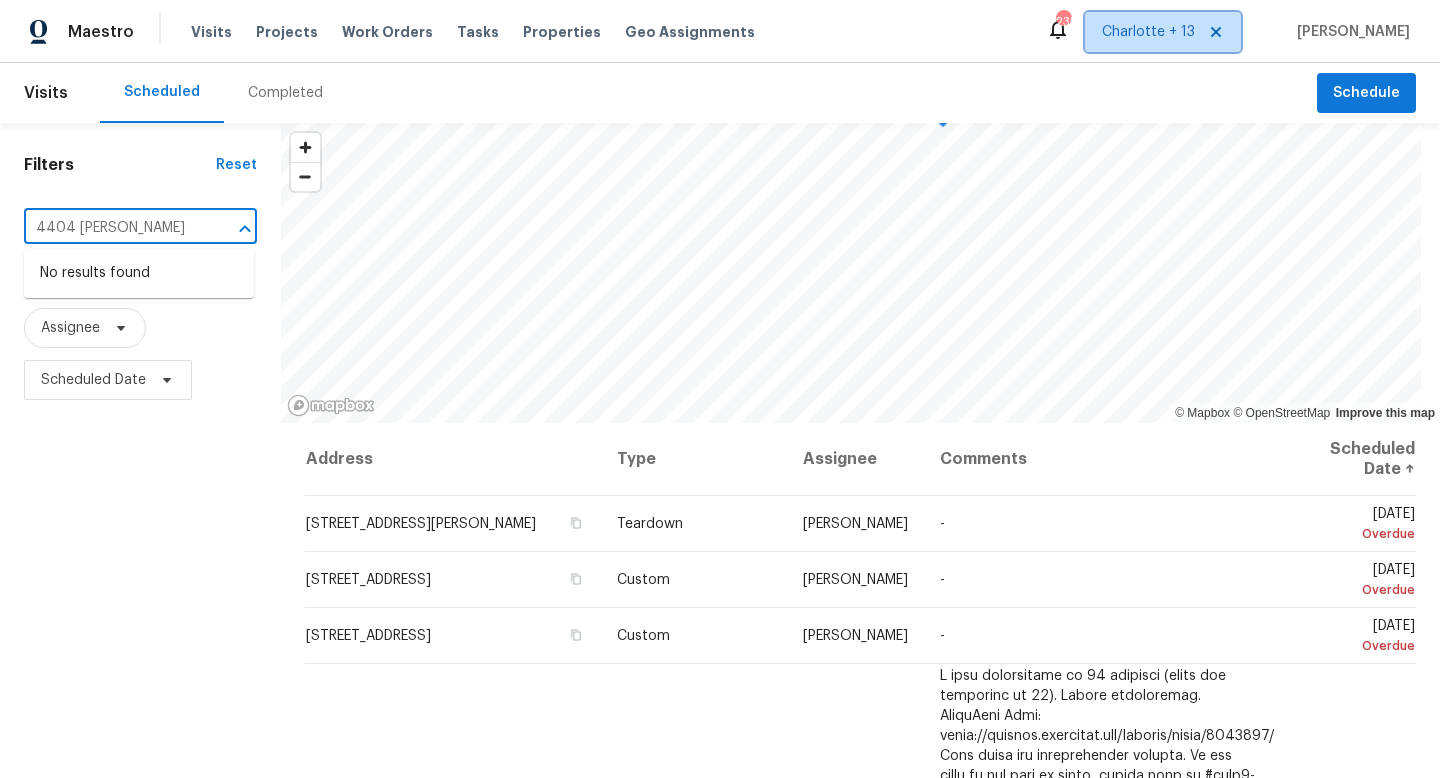 type 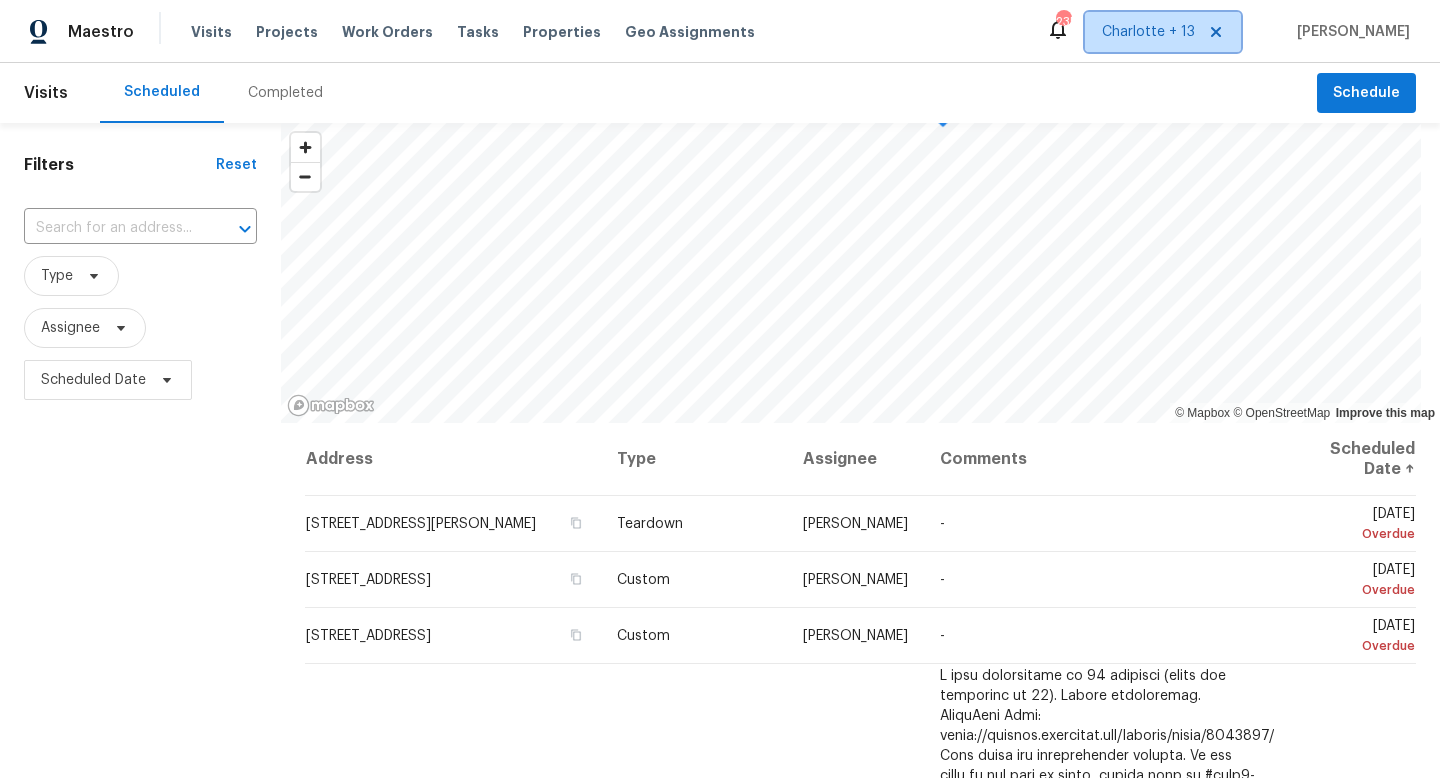 click on "Charlotte + 13" at bounding box center (1148, 32) 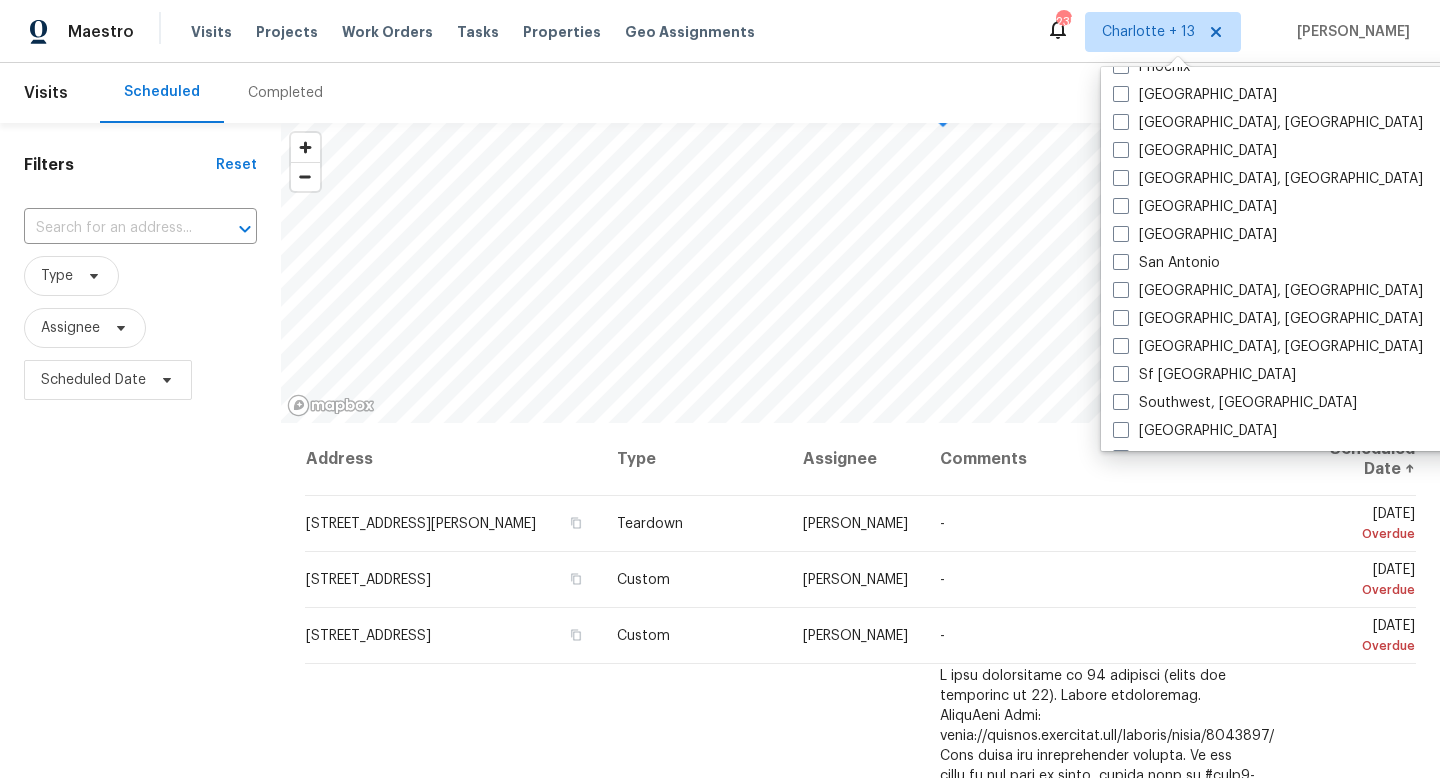 scroll, scrollTop: 1340, scrollLeft: 0, axis: vertical 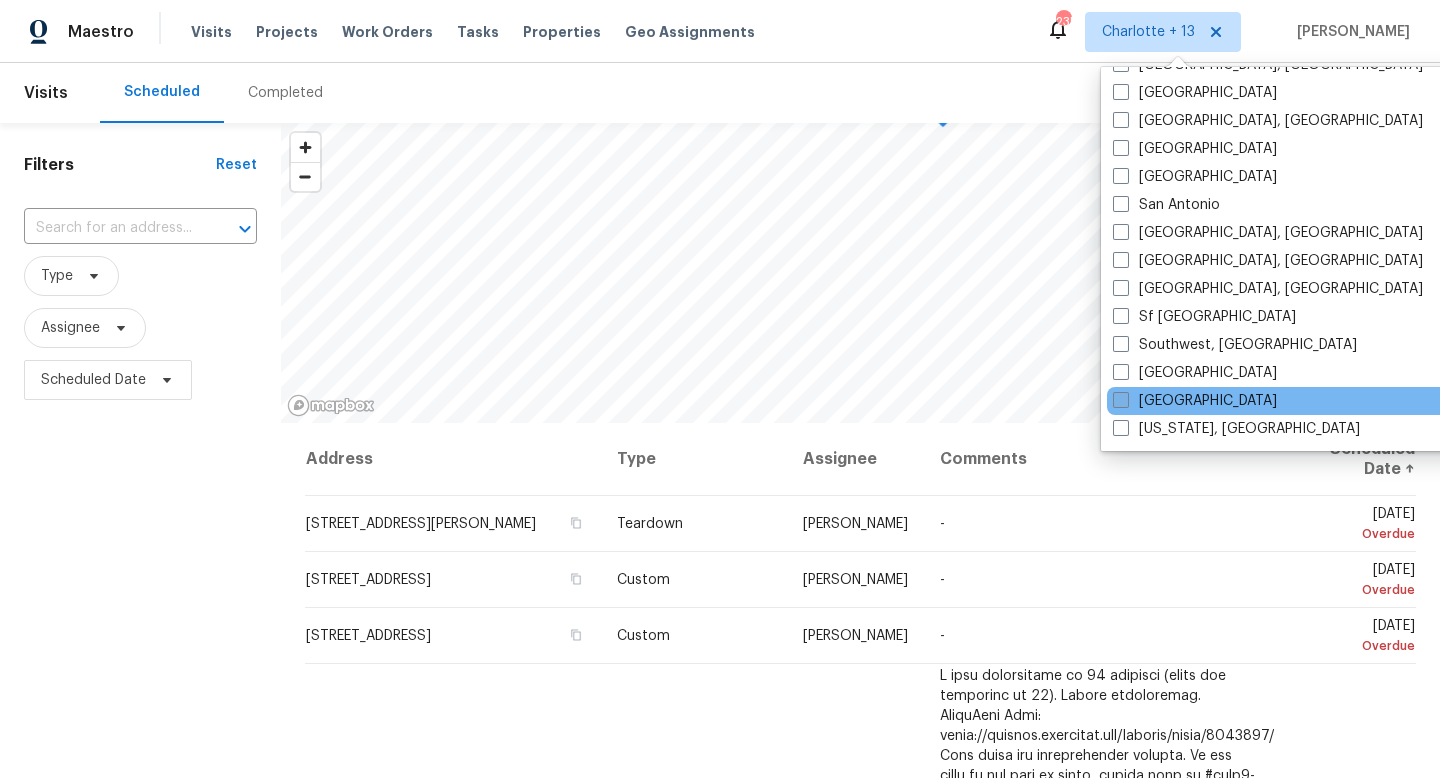 click at bounding box center (1121, 400) 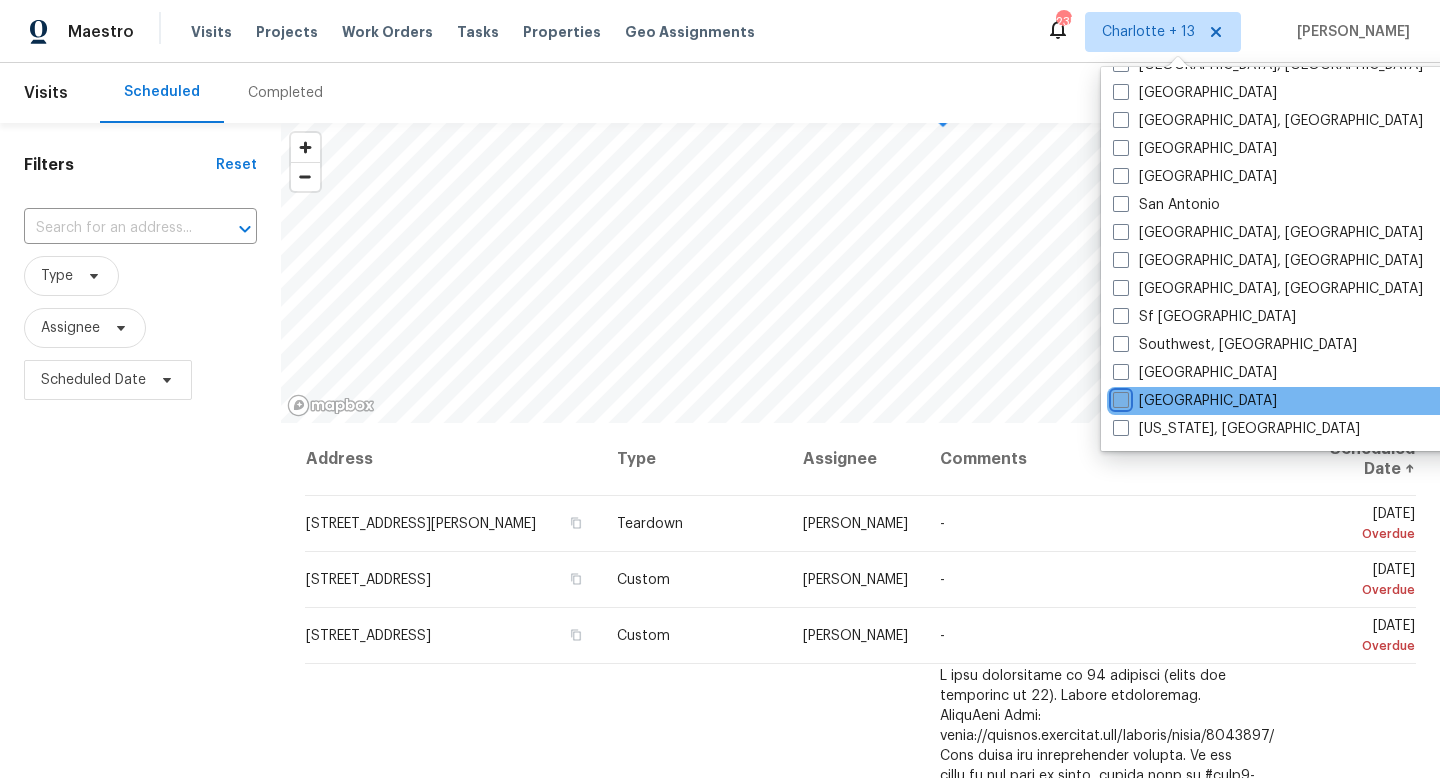 click on "[GEOGRAPHIC_DATA]" at bounding box center [1119, 397] 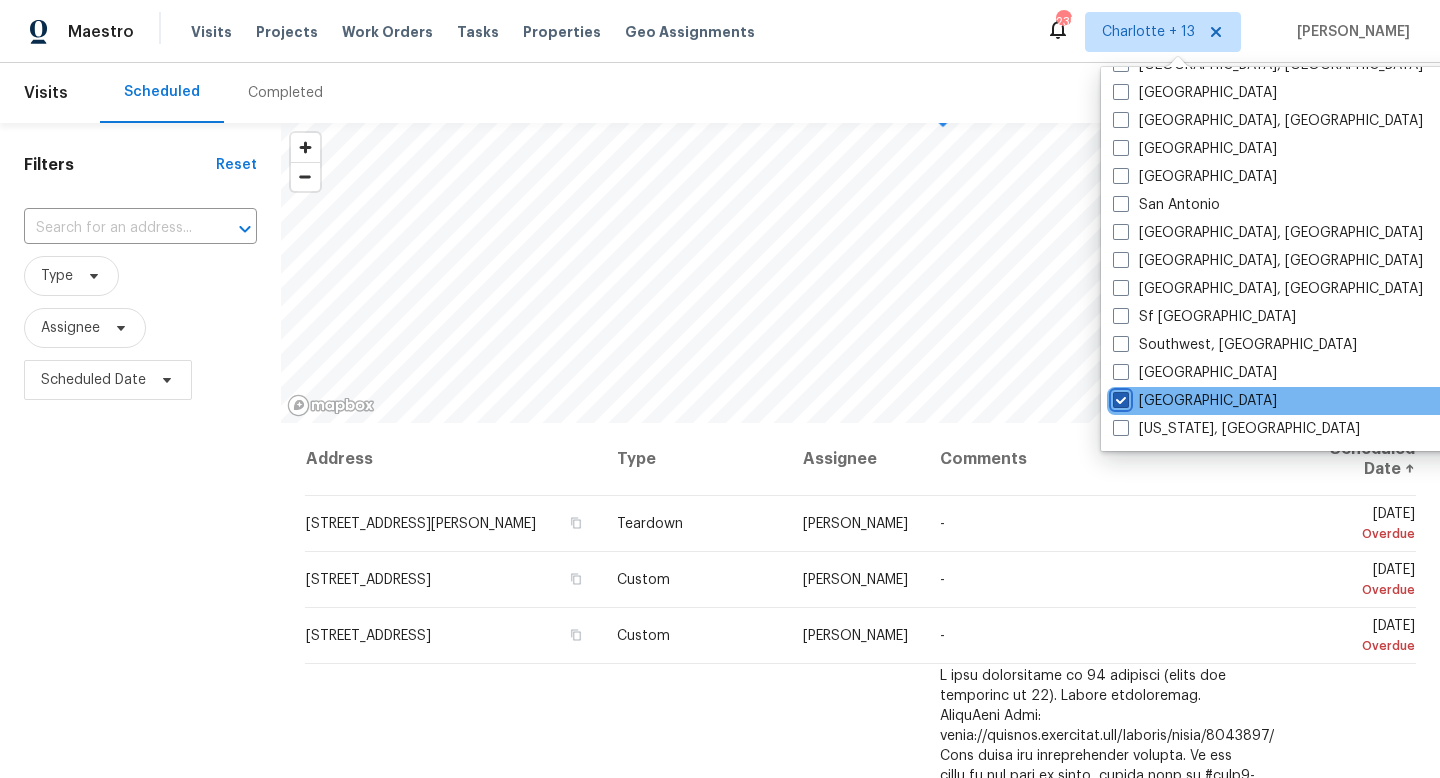 checkbox on "true" 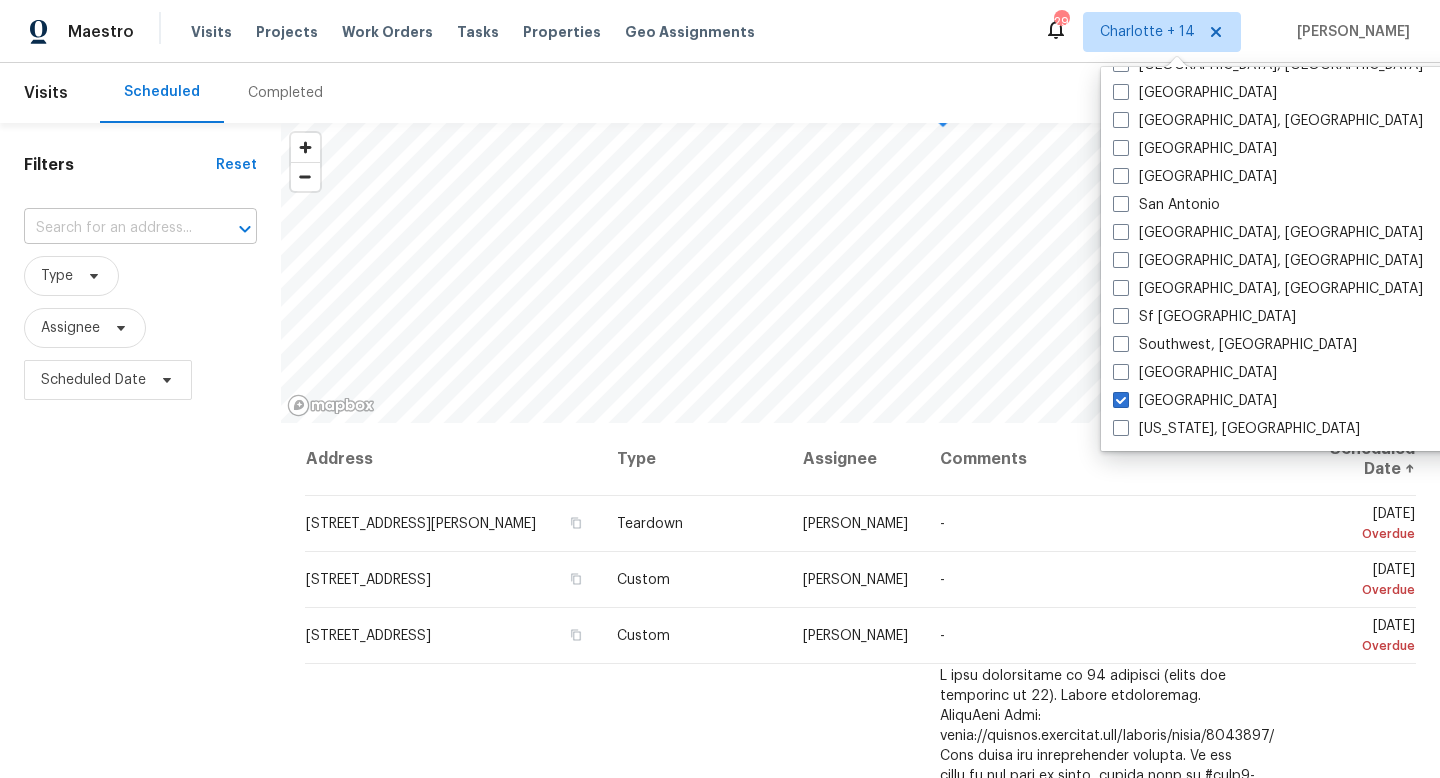 click at bounding box center [112, 228] 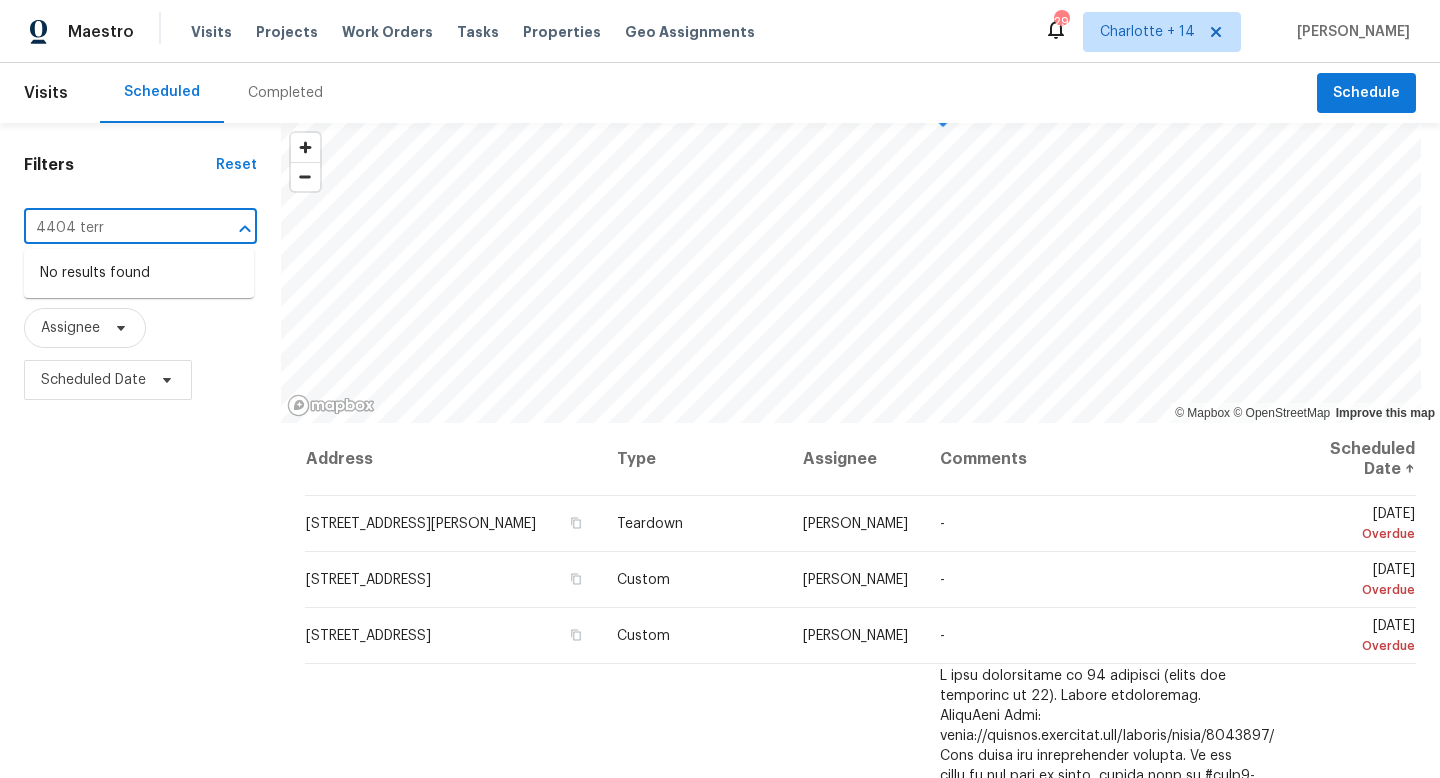 type on "4404 terr" 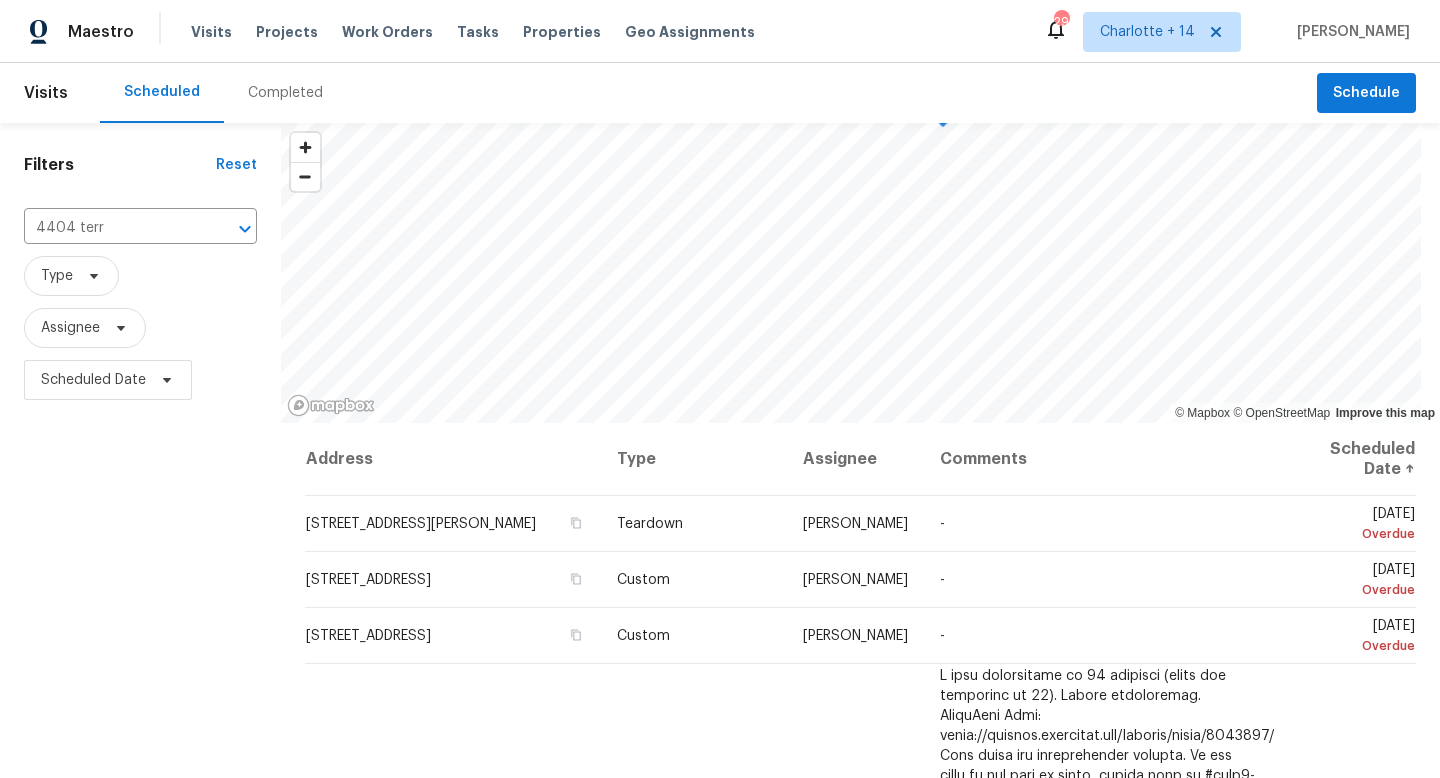 type 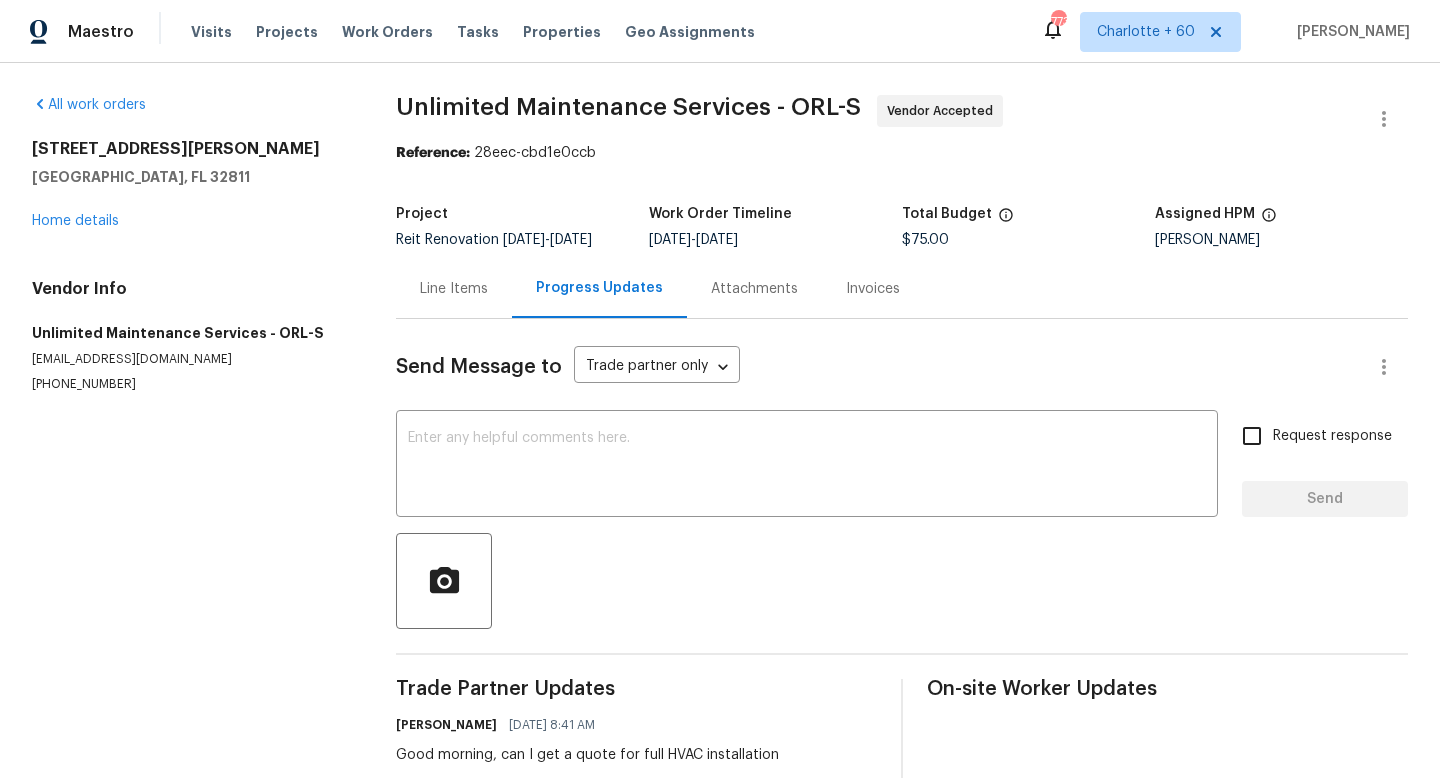 scroll, scrollTop: 0, scrollLeft: 0, axis: both 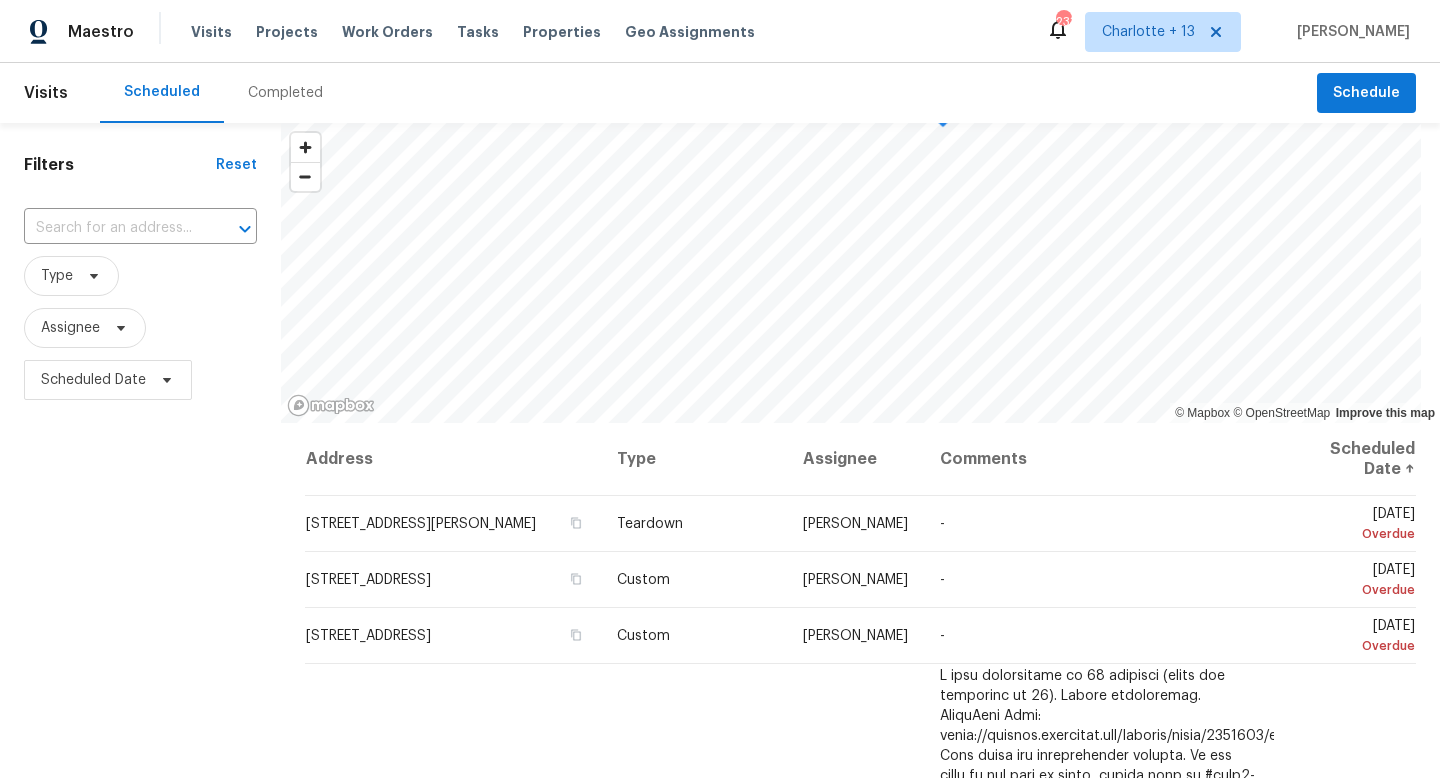click on "Scheduled Completed" at bounding box center (708, 93) 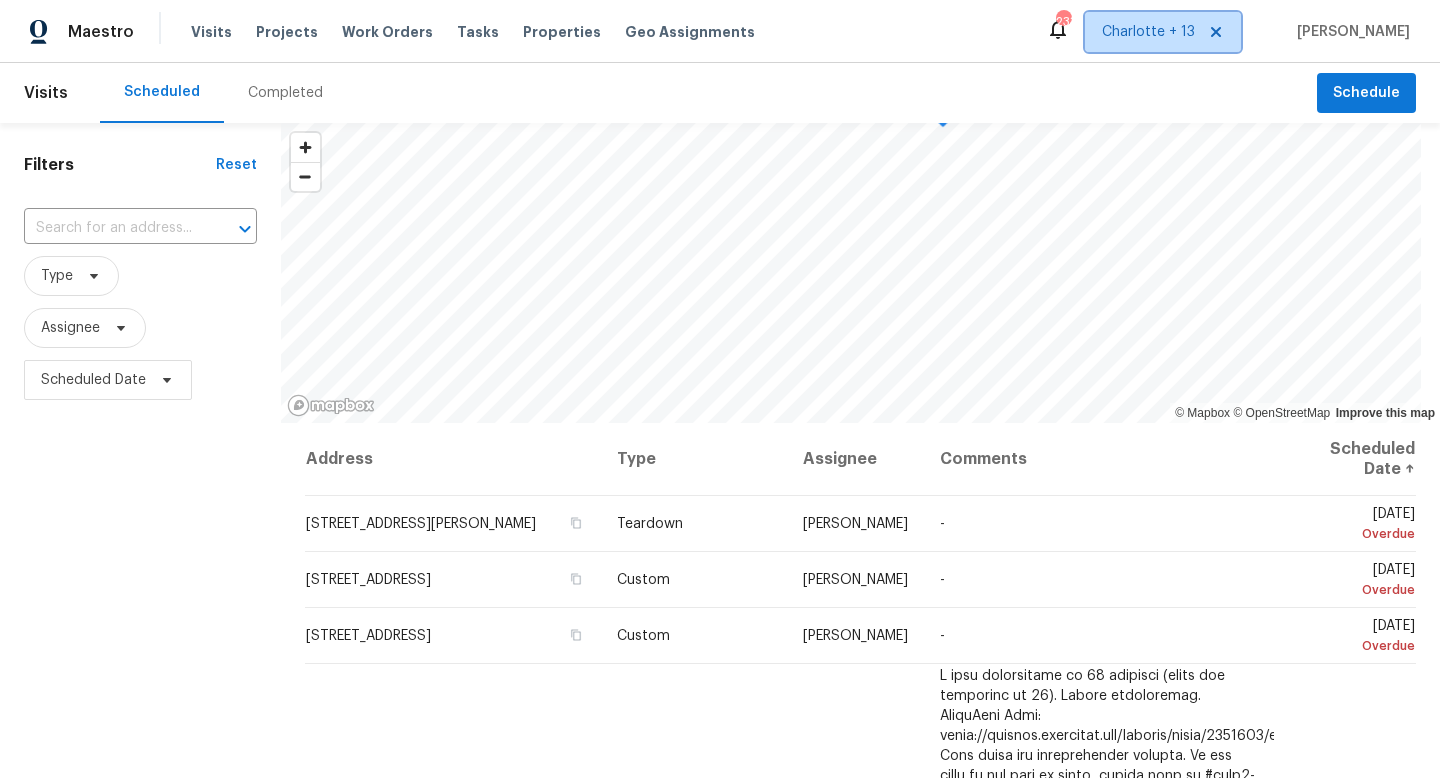 click on "Charlotte + 13" at bounding box center (1148, 32) 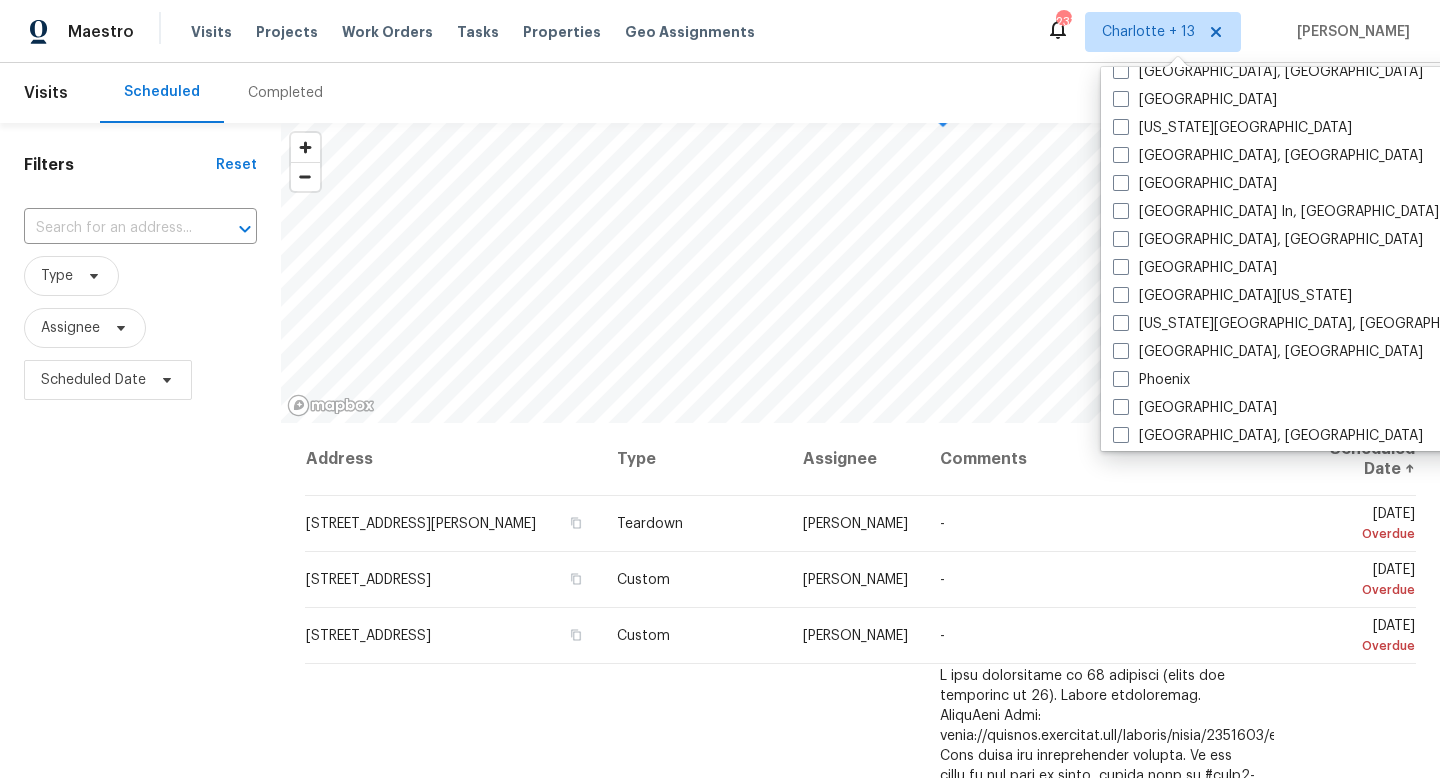 scroll, scrollTop: 1340, scrollLeft: 0, axis: vertical 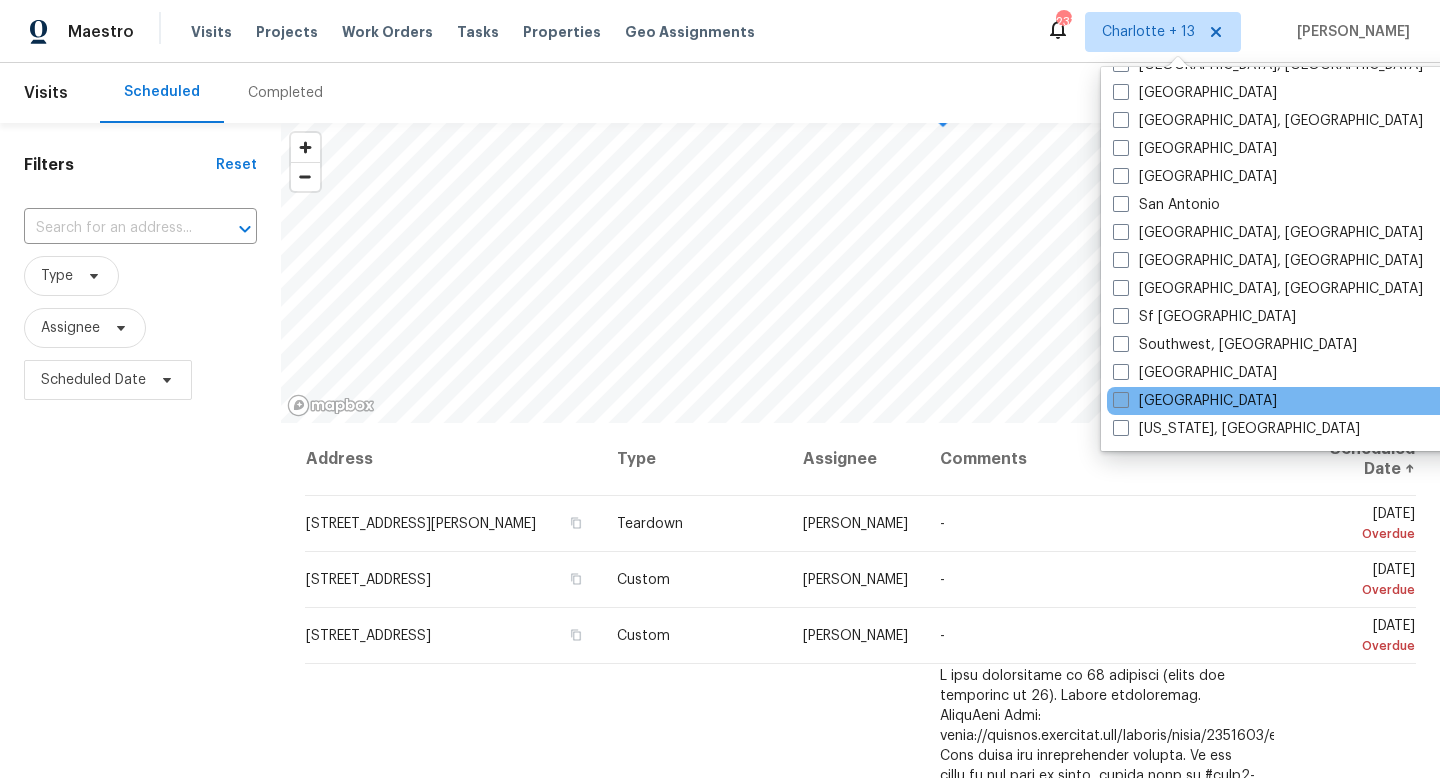 click at bounding box center (1121, 400) 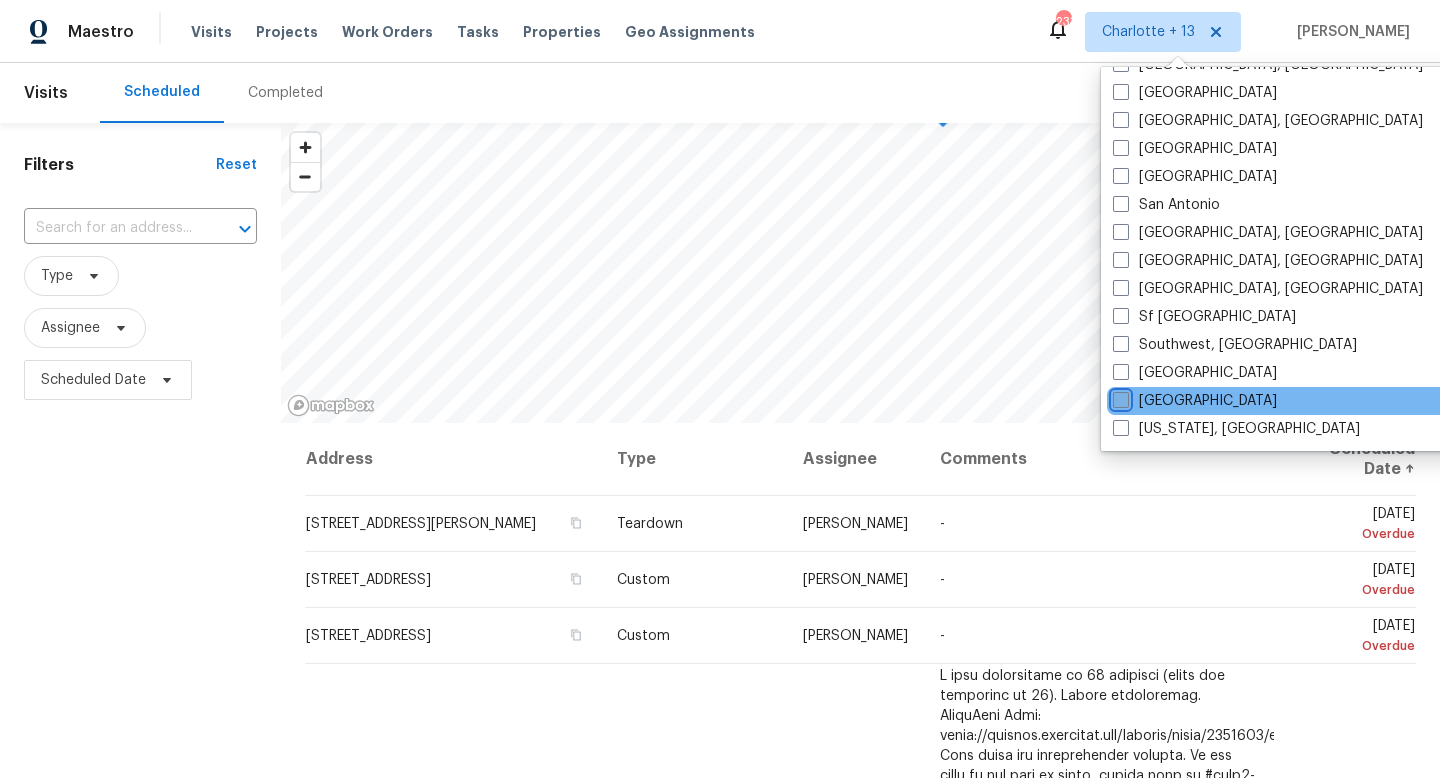 click on "[GEOGRAPHIC_DATA]" at bounding box center [1119, 397] 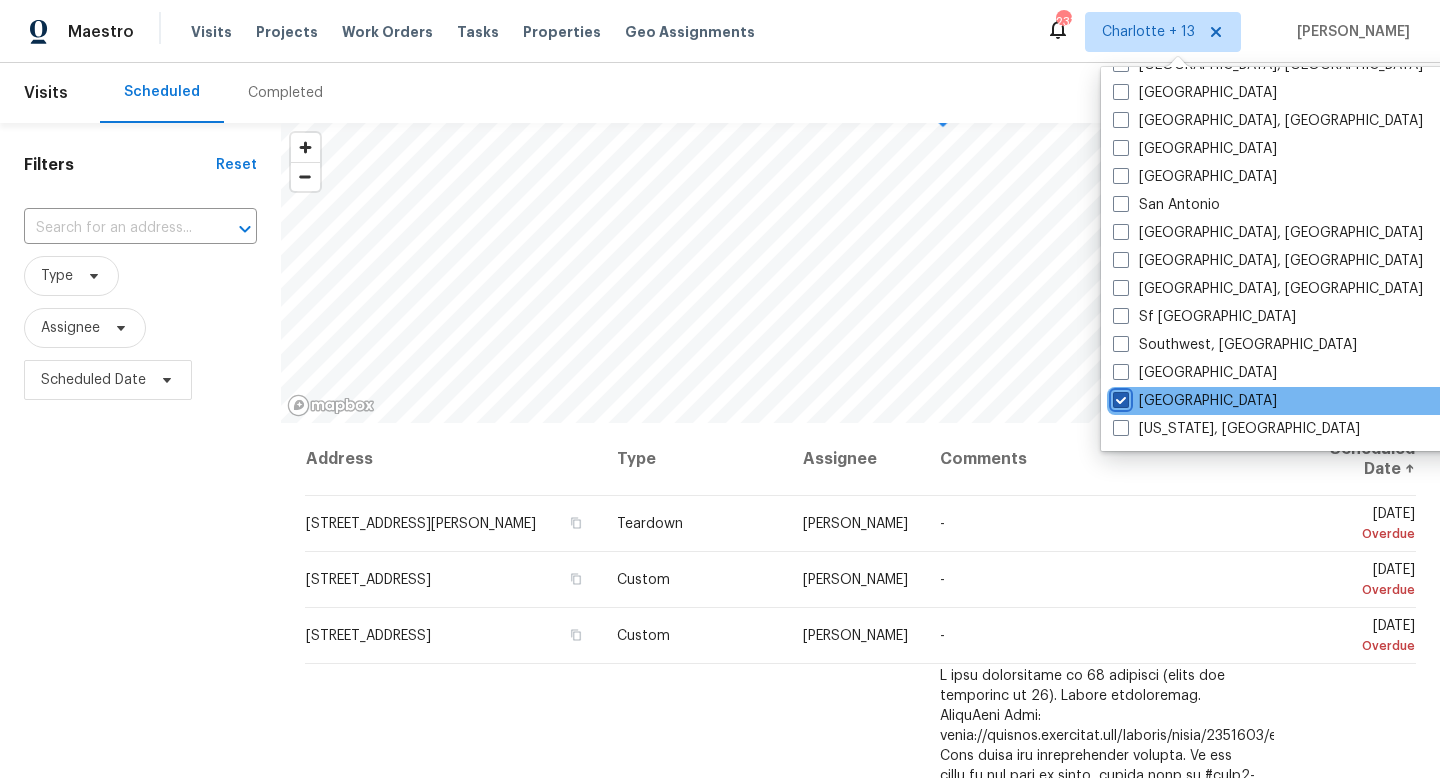 checkbox on "true" 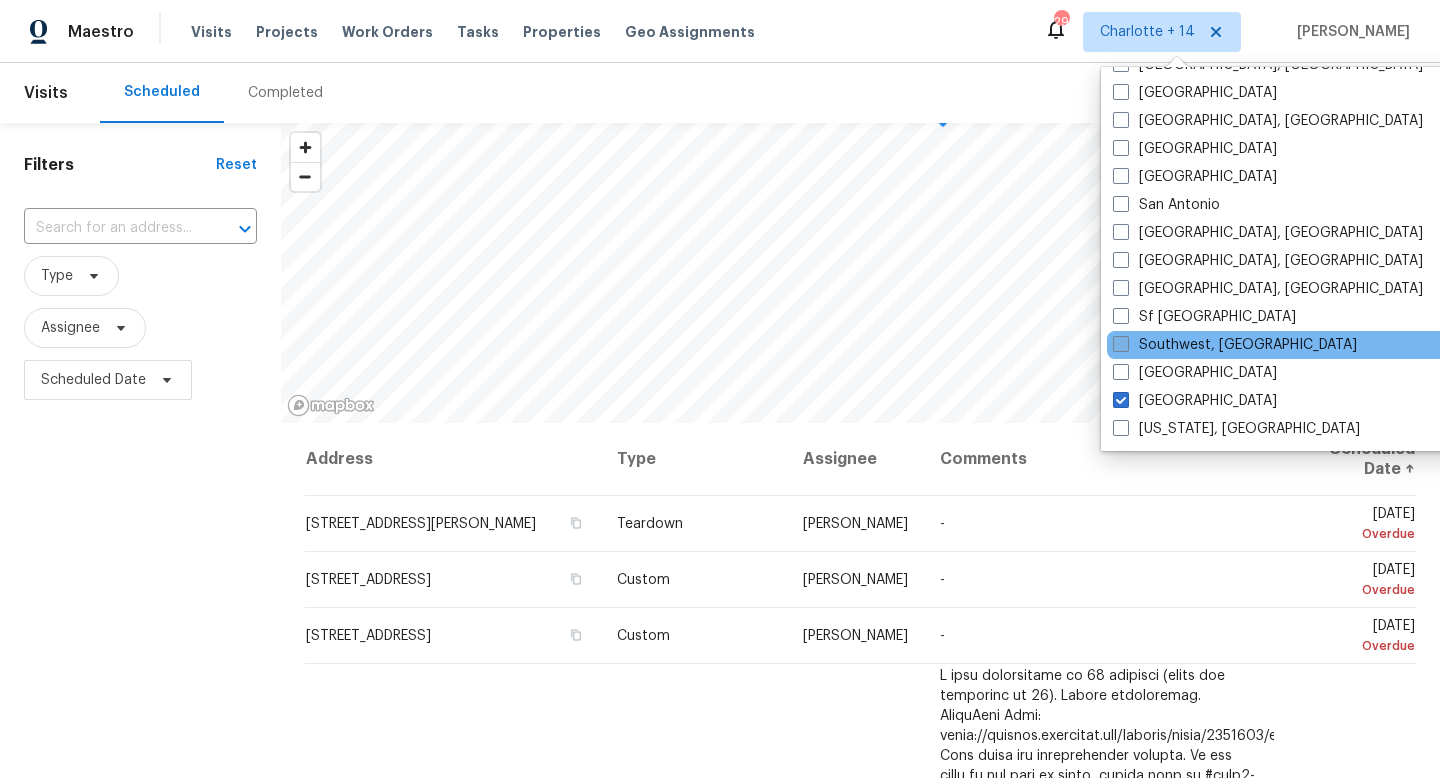 click at bounding box center (1121, 344) 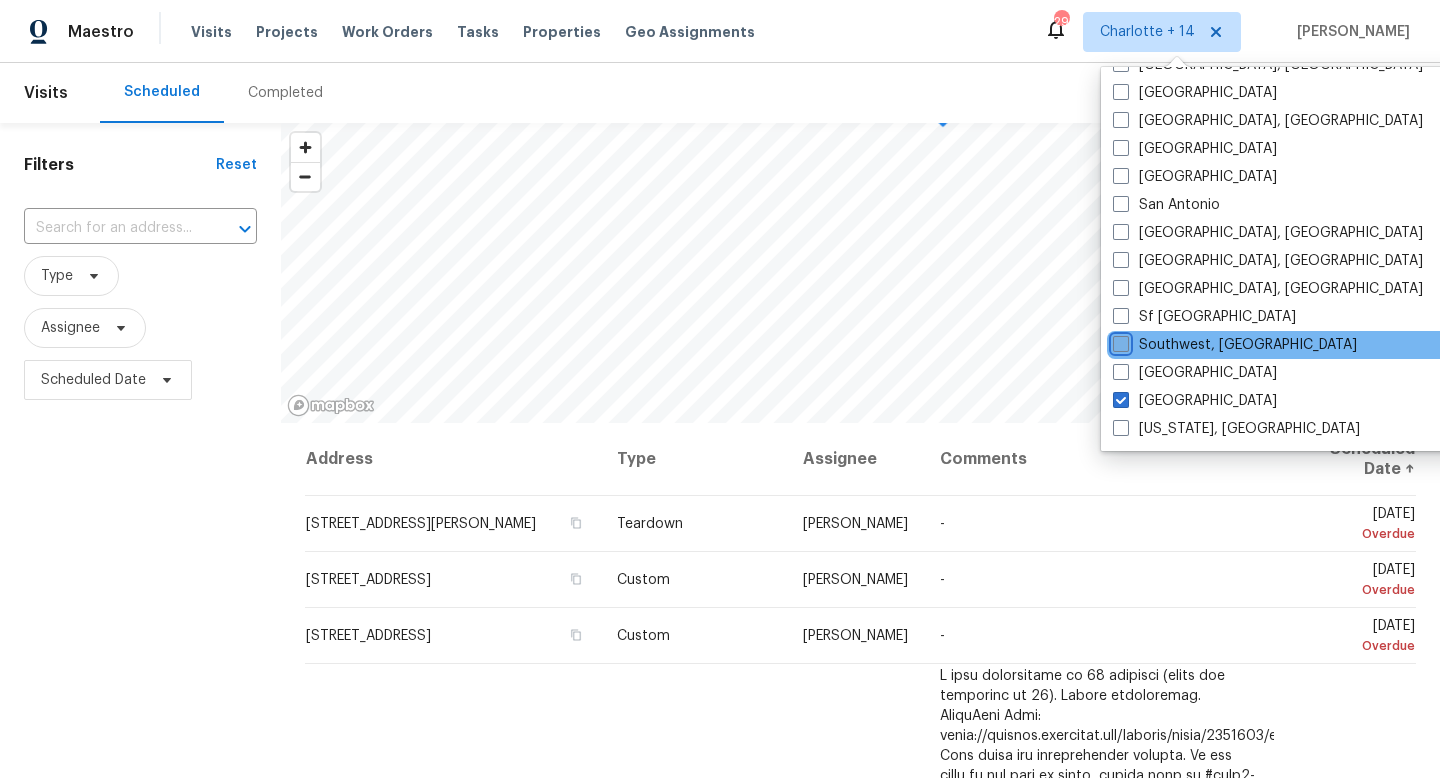 click on "Southwest, [GEOGRAPHIC_DATA]" at bounding box center (1119, 341) 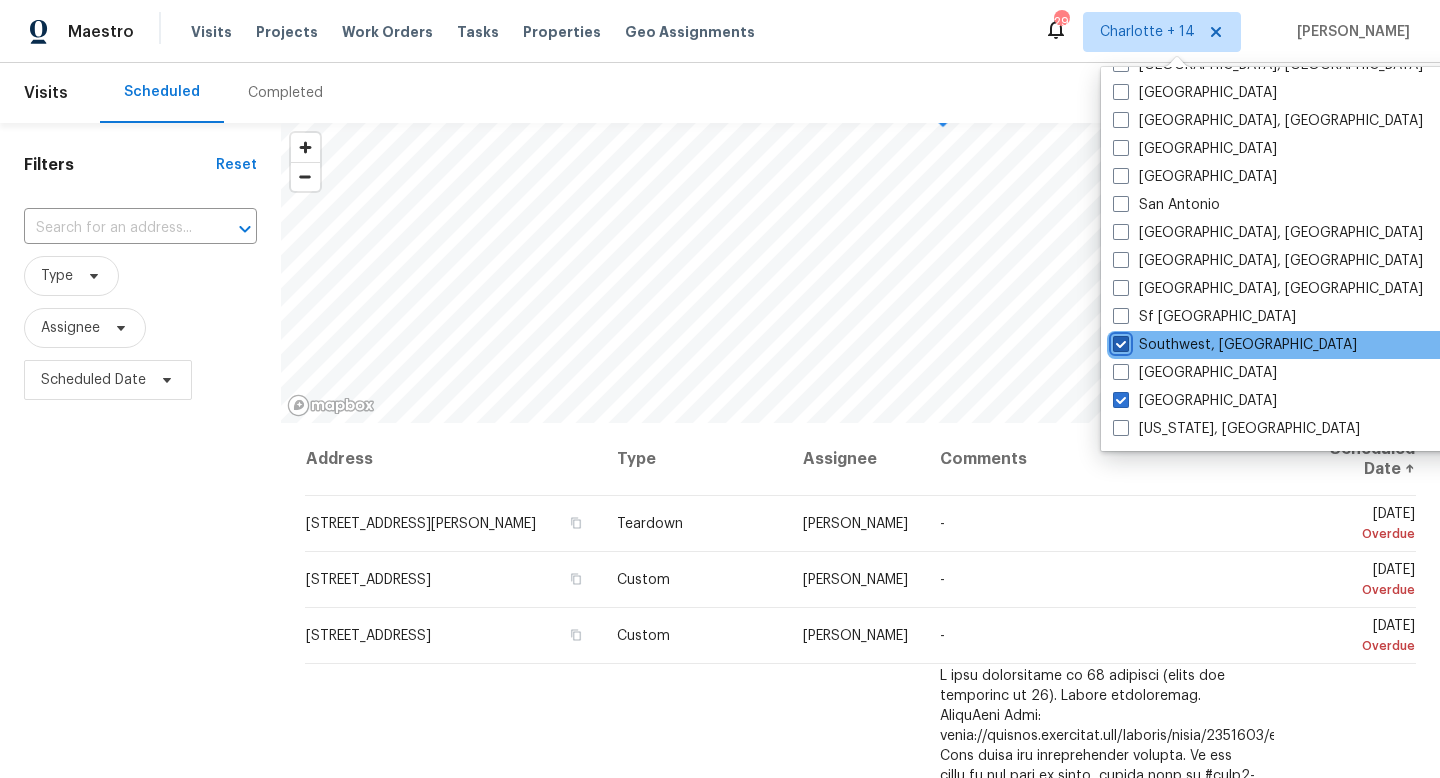 checkbox on "true" 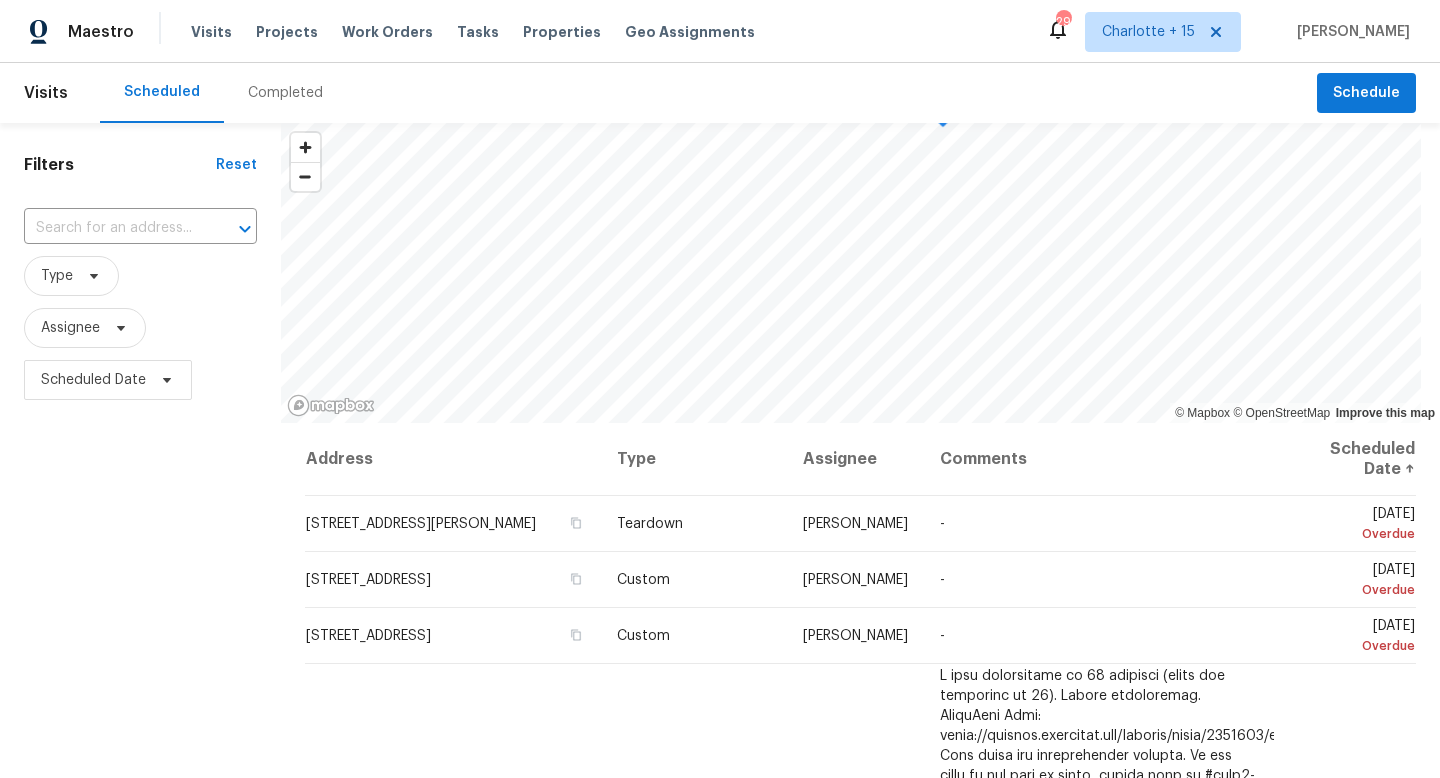 click on "Scheduled Completed" at bounding box center (708, 93) 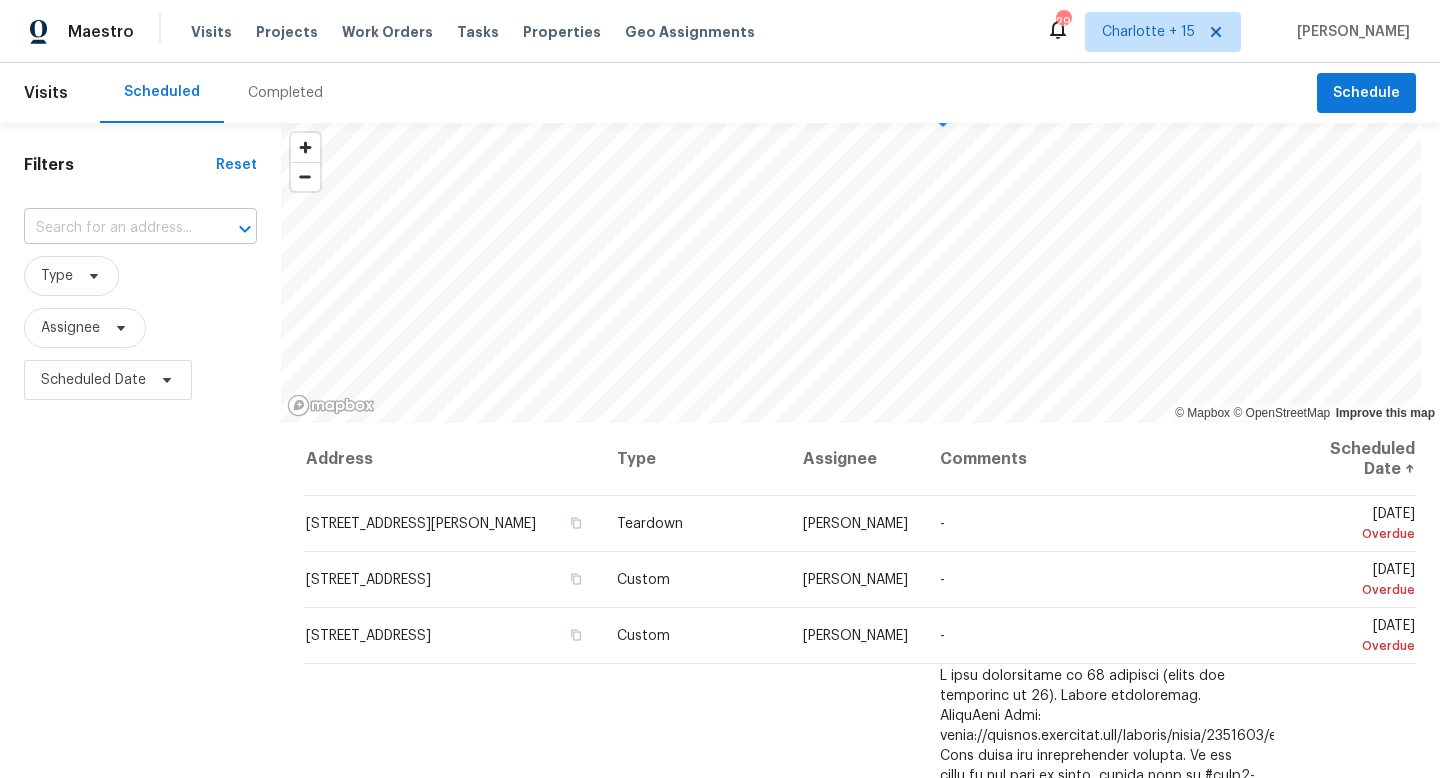 click at bounding box center (231, 229) 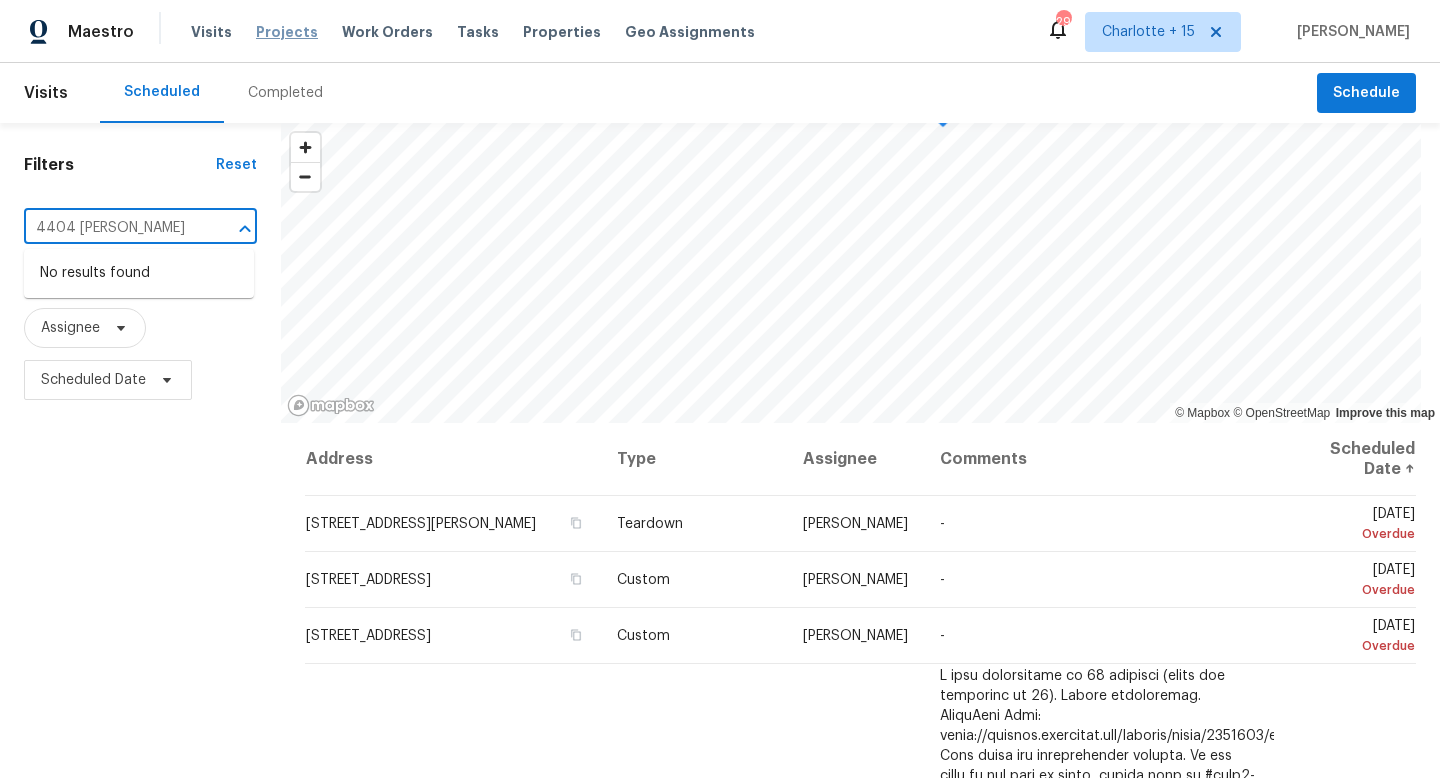 type on "4404 [PERSON_NAME]" 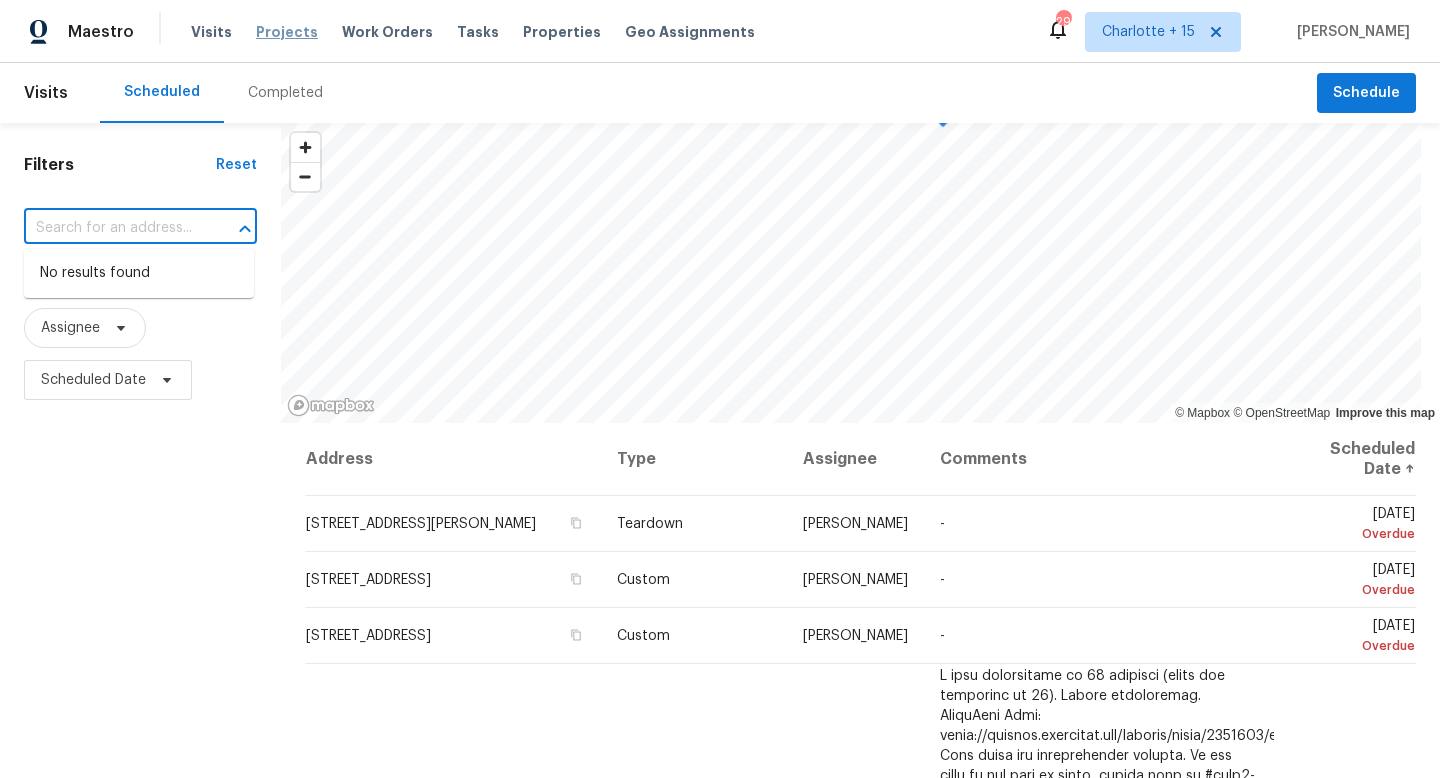 click on "Projects" at bounding box center (287, 32) 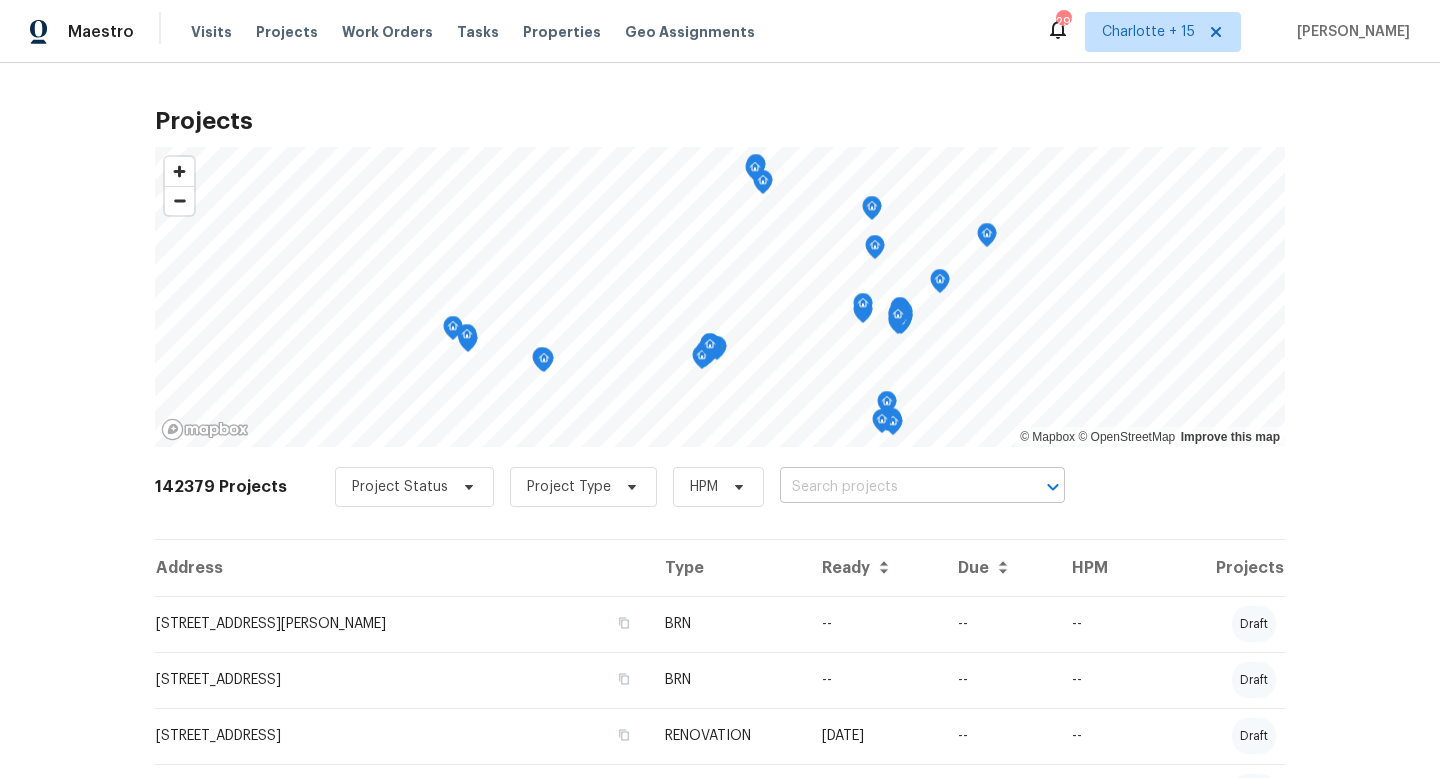 click at bounding box center [894, 487] 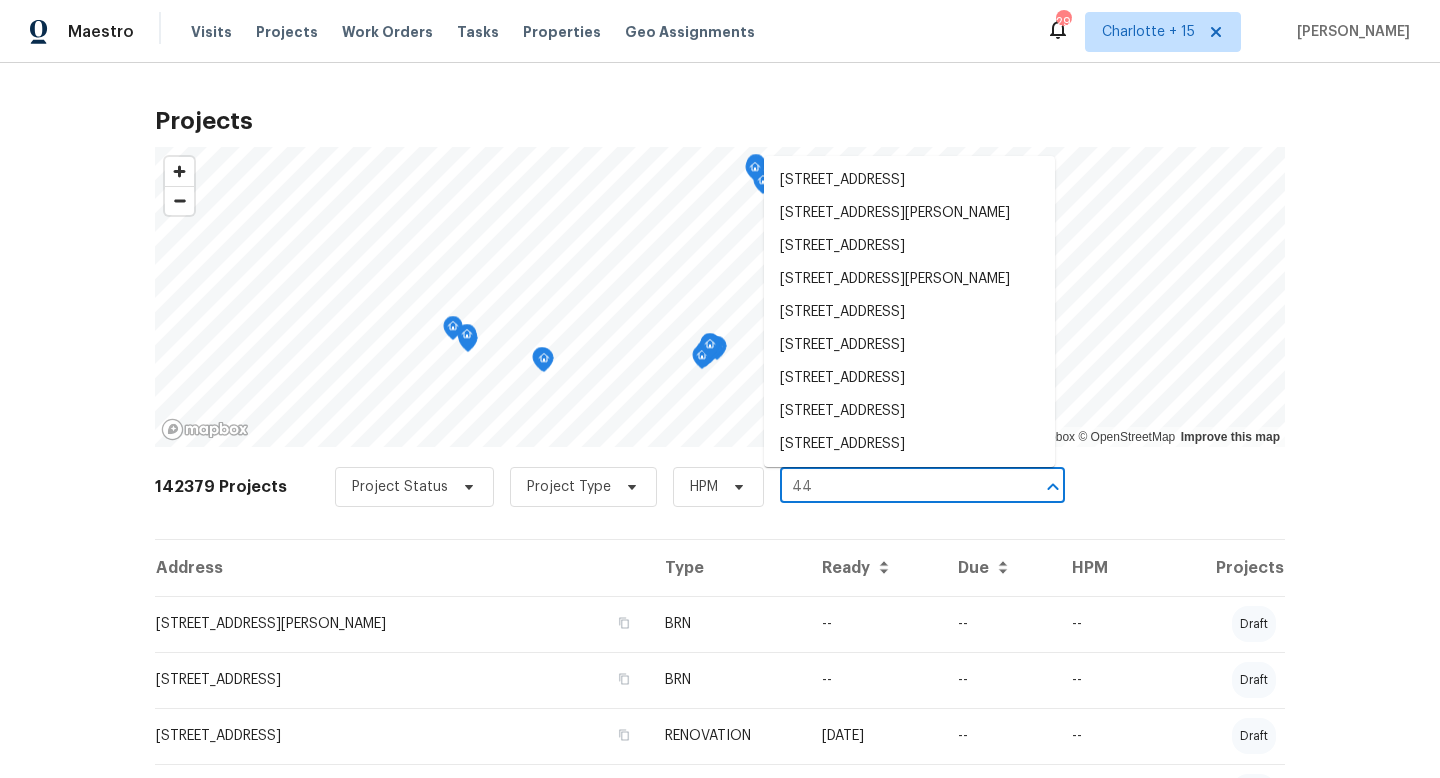 type on "4" 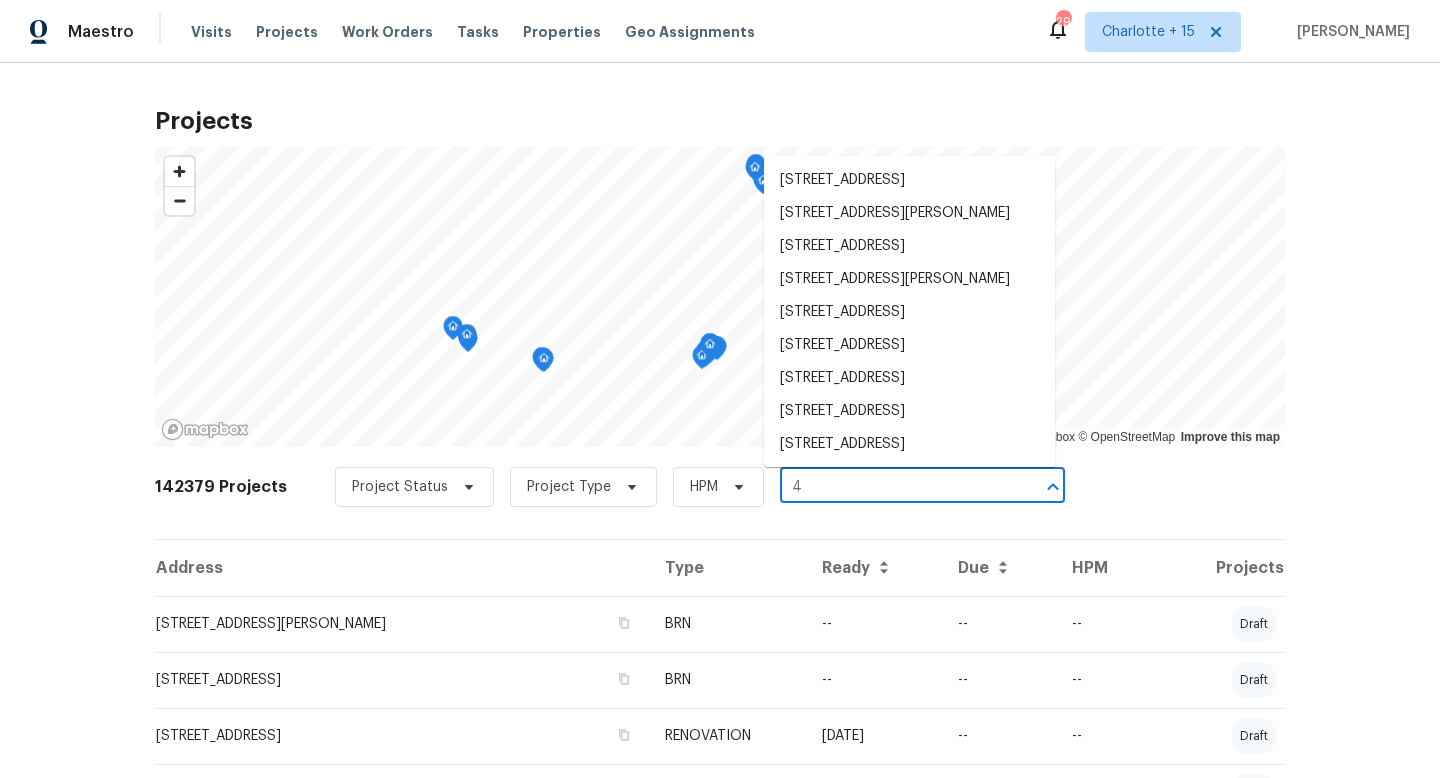 type 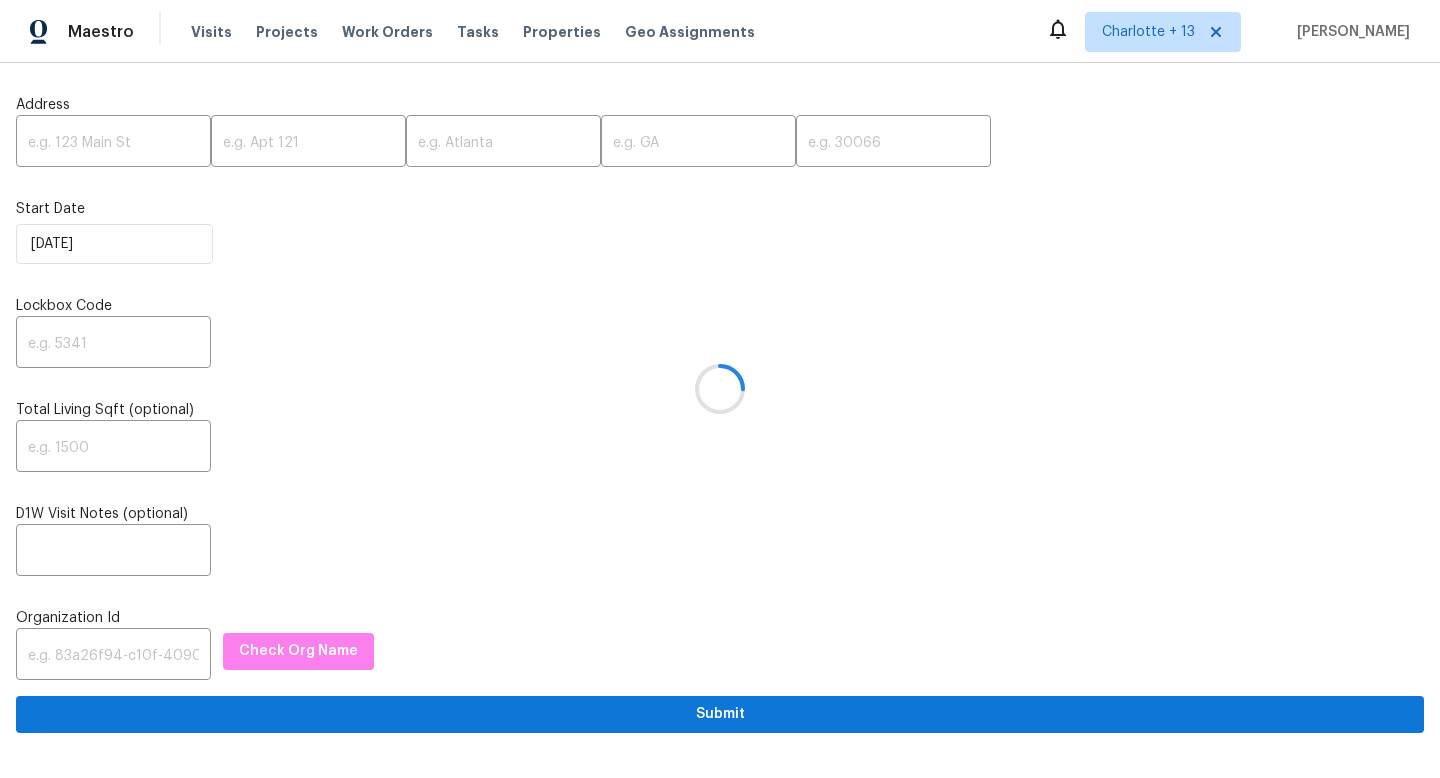 scroll, scrollTop: 0, scrollLeft: 0, axis: both 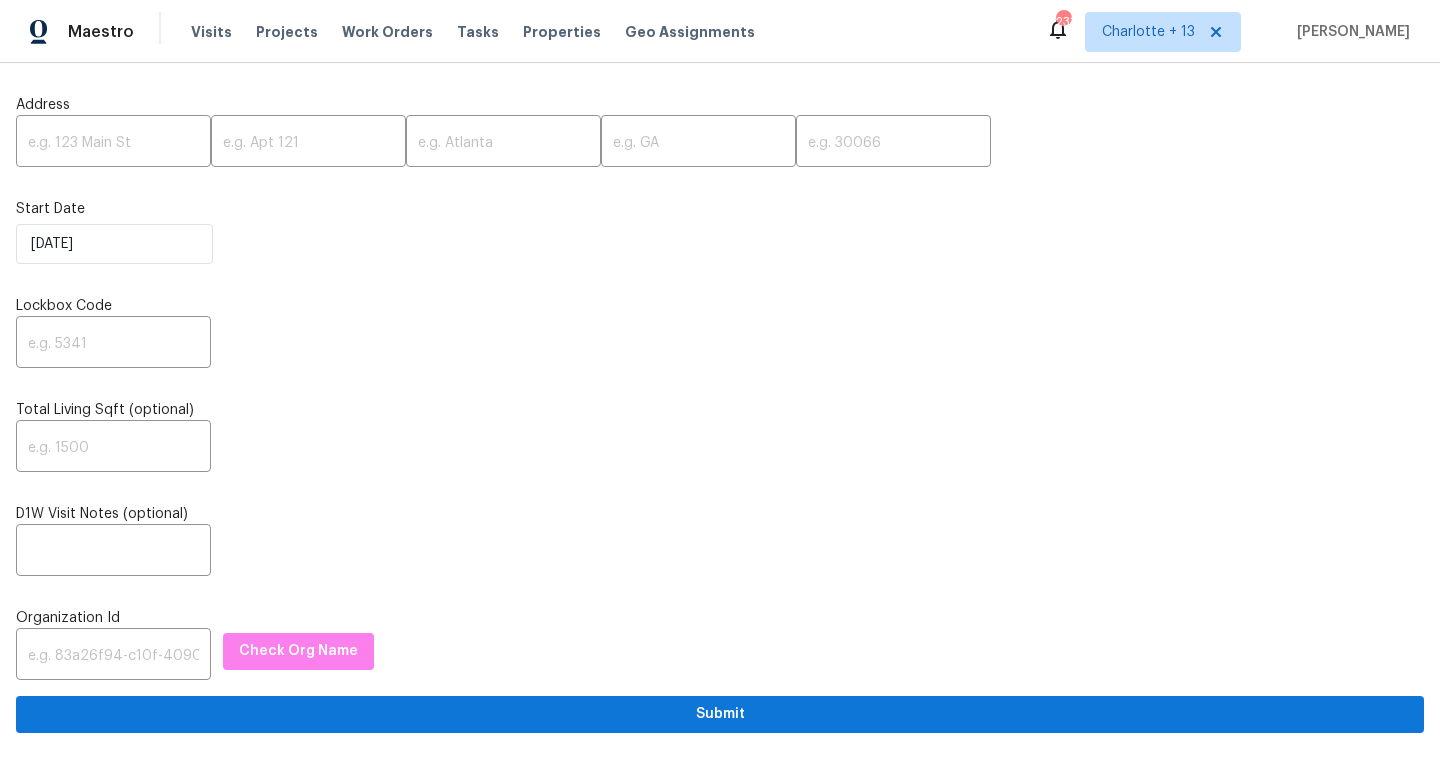 click at bounding box center (113, 143) 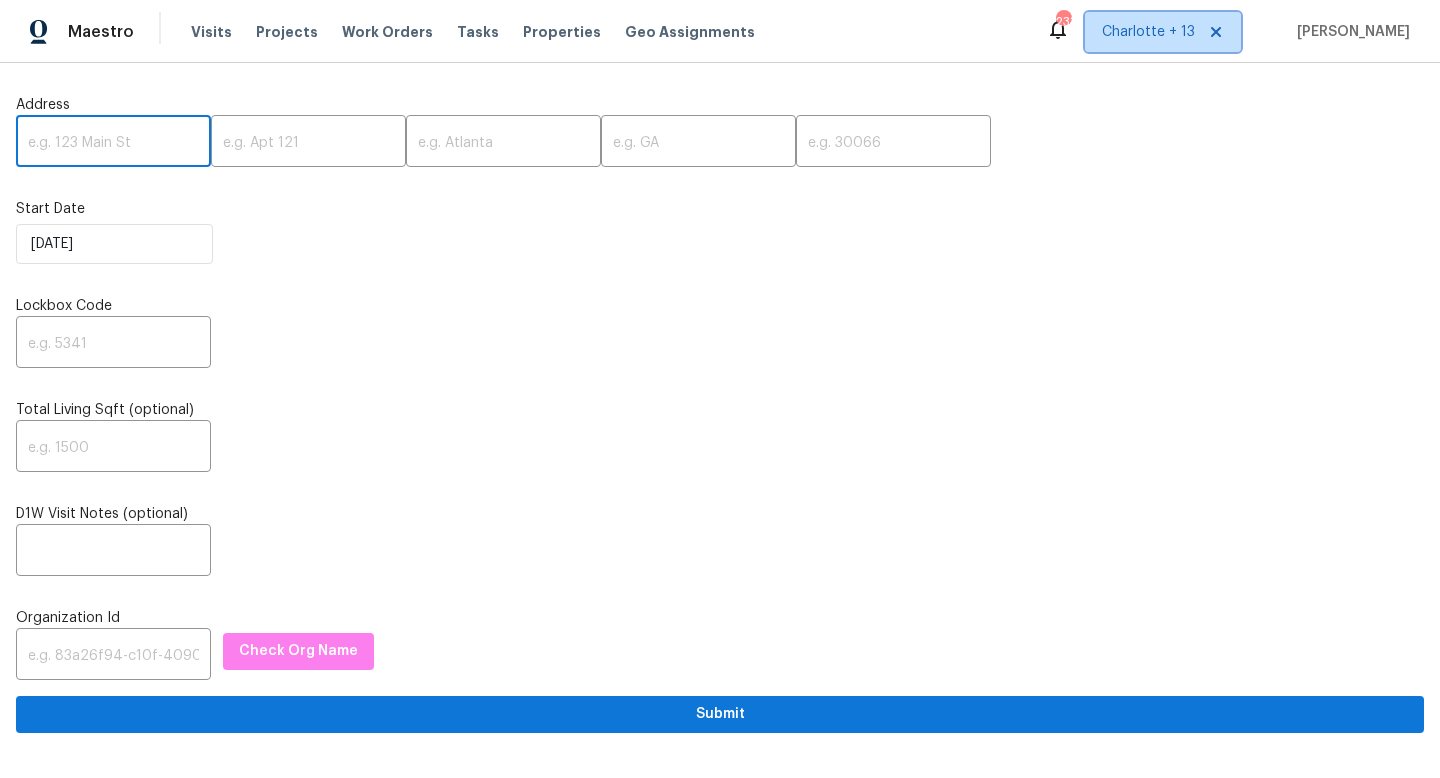 click on "Charlotte + 13" at bounding box center (1148, 32) 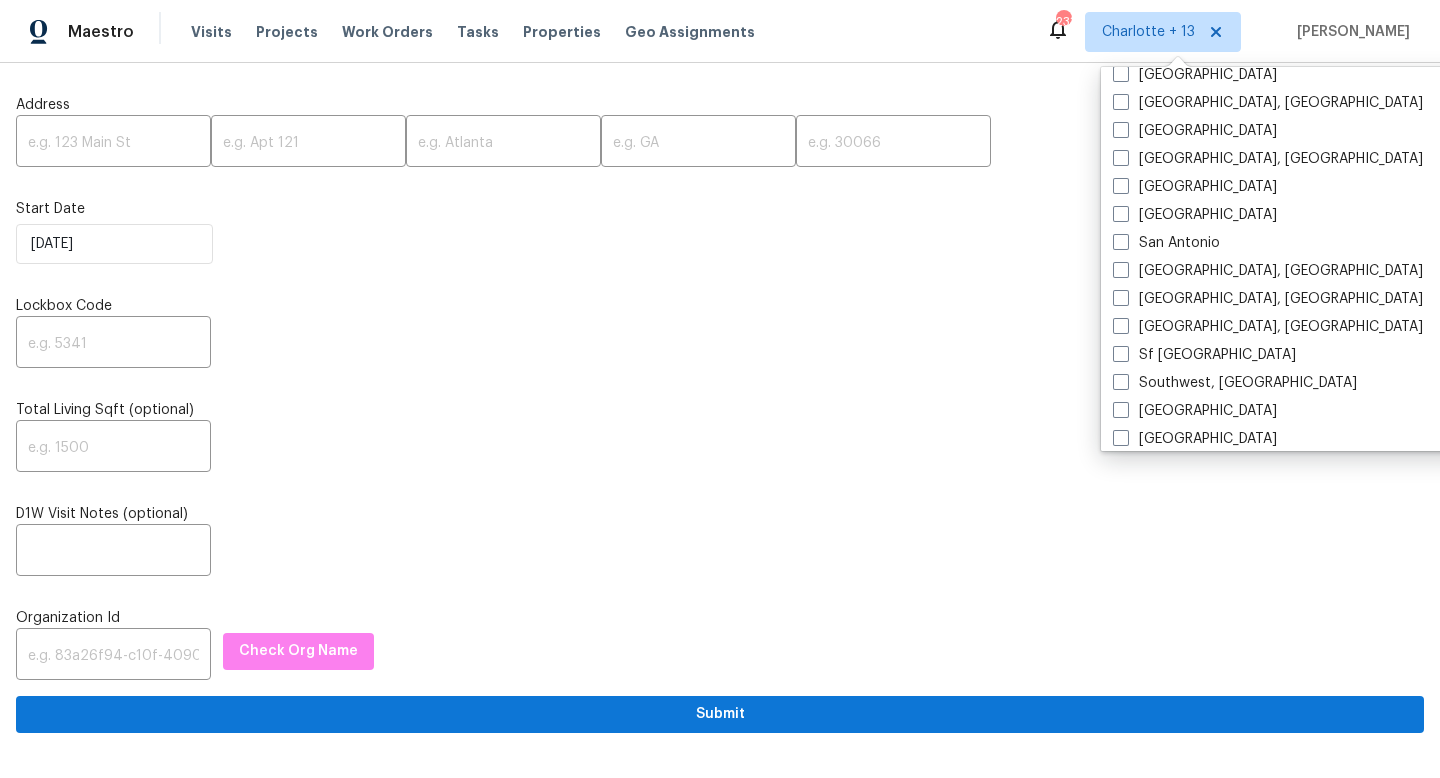 scroll, scrollTop: 1340, scrollLeft: 0, axis: vertical 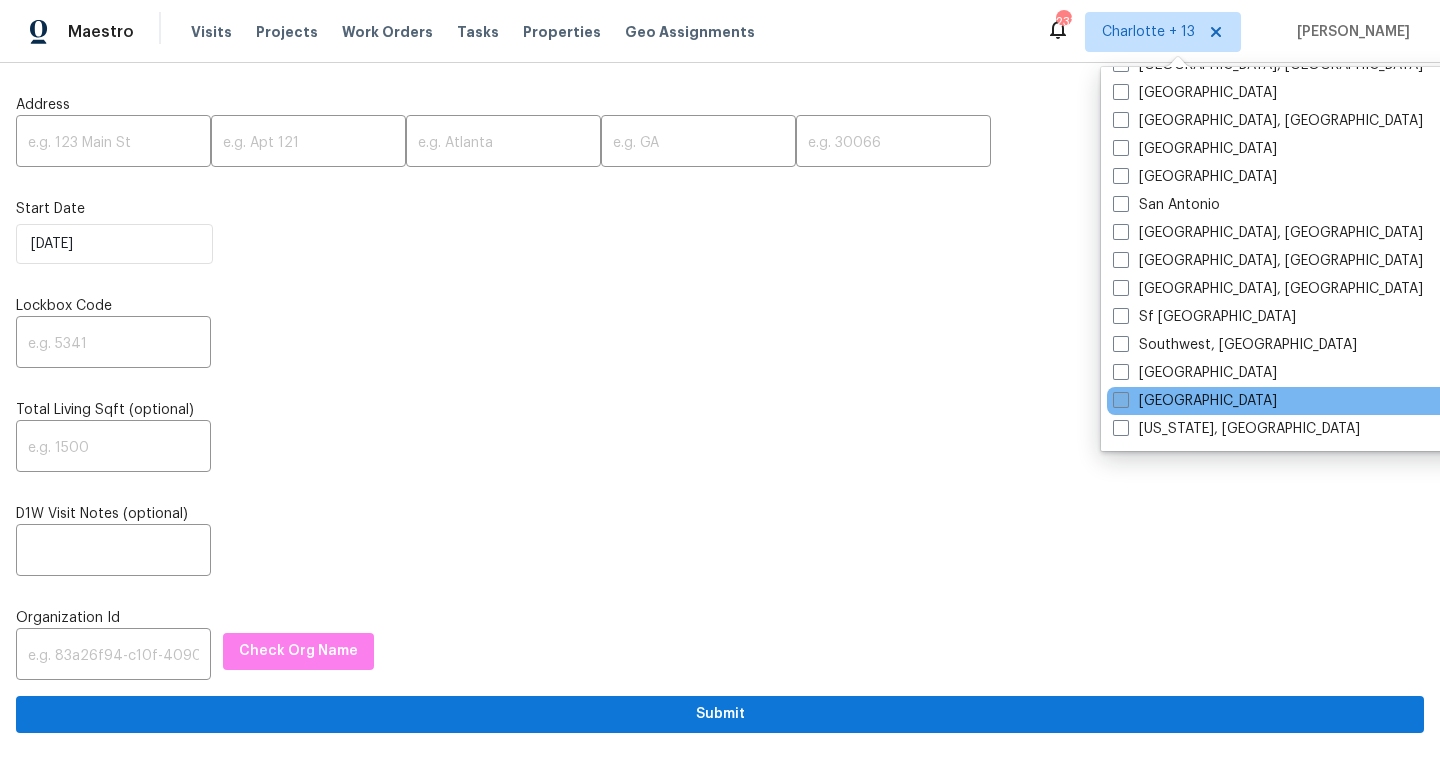 click at bounding box center [1121, 400] 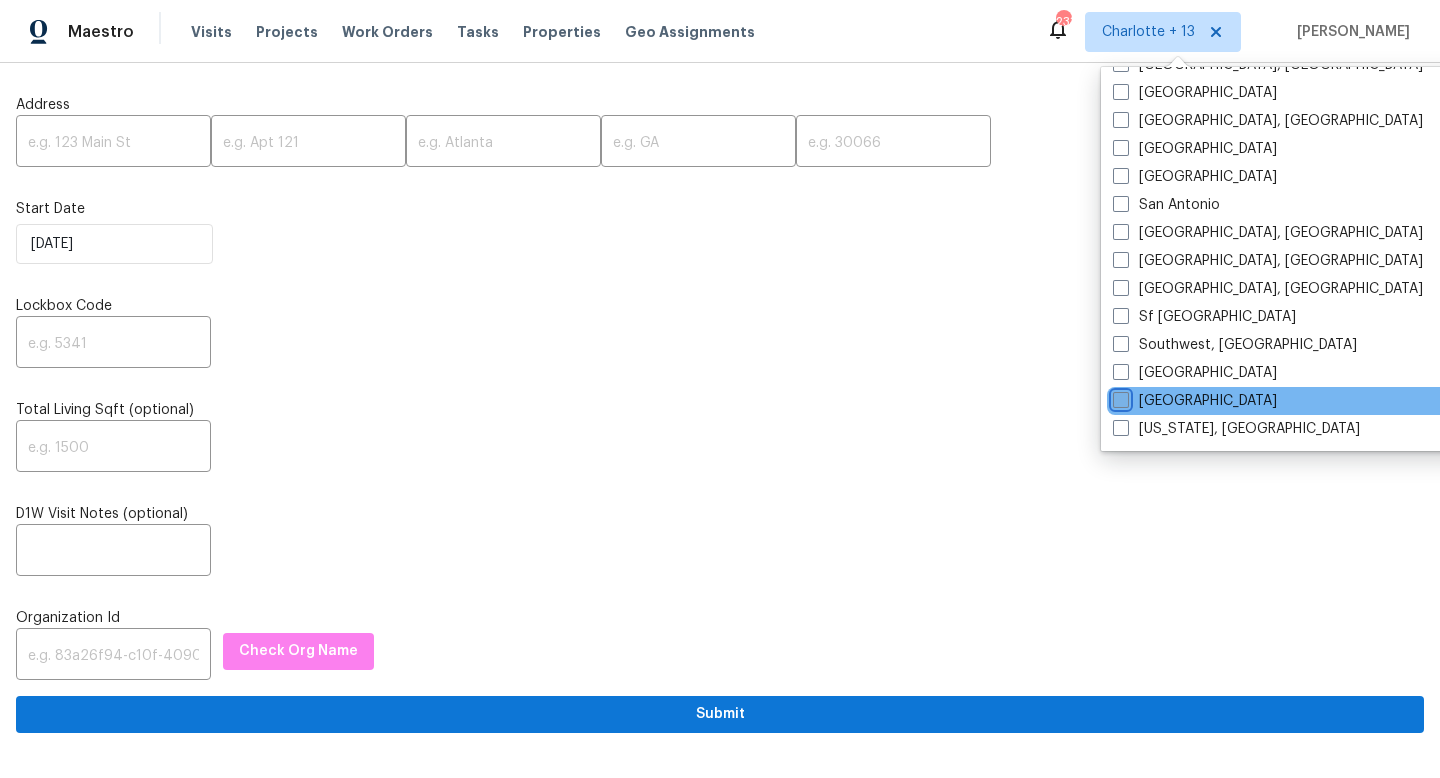 click on "[GEOGRAPHIC_DATA]" at bounding box center (1119, 397) 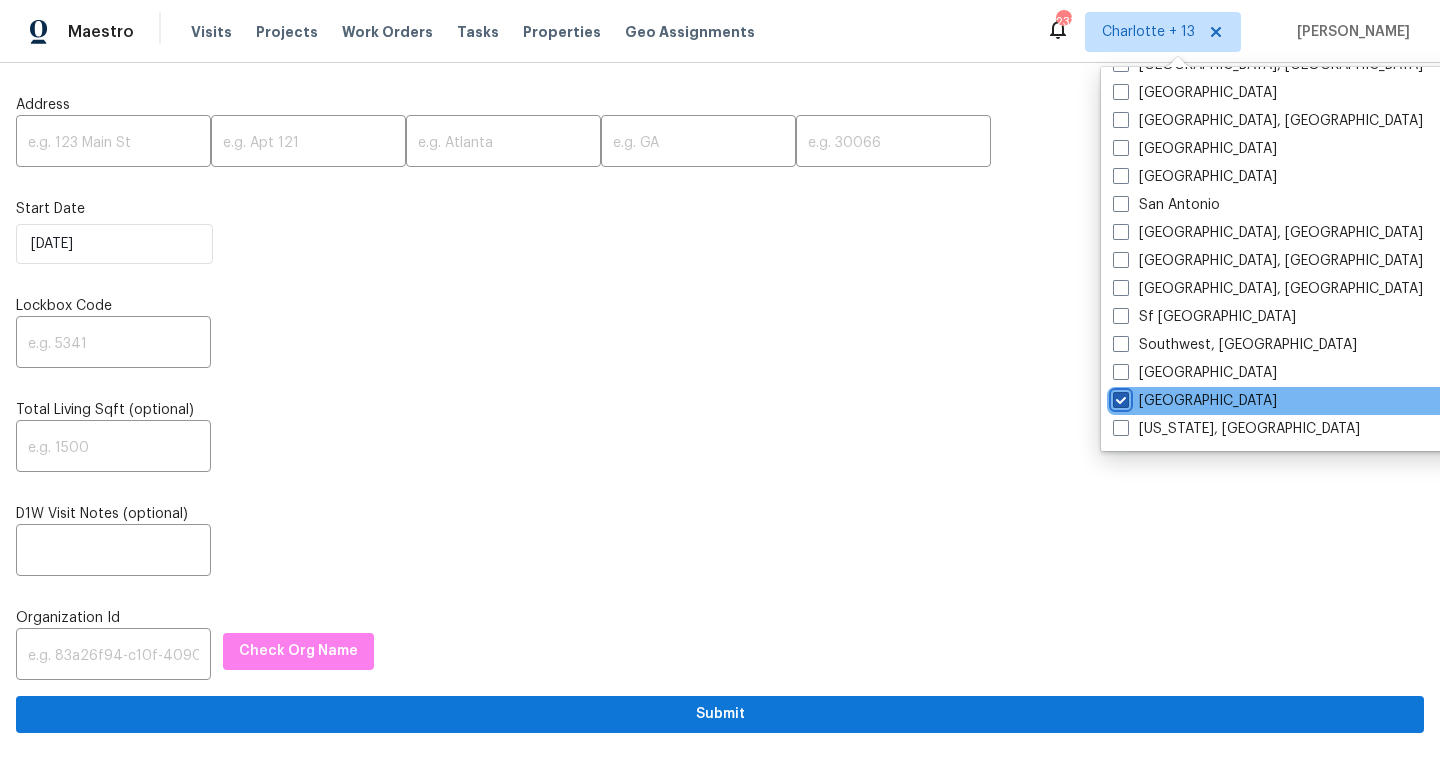 checkbox on "true" 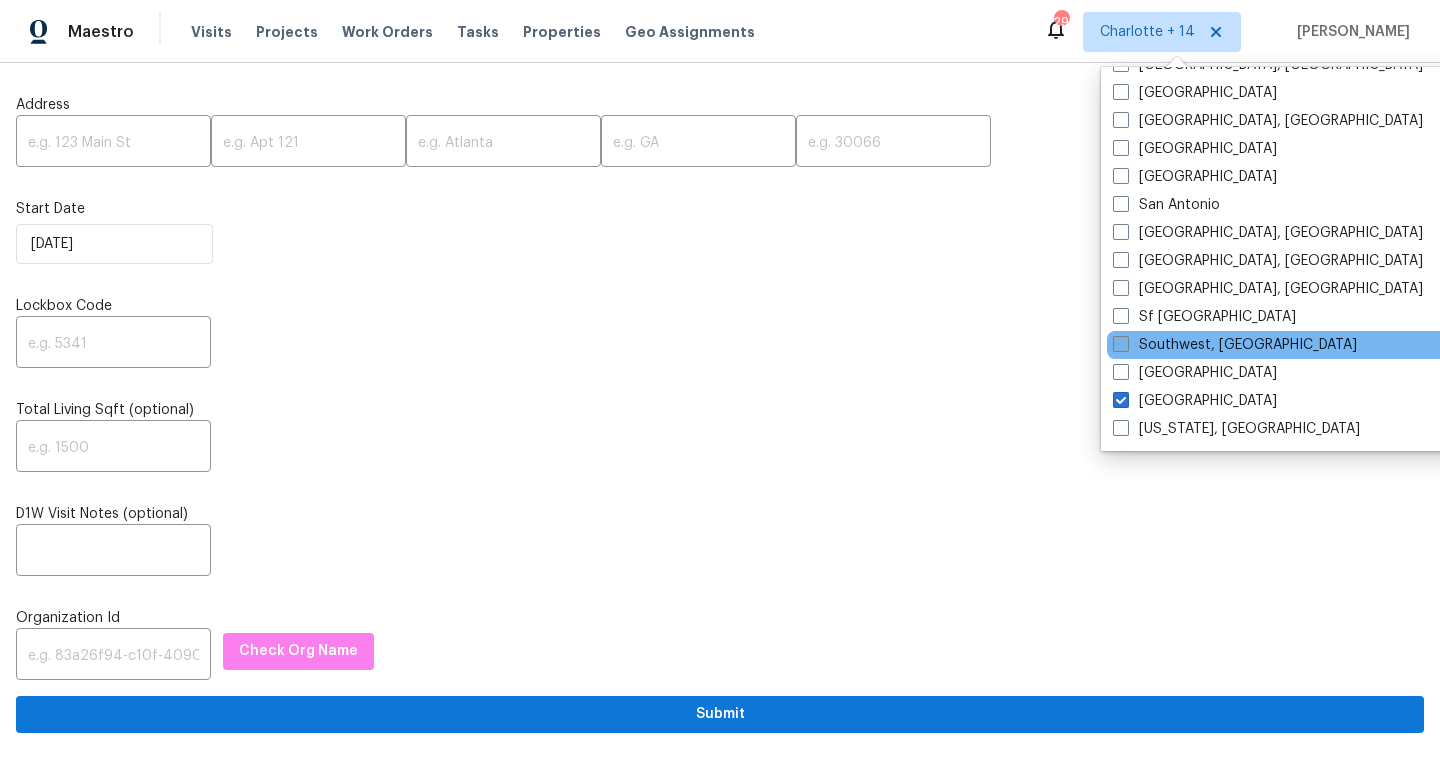 click at bounding box center (1121, 344) 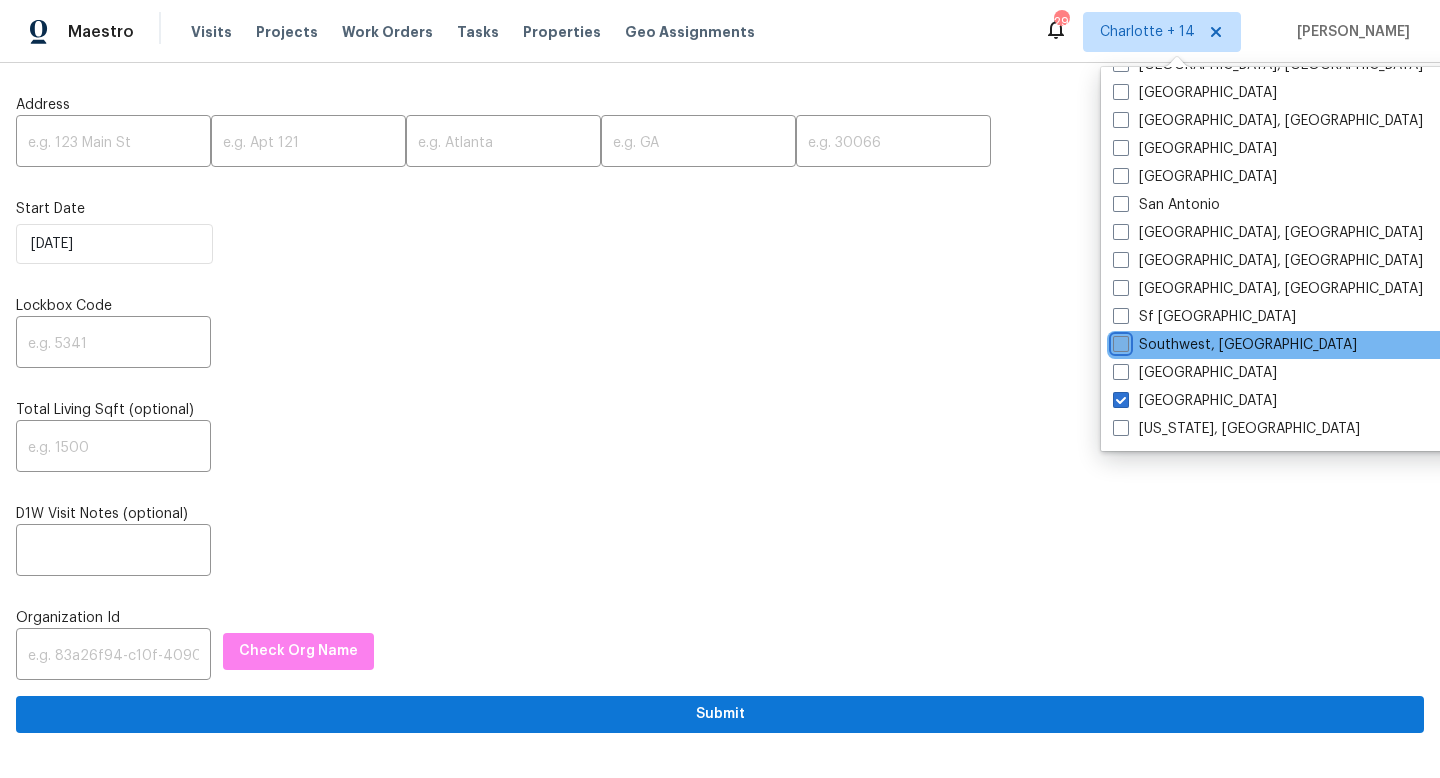 click on "Southwest, [GEOGRAPHIC_DATA]" at bounding box center [1119, 341] 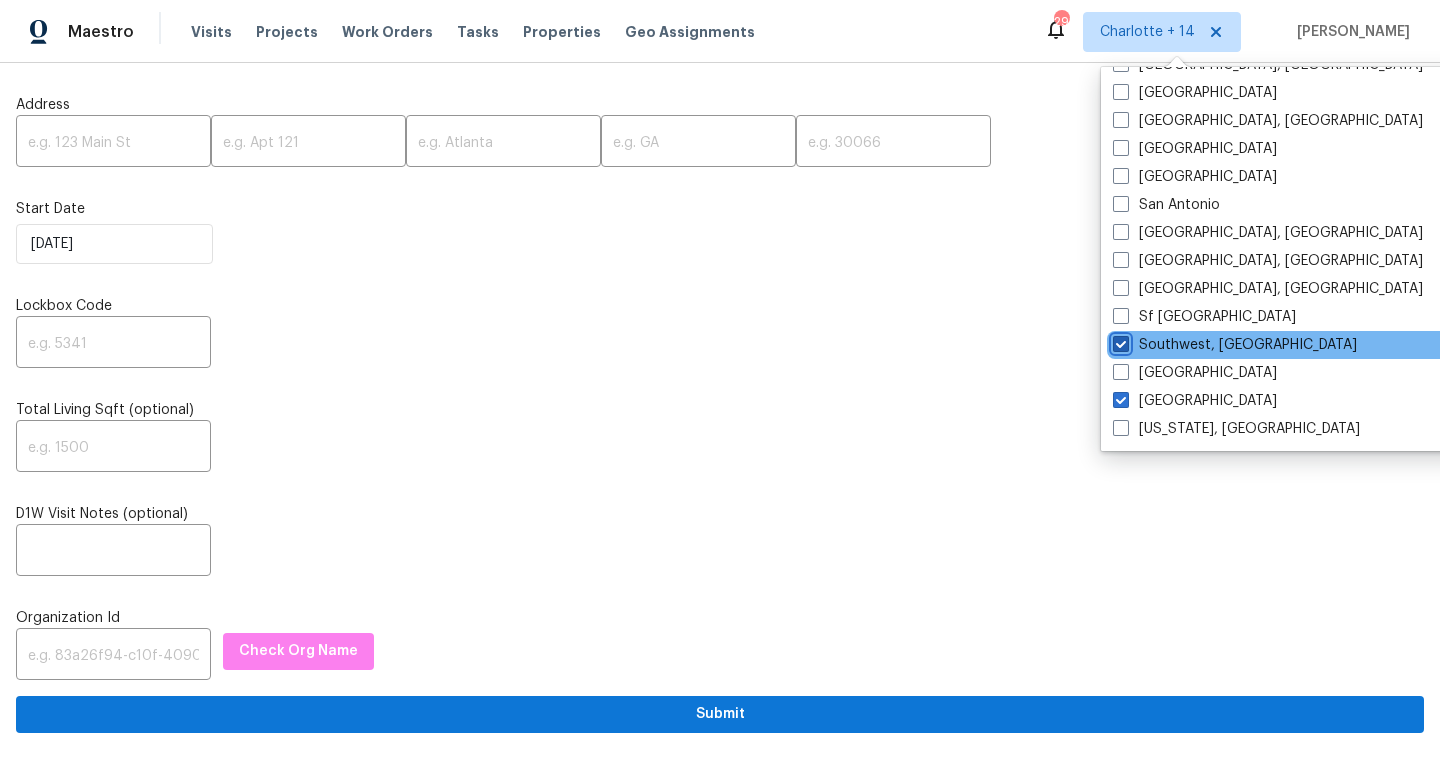 checkbox on "true" 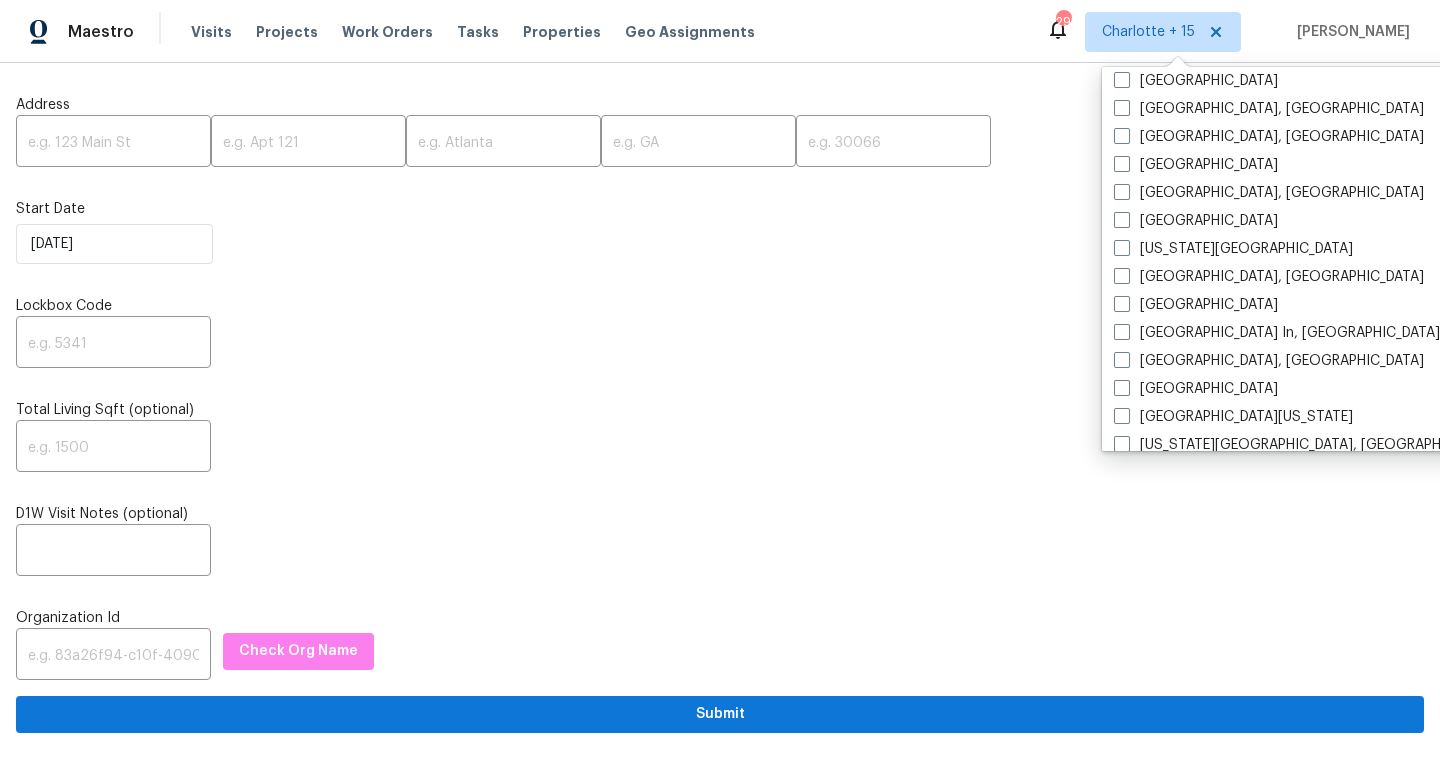scroll, scrollTop: 1340, scrollLeft: 0, axis: vertical 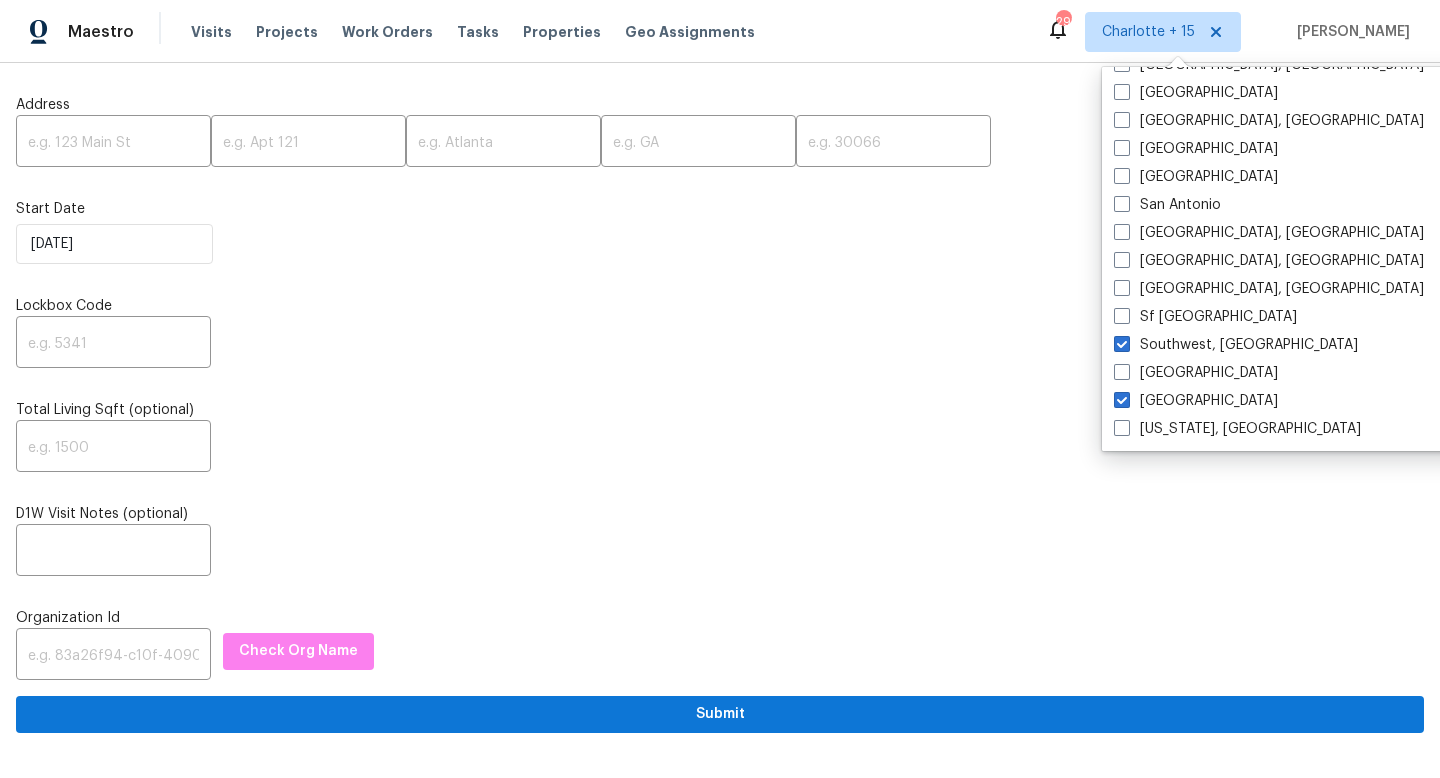 click on "Address   ​ ​ ​ ​ ​ Start Date   [DATE] Lockbox Code   ​ Total Living Sqft (optional)   ​ D1W Visit Notes (optional)   ​ Organization Id   ​ Check Org Name Submit" at bounding box center (720, 406) 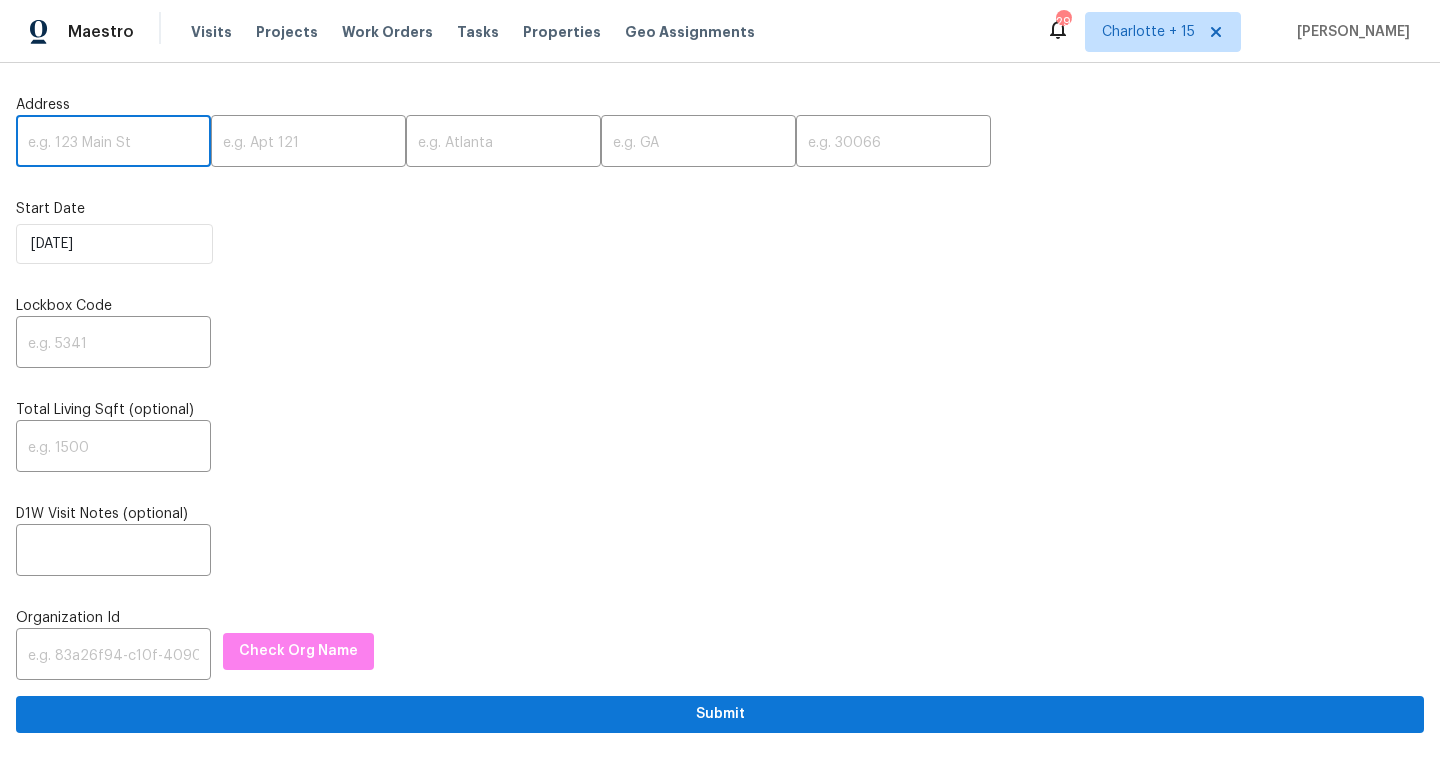 click at bounding box center [113, 143] 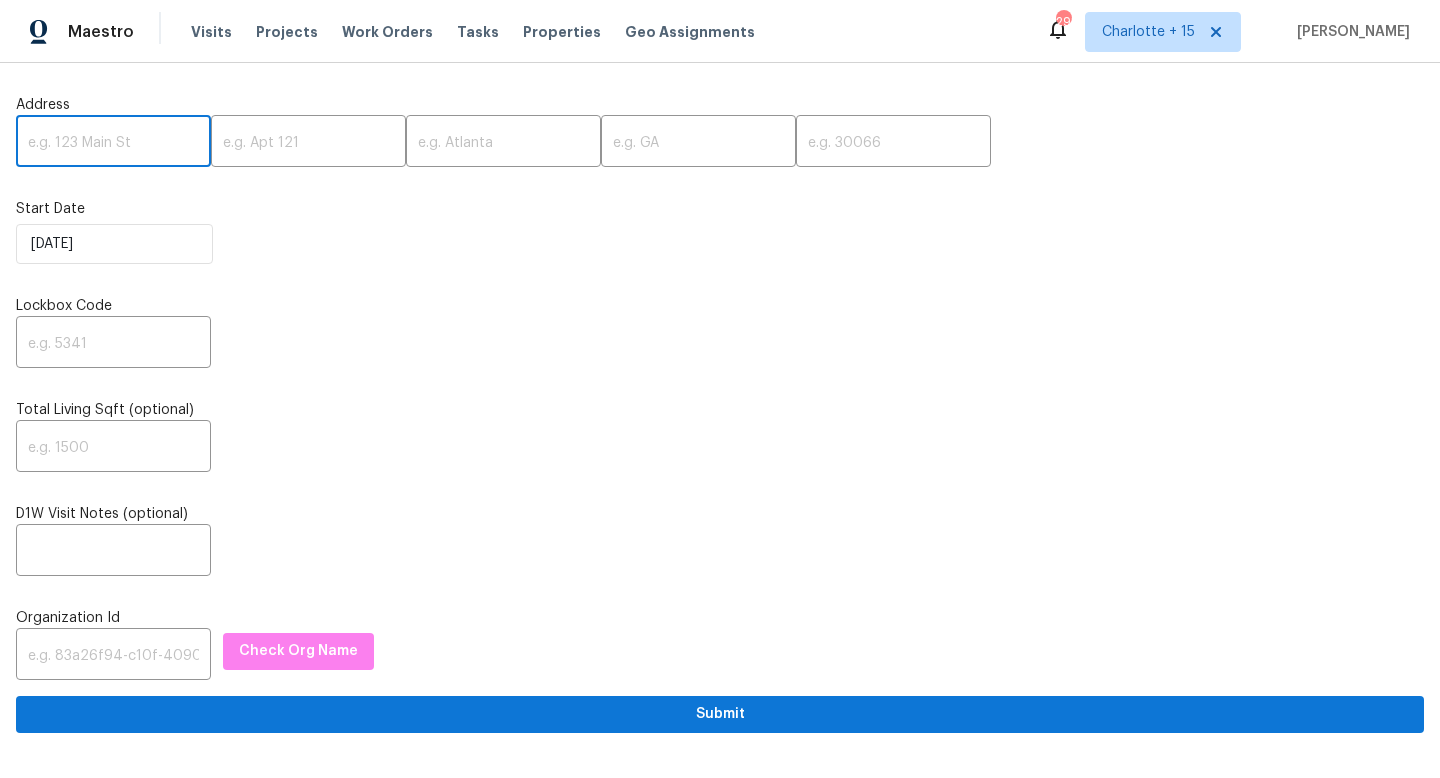 paste on "[STREET_ADDRESS][PERSON_NAME][PERSON_NAME]" 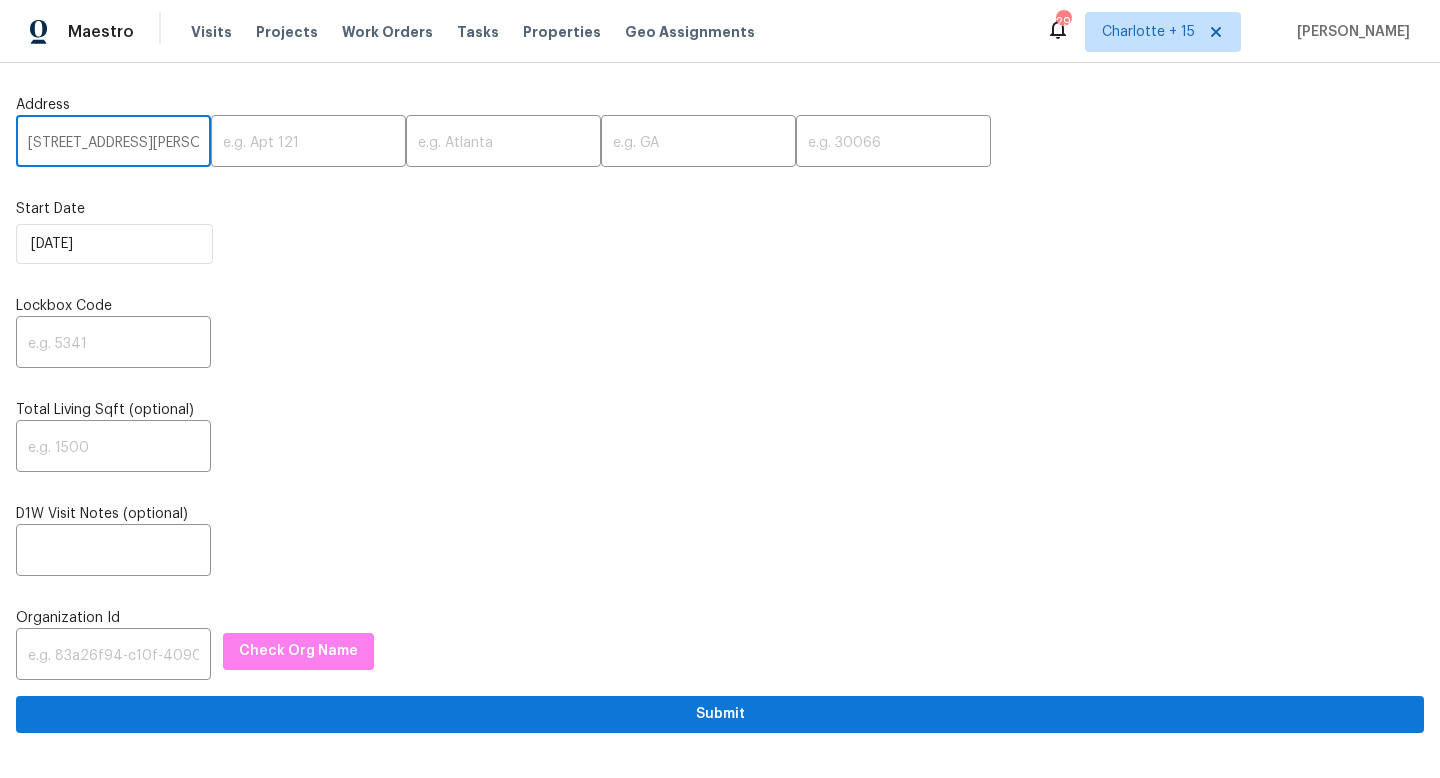 scroll, scrollTop: 0, scrollLeft: 135, axis: horizontal 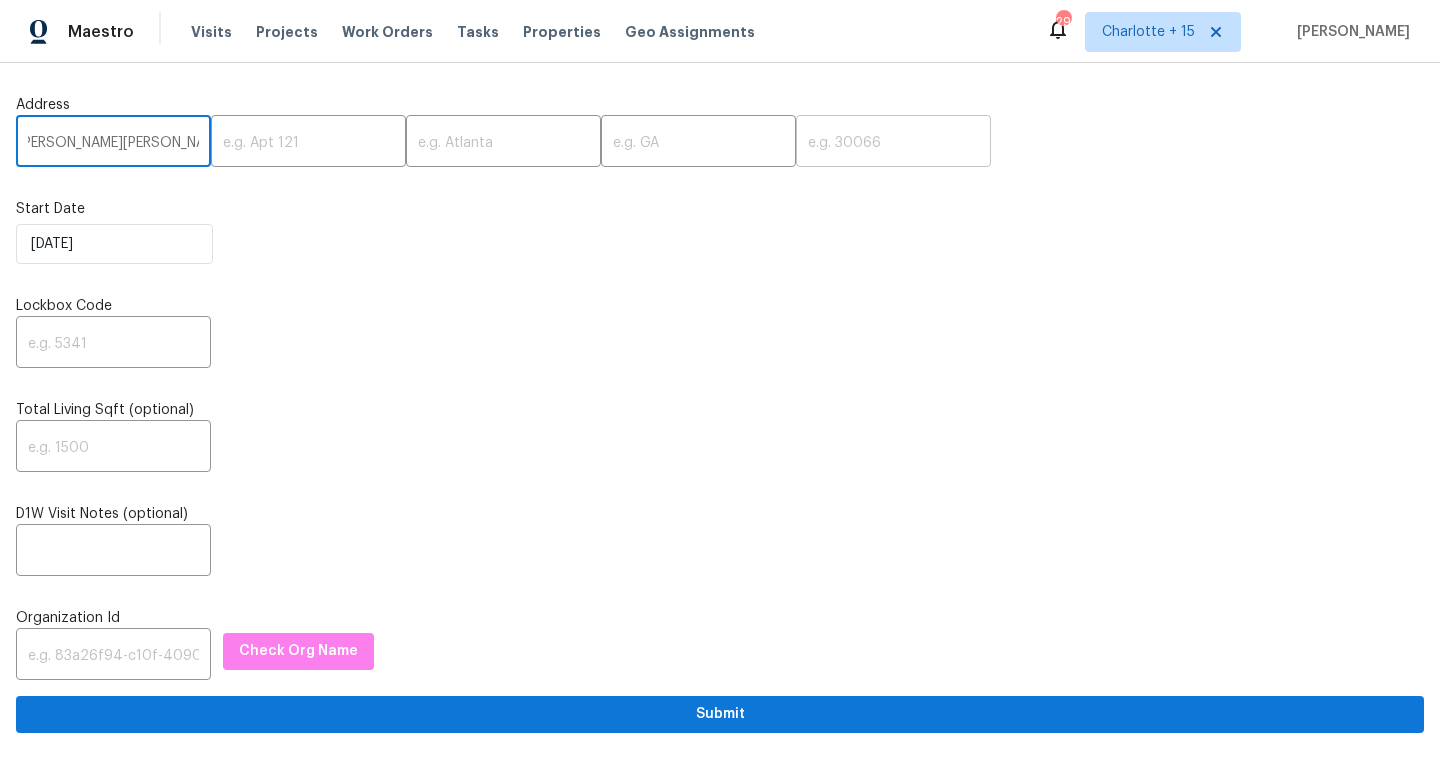 type on "[STREET_ADDRESS][PERSON_NAME][PERSON_NAME]" 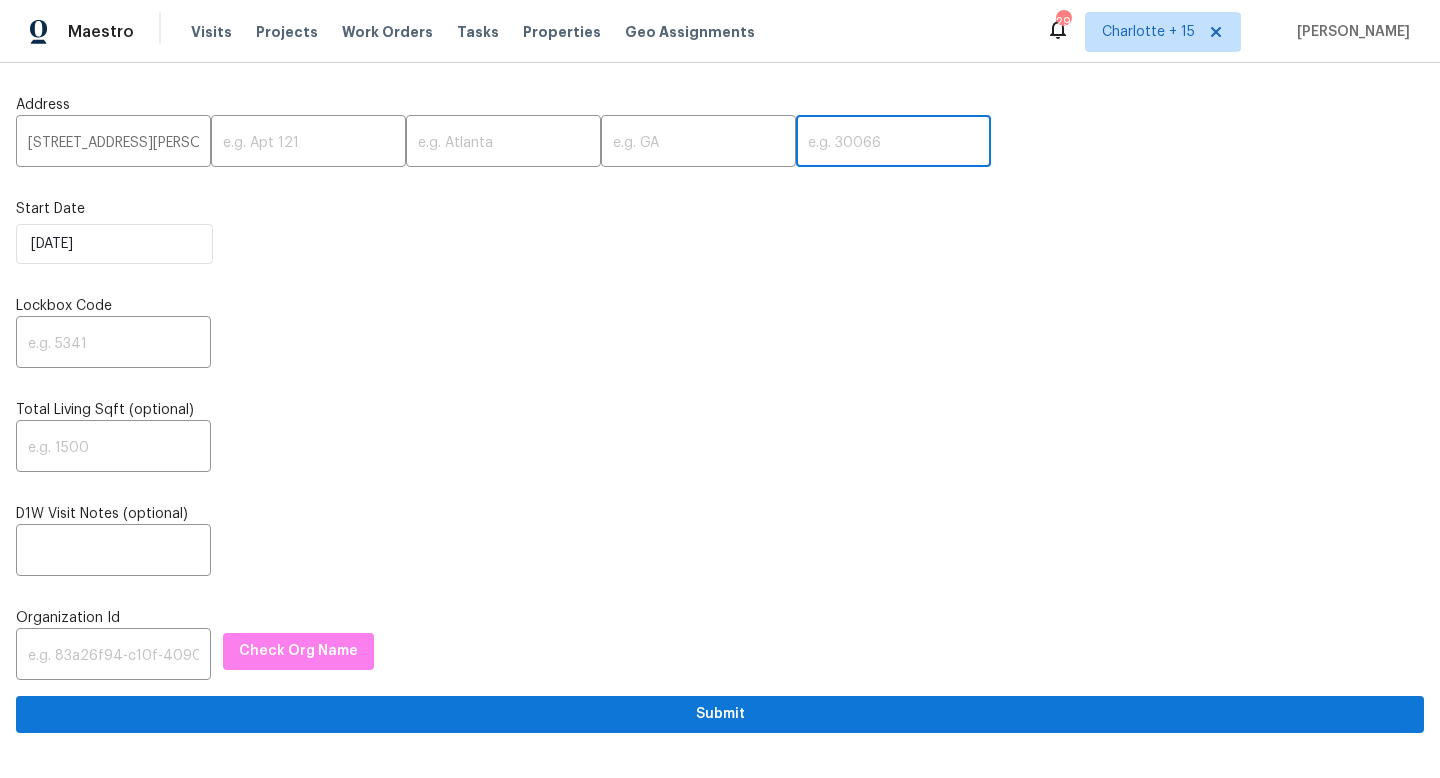 click at bounding box center (893, 143) 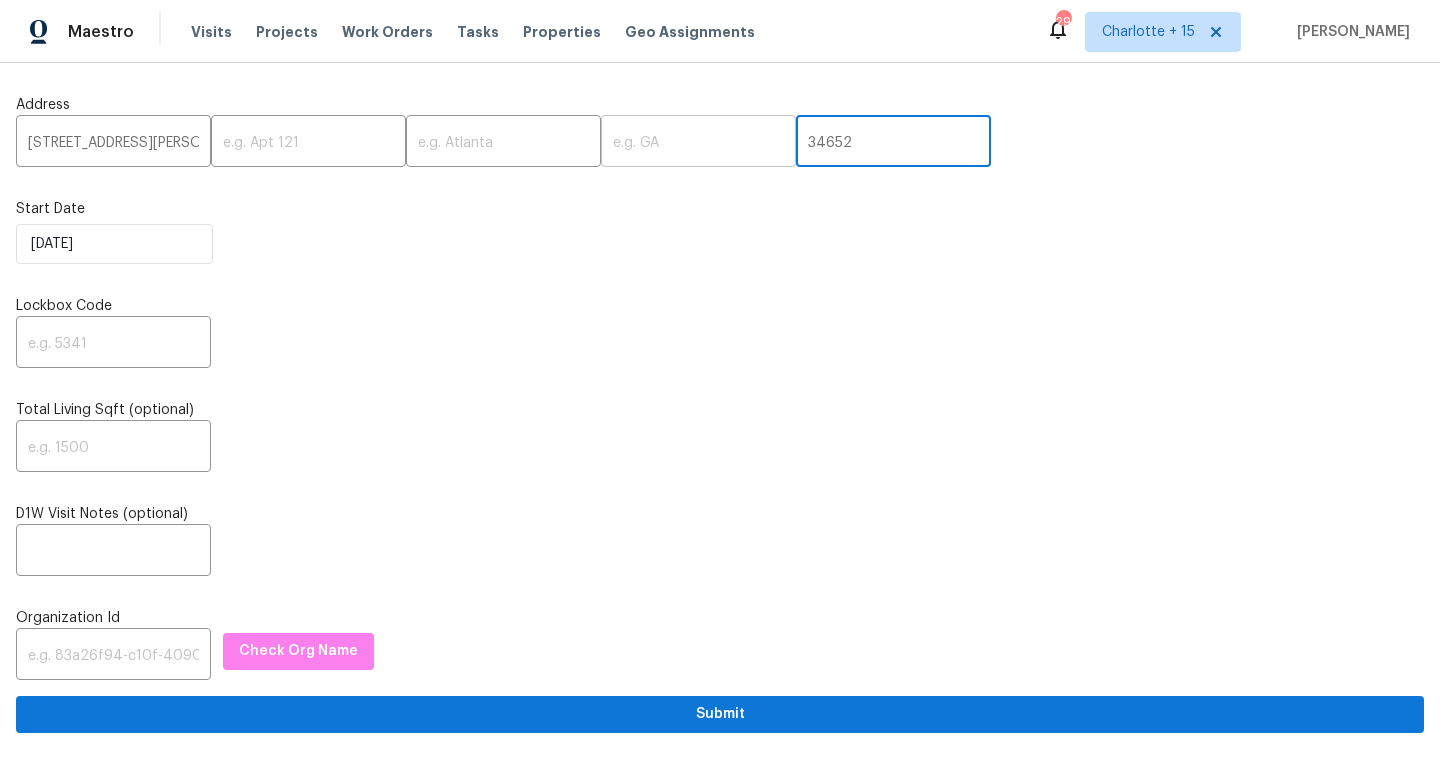 type on "34652" 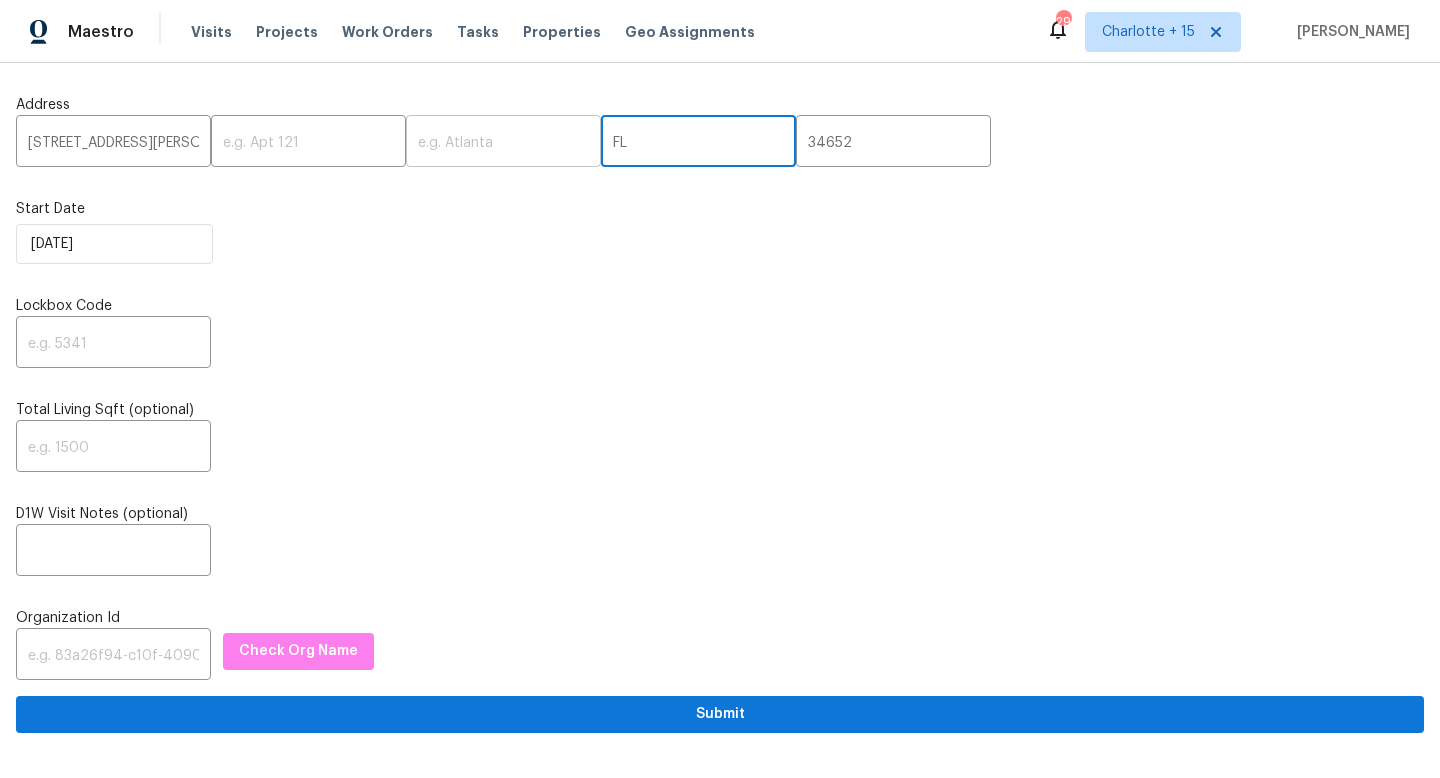 type on "FL" 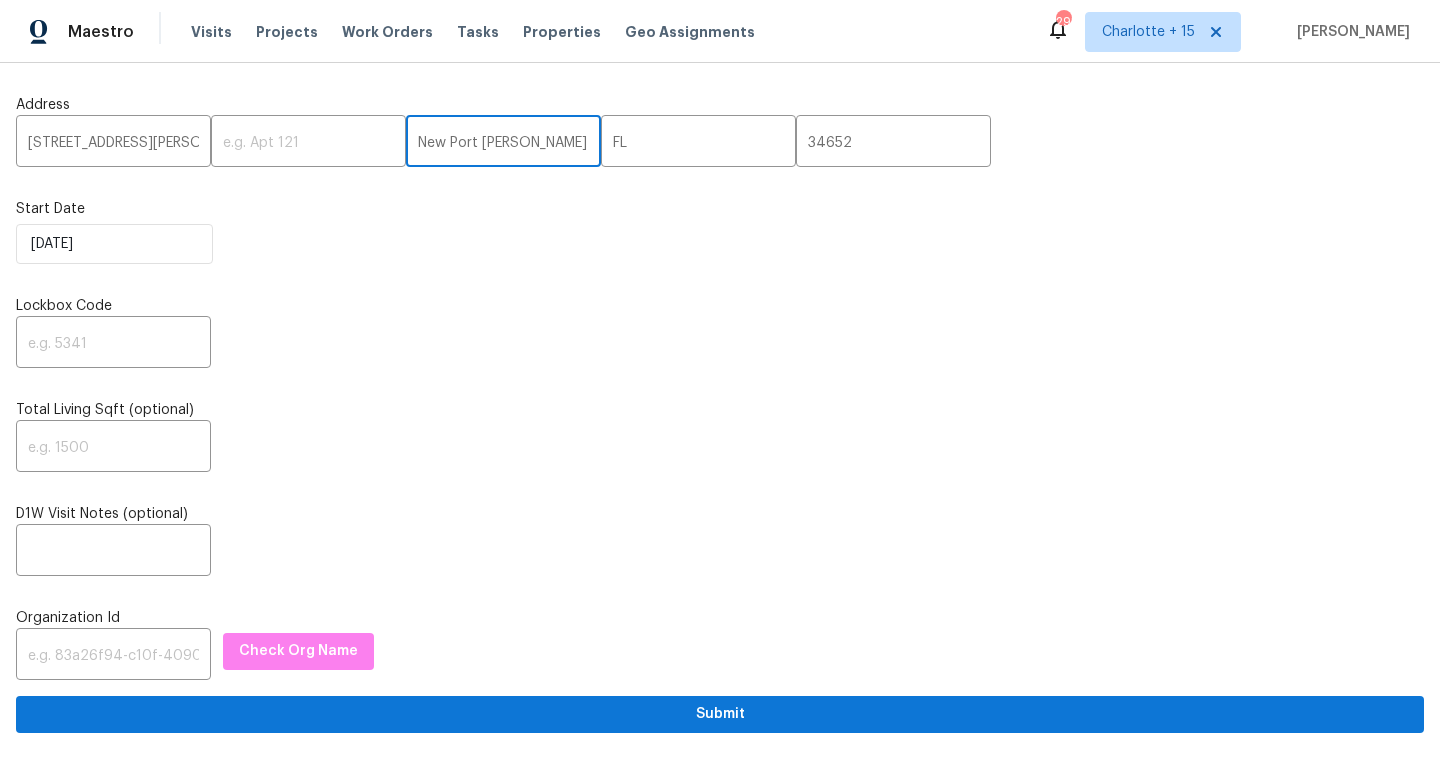 type on "New Port [PERSON_NAME]" 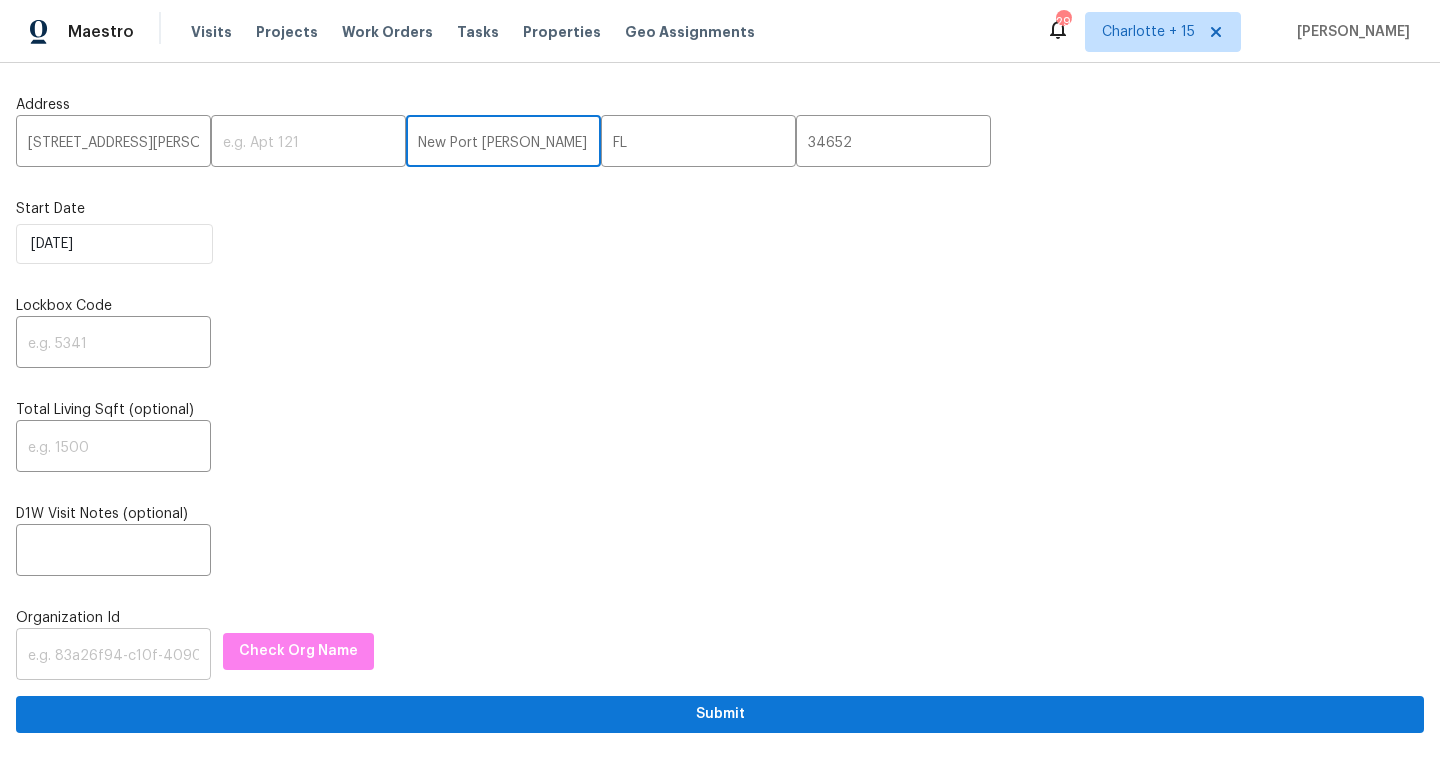 click at bounding box center [113, 656] 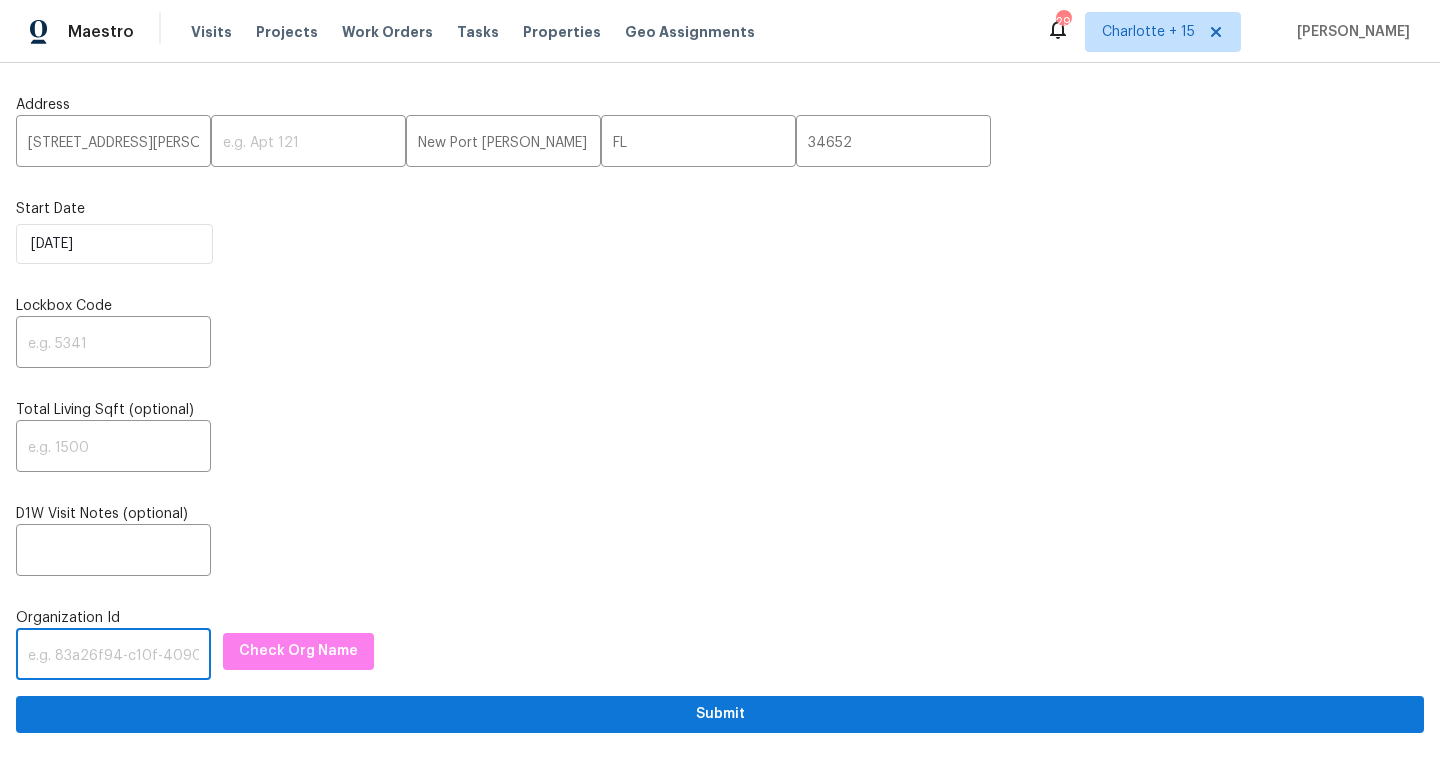 paste on "1349d153-b359-4f9b-b4dd-758ff939cc37" 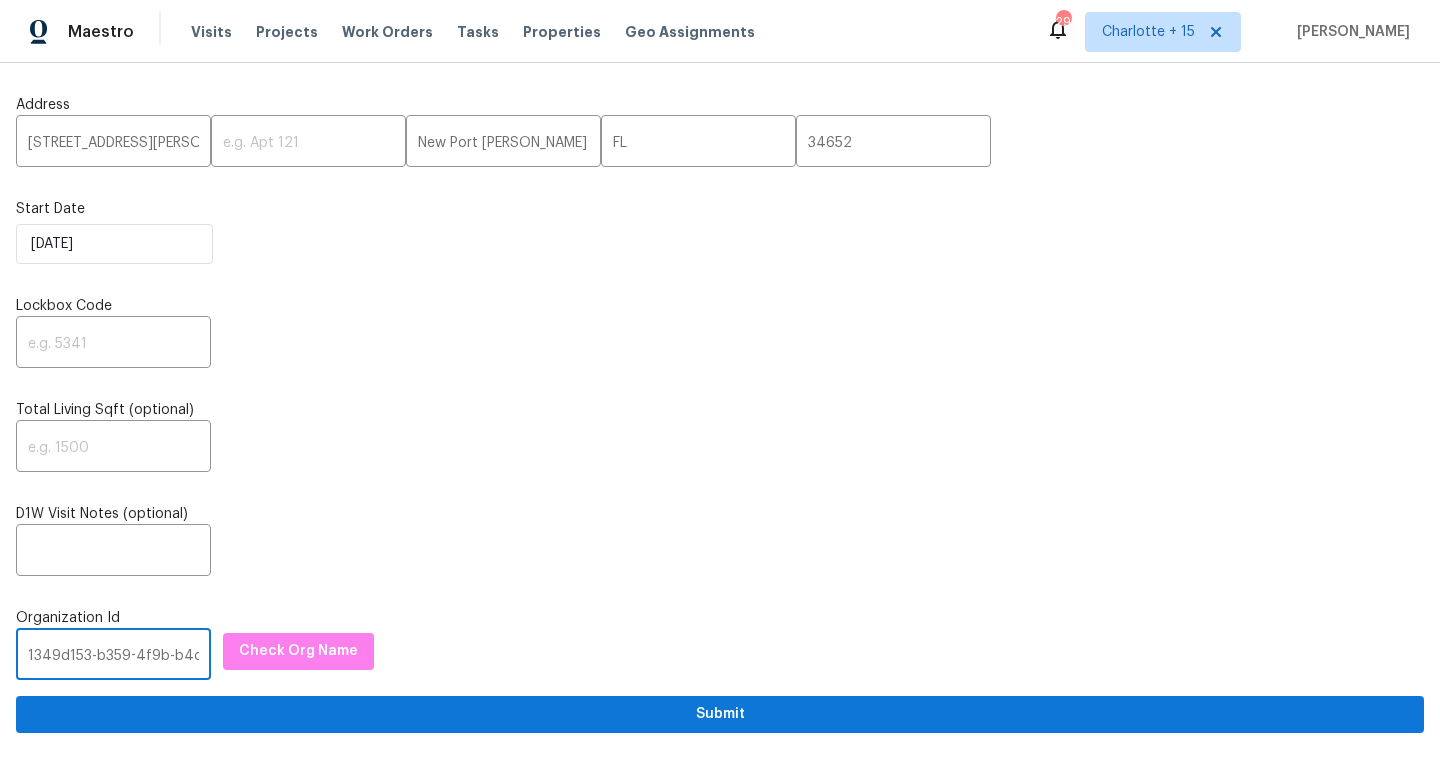 scroll, scrollTop: 0, scrollLeft: 116, axis: horizontal 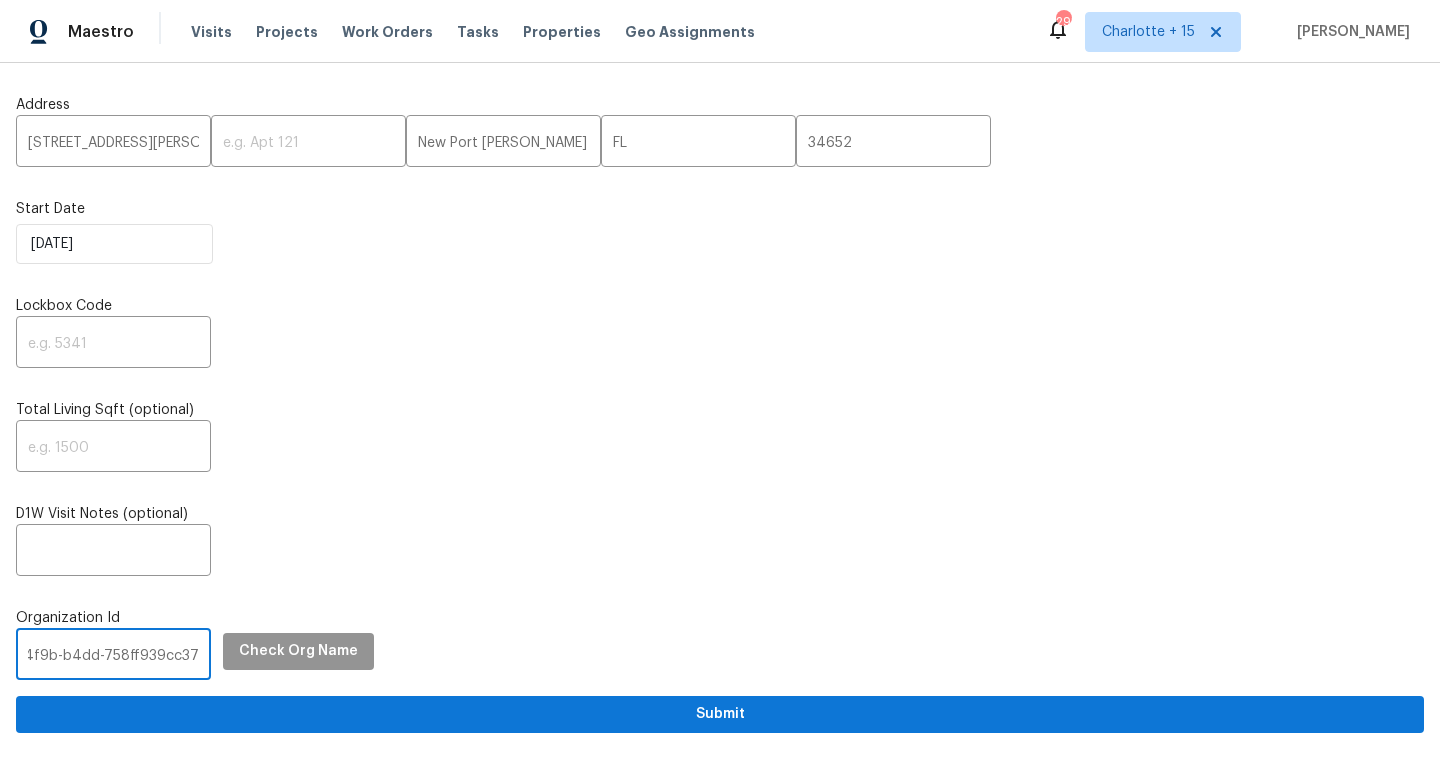 type on "1349d153-b359-4f9b-b4dd-758ff939cc37" 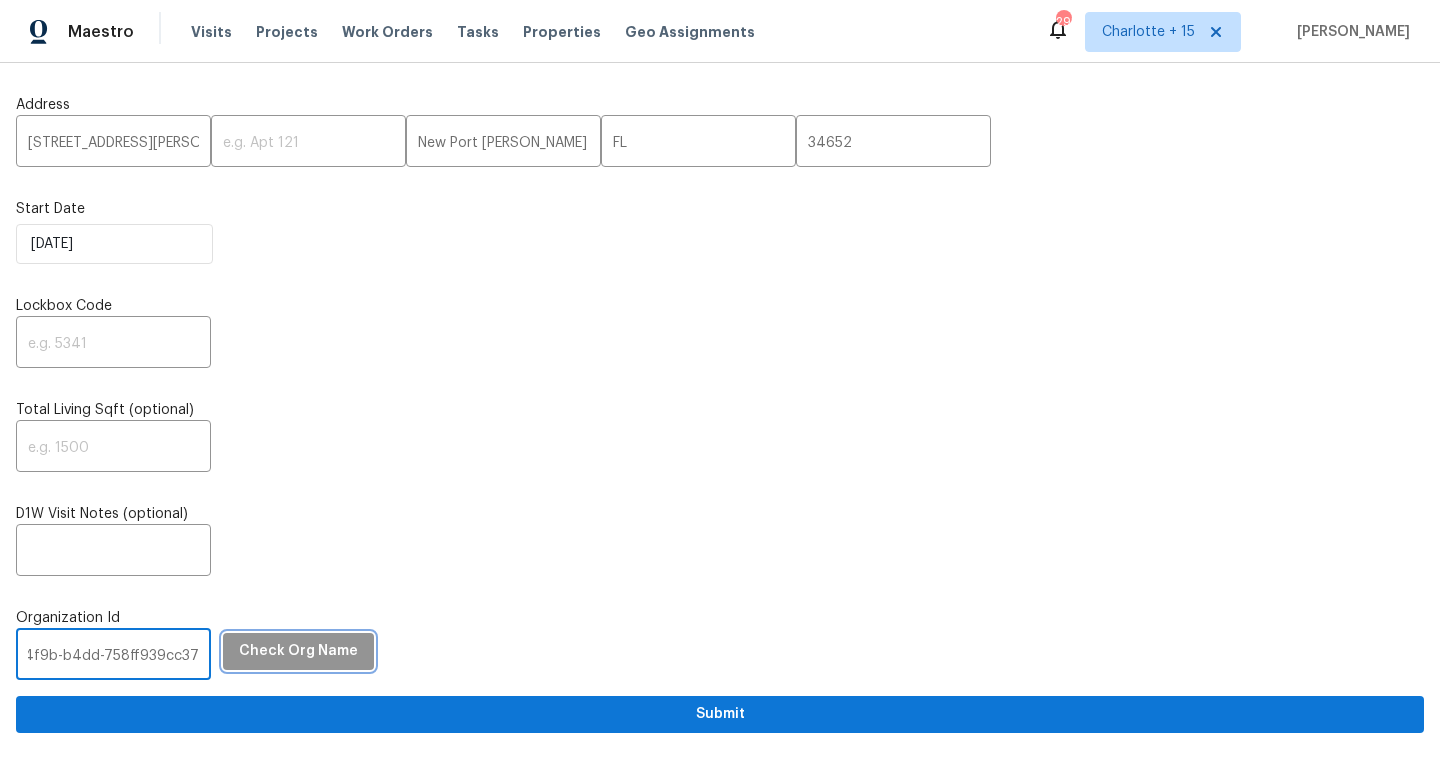 click on "Check Org Name" at bounding box center [298, 651] 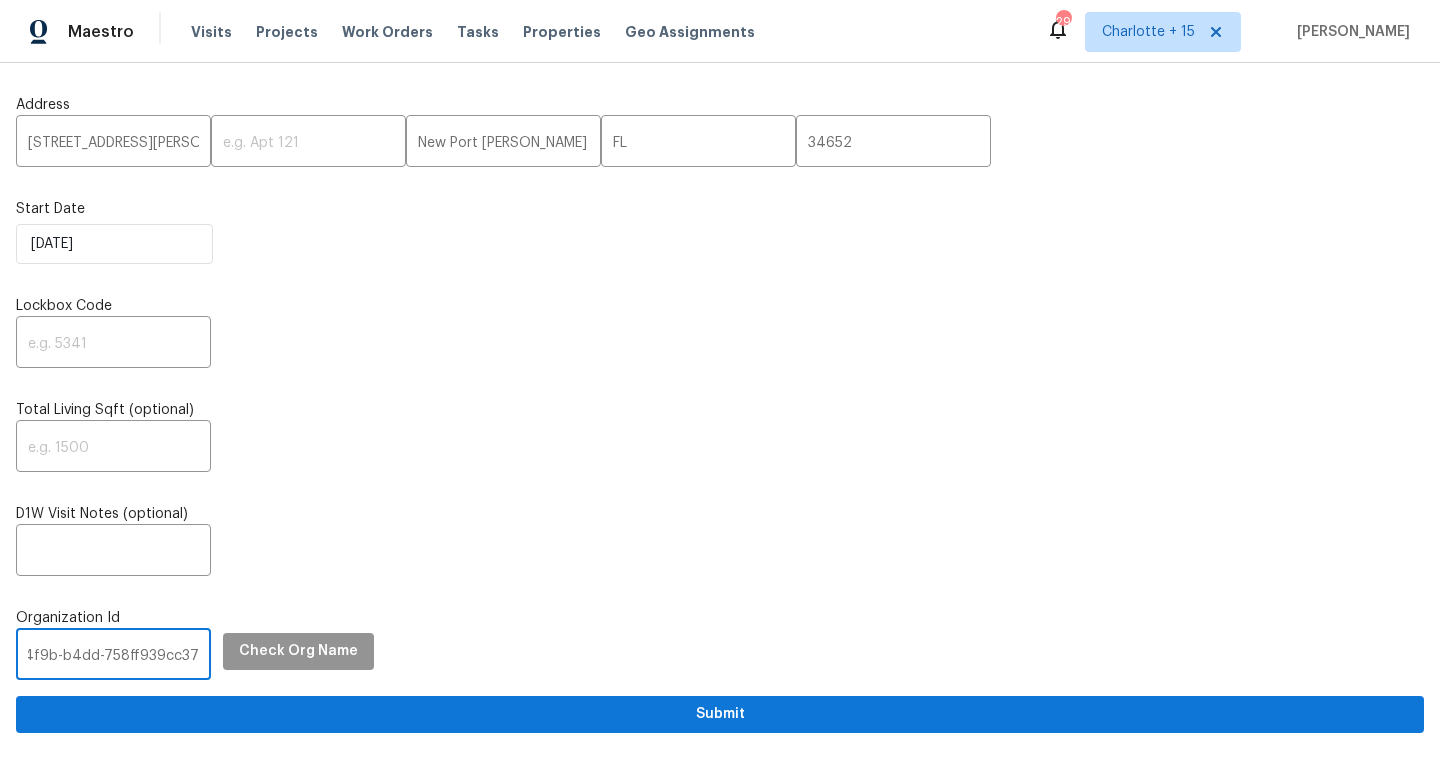 scroll, scrollTop: 0, scrollLeft: 0, axis: both 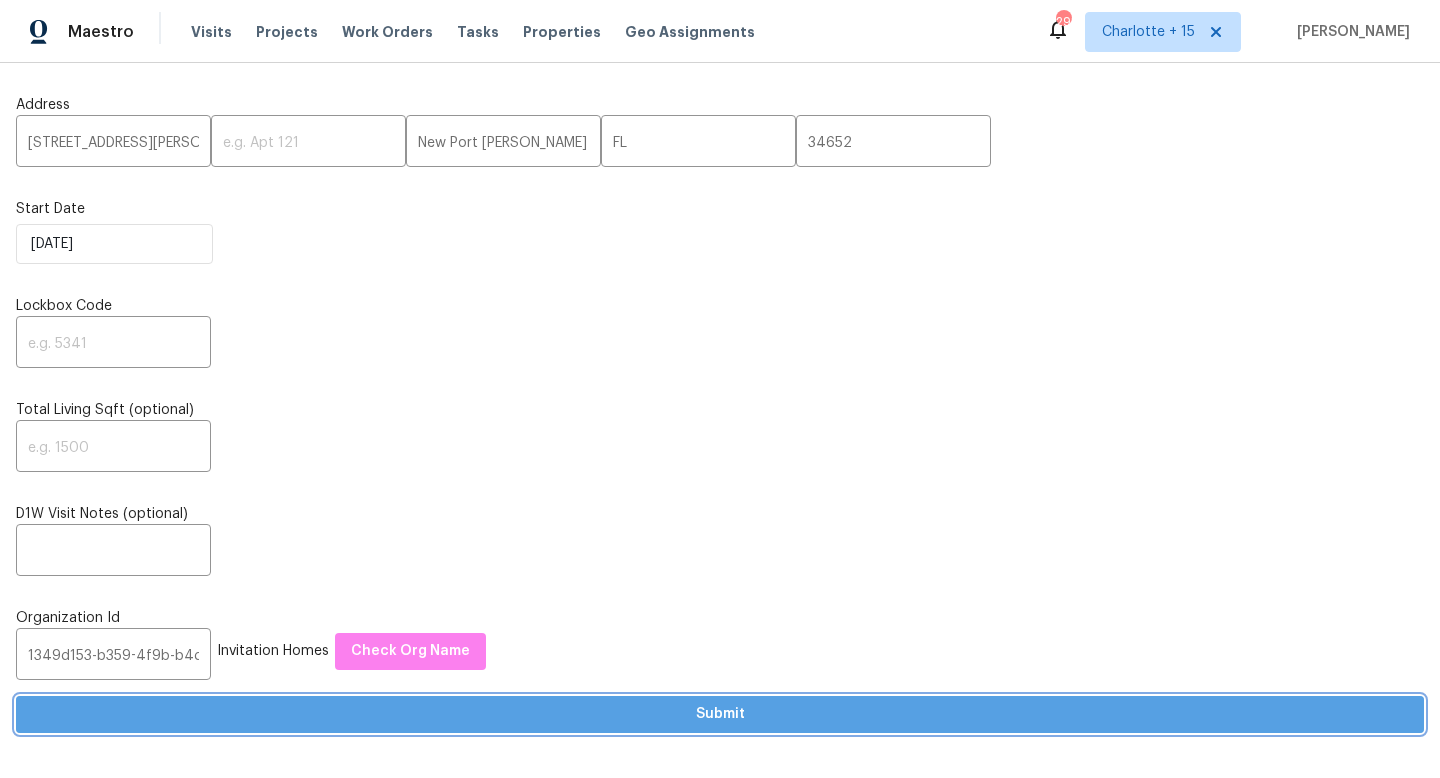 click on "Submit" at bounding box center (720, 714) 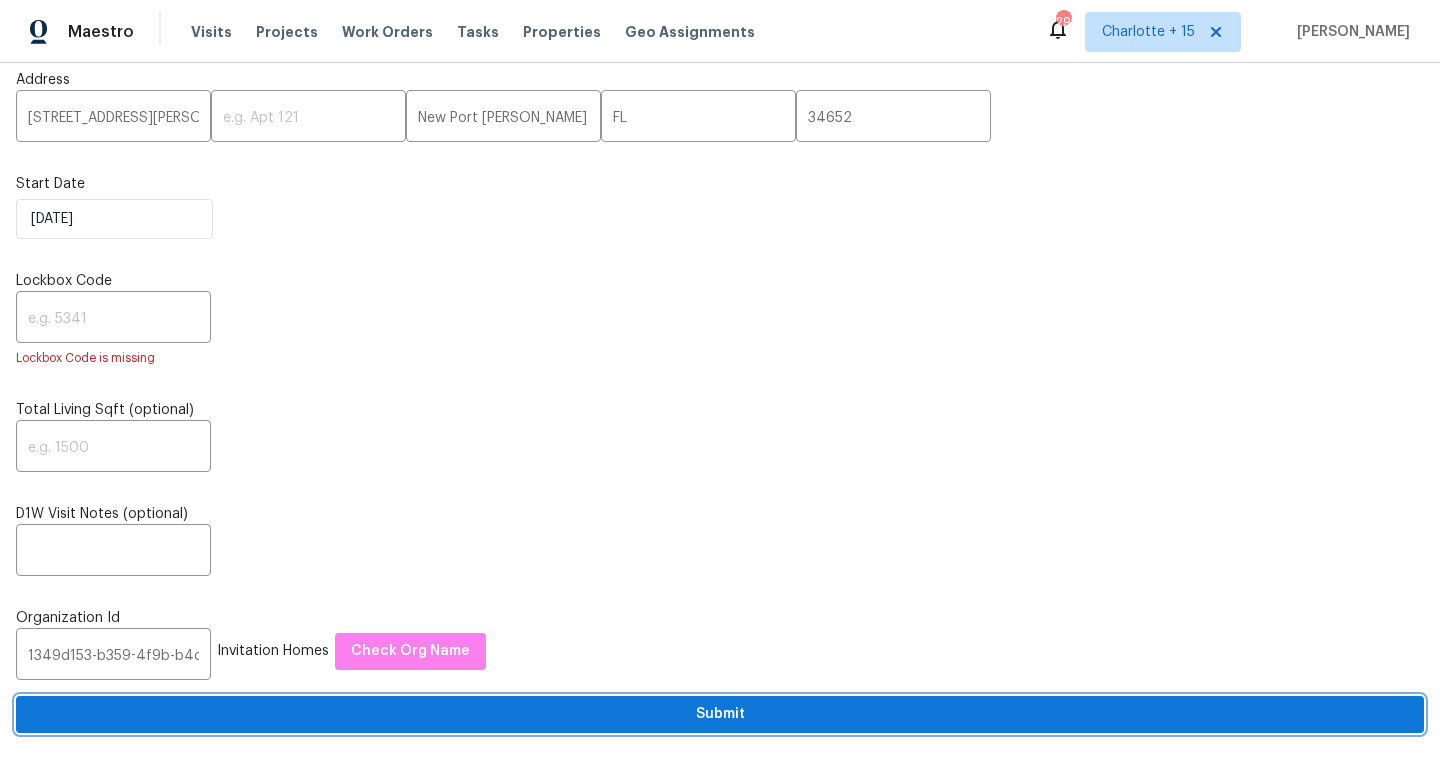 scroll, scrollTop: 0, scrollLeft: 0, axis: both 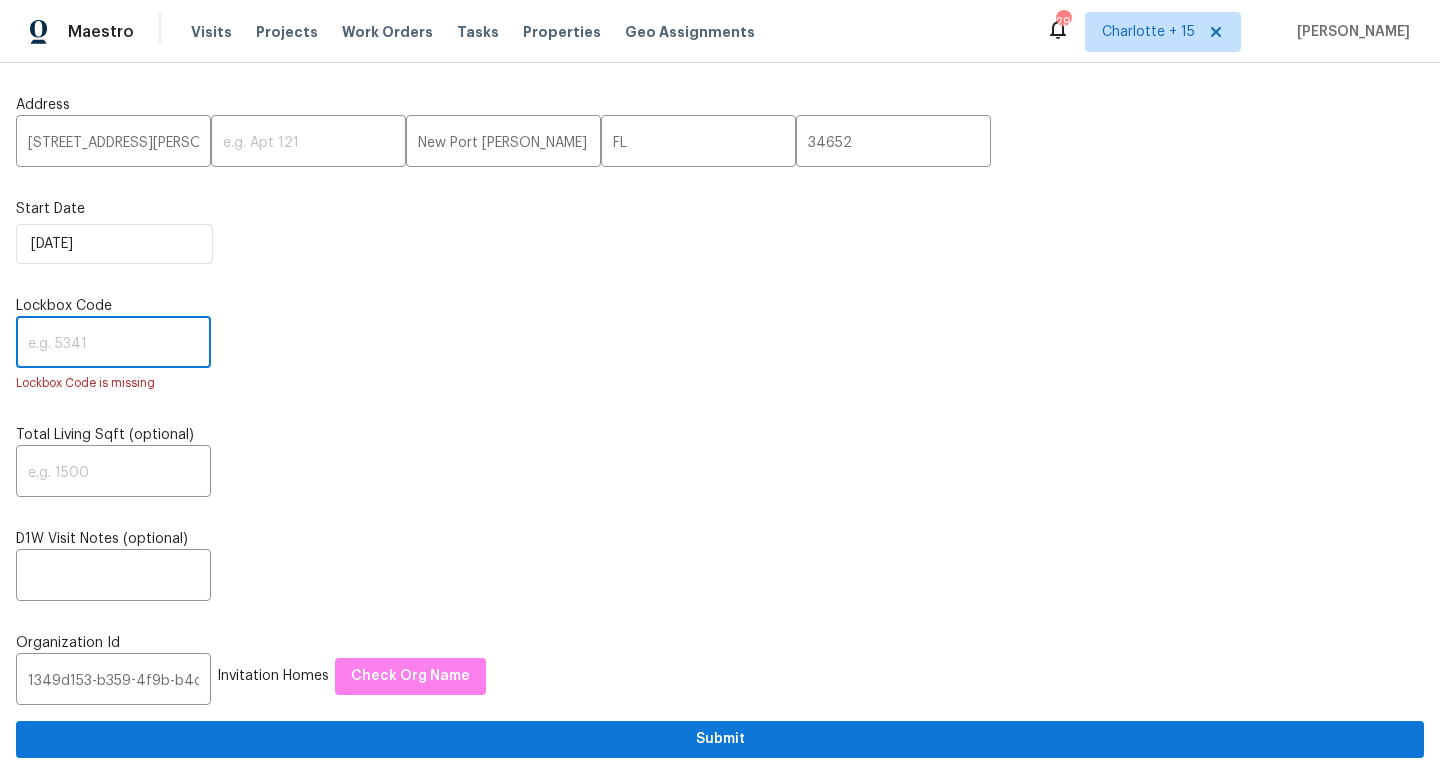click at bounding box center [113, 344] 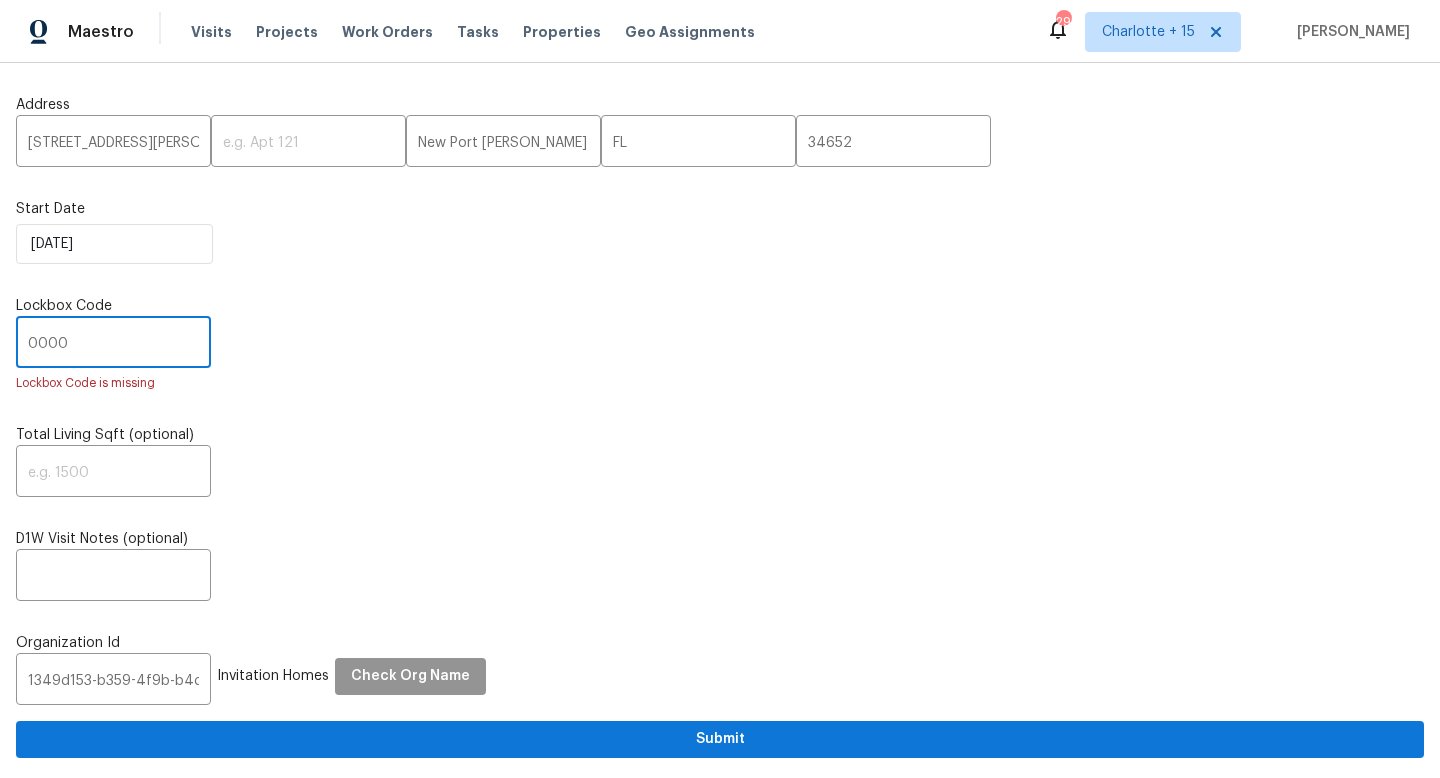 type on "0000" 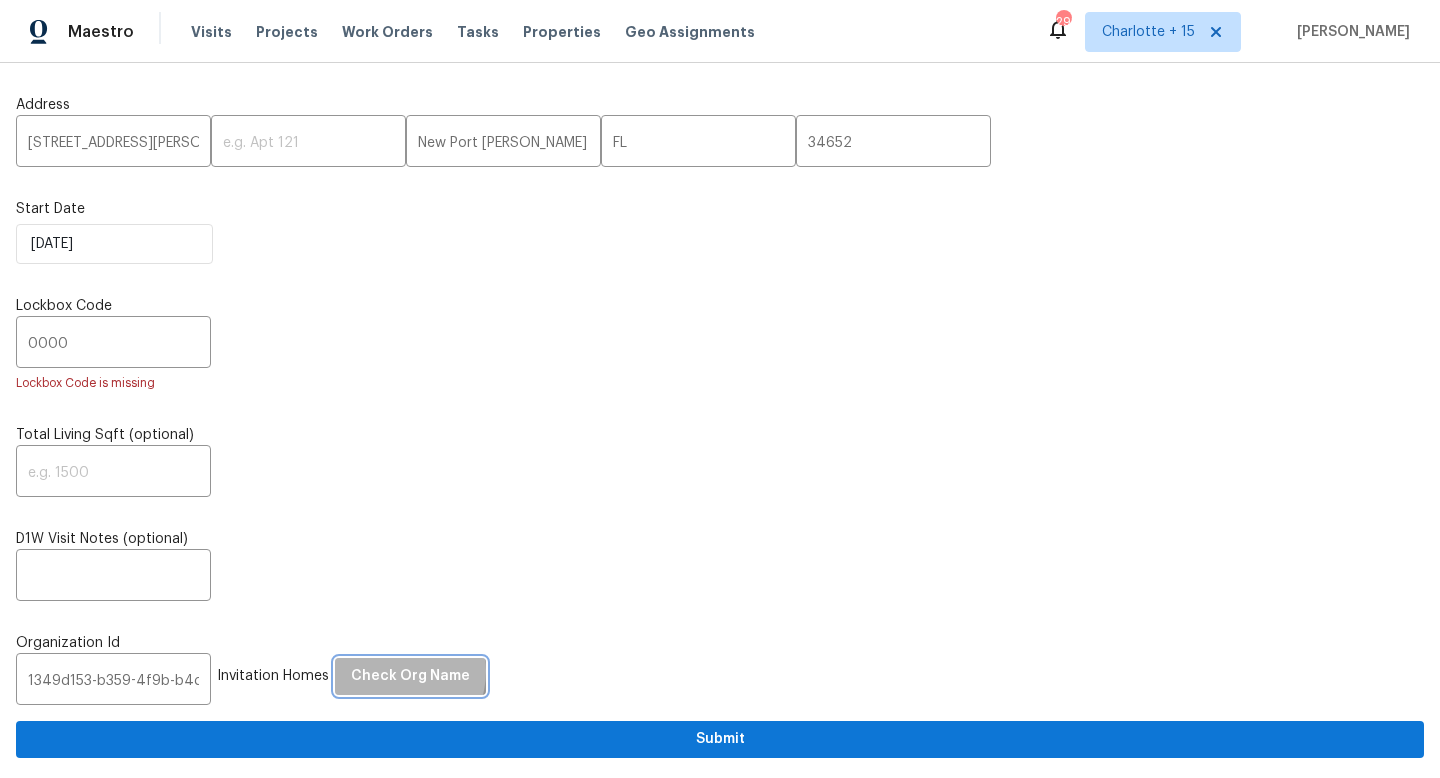 click on "Check Org Name" at bounding box center (410, 676) 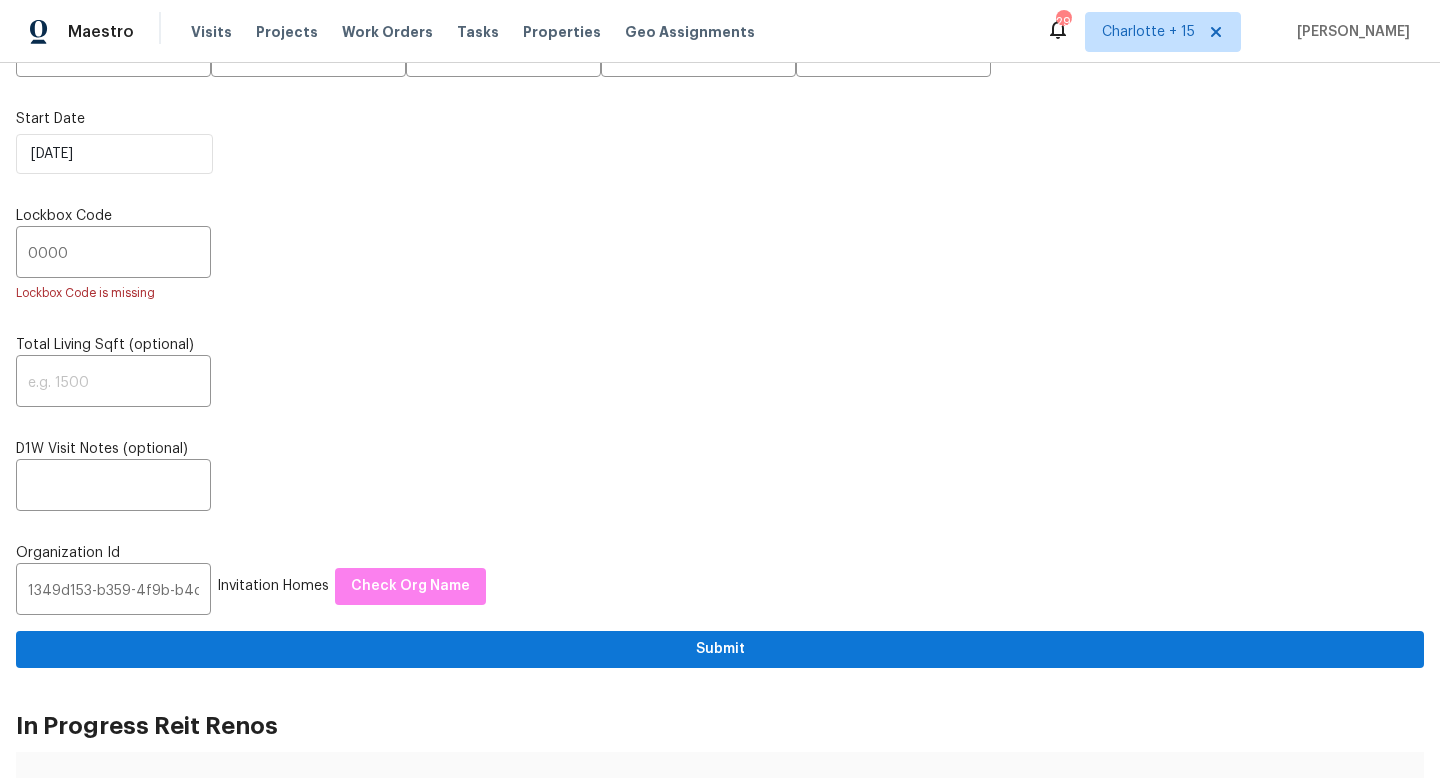 scroll, scrollTop: 92, scrollLeft: 0, axis: vertical 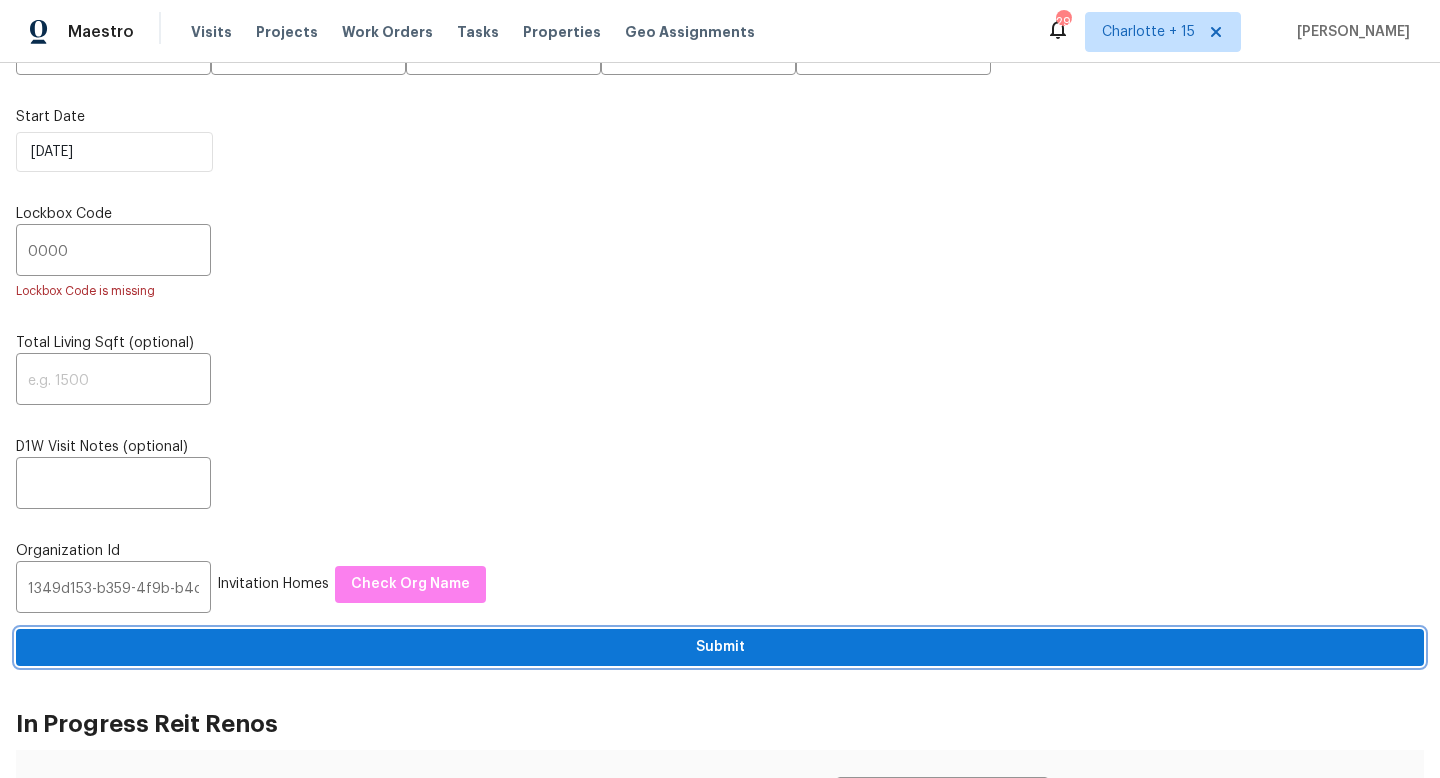 click on "Submit" at bounding box center (720, 647) 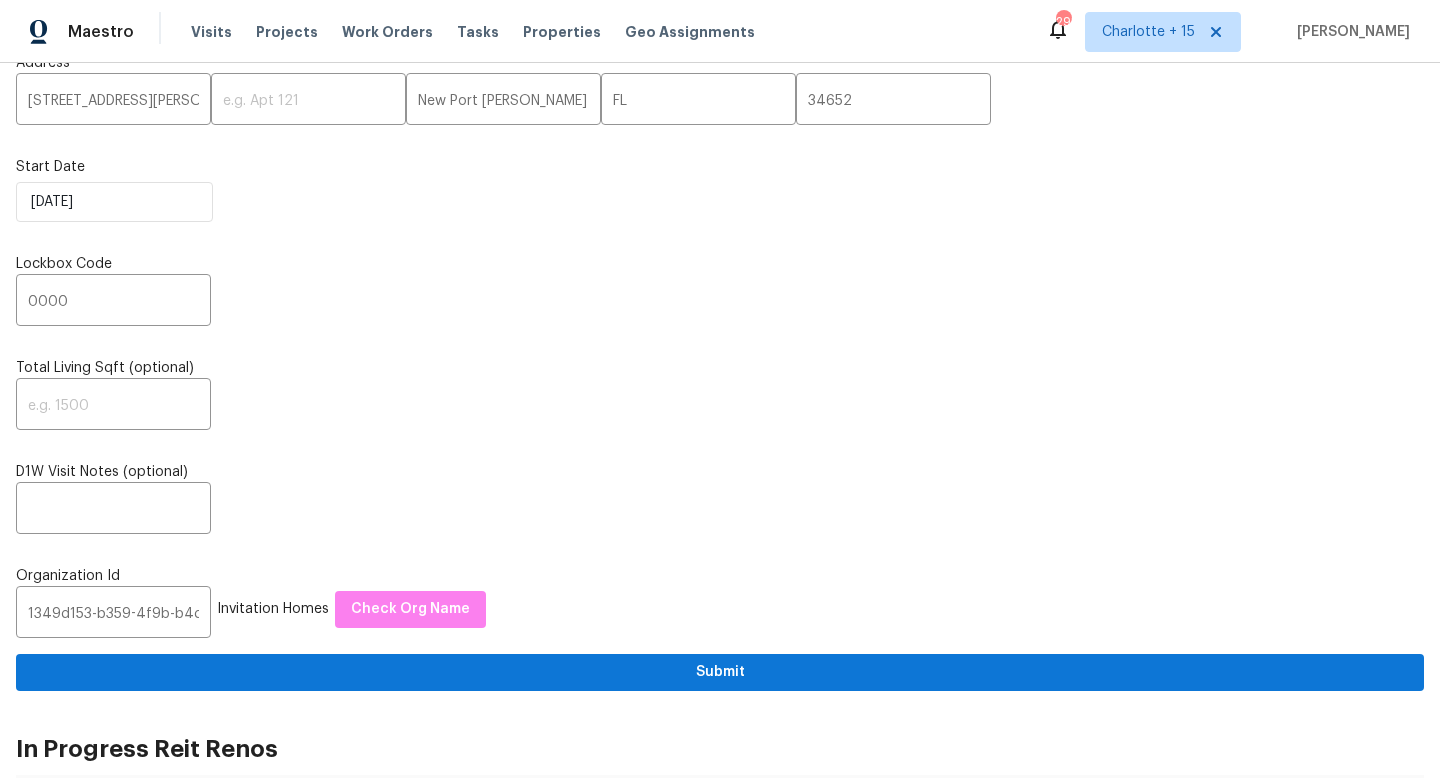 scroll, scrollTop: 0, scrollLeft: 0, axis: both 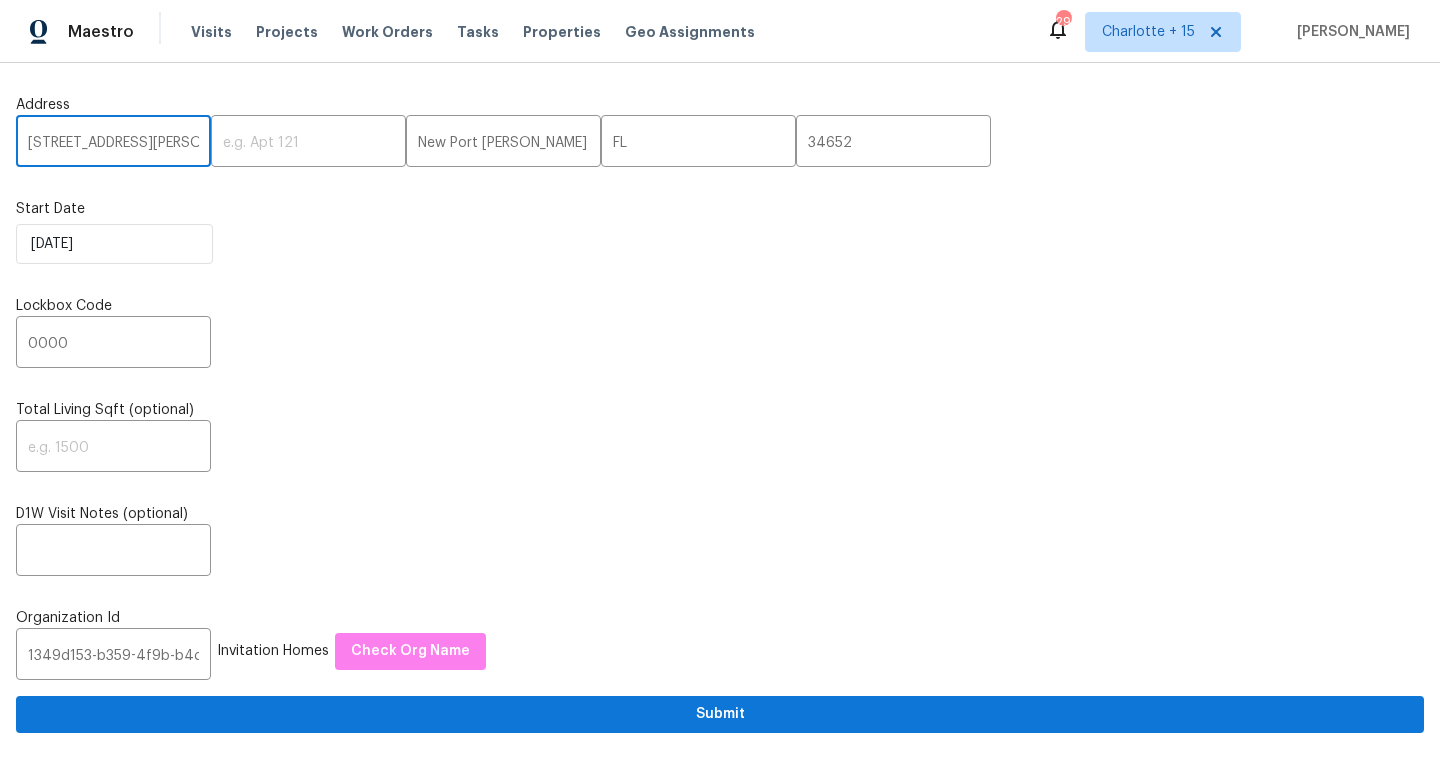 click on "[STREET_ADDRESS][PERSON_NAME][PERSON_NAME]" at bounding box center (113, 143) 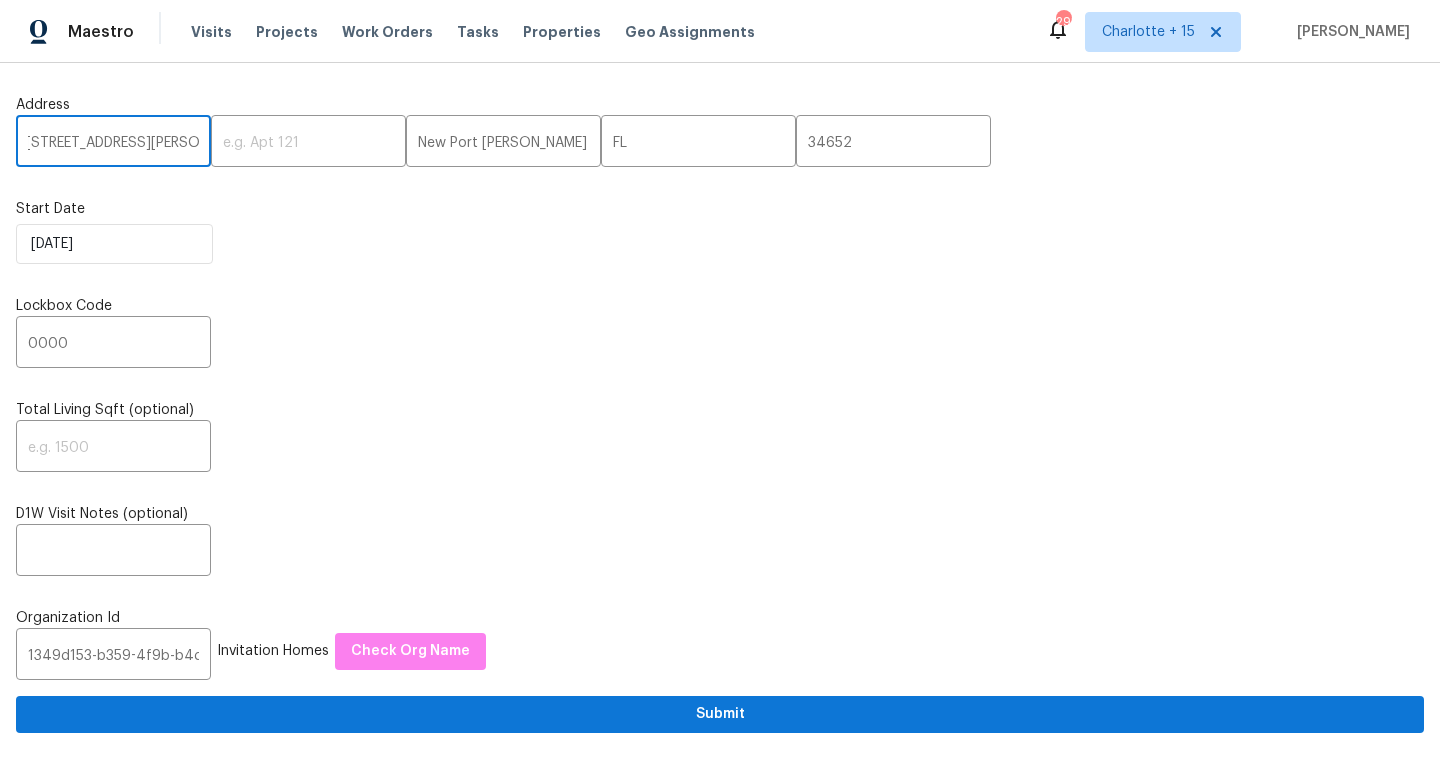 scroll, scrollTop: 0, scrollLeft: 0, axis: both 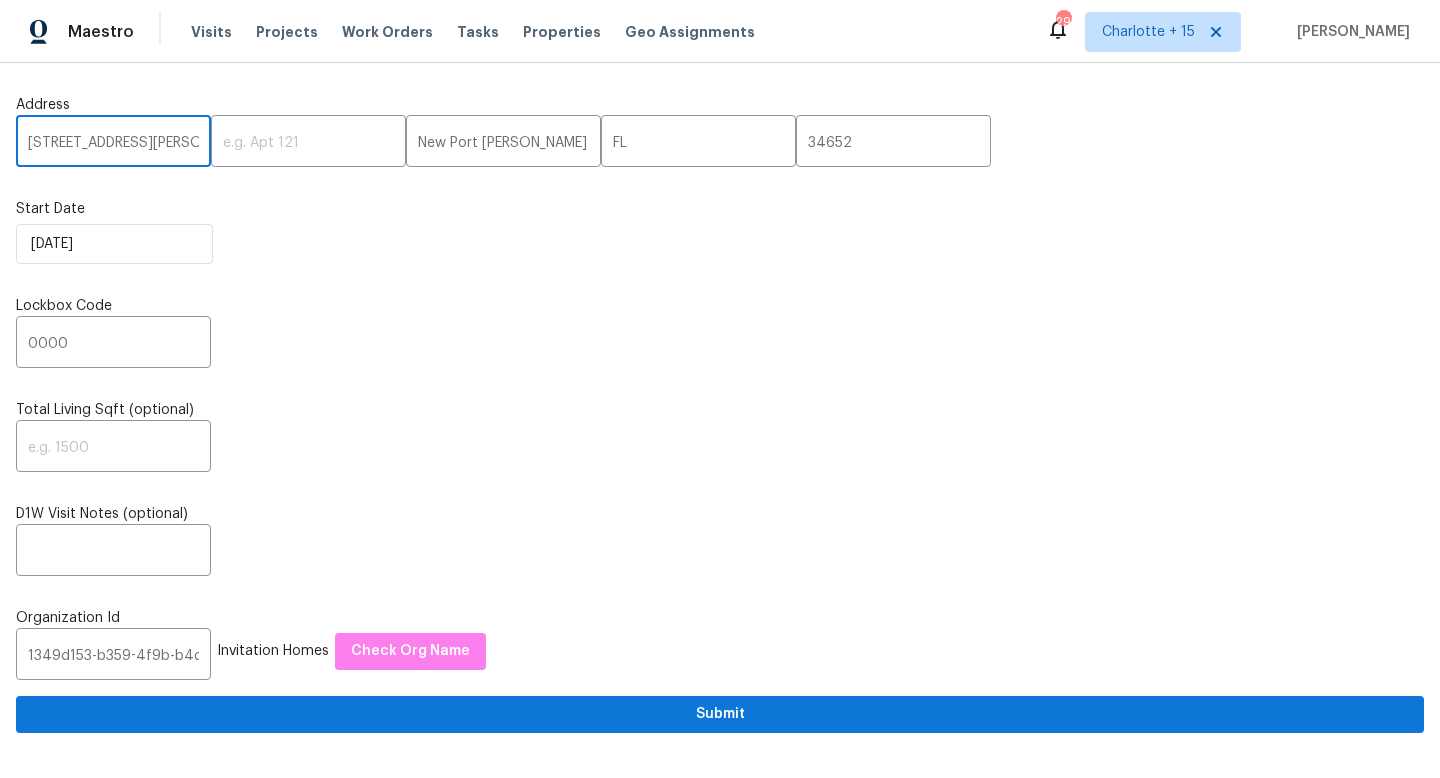 type on "[STREET_ADDRESS][PERSON_NAME]," 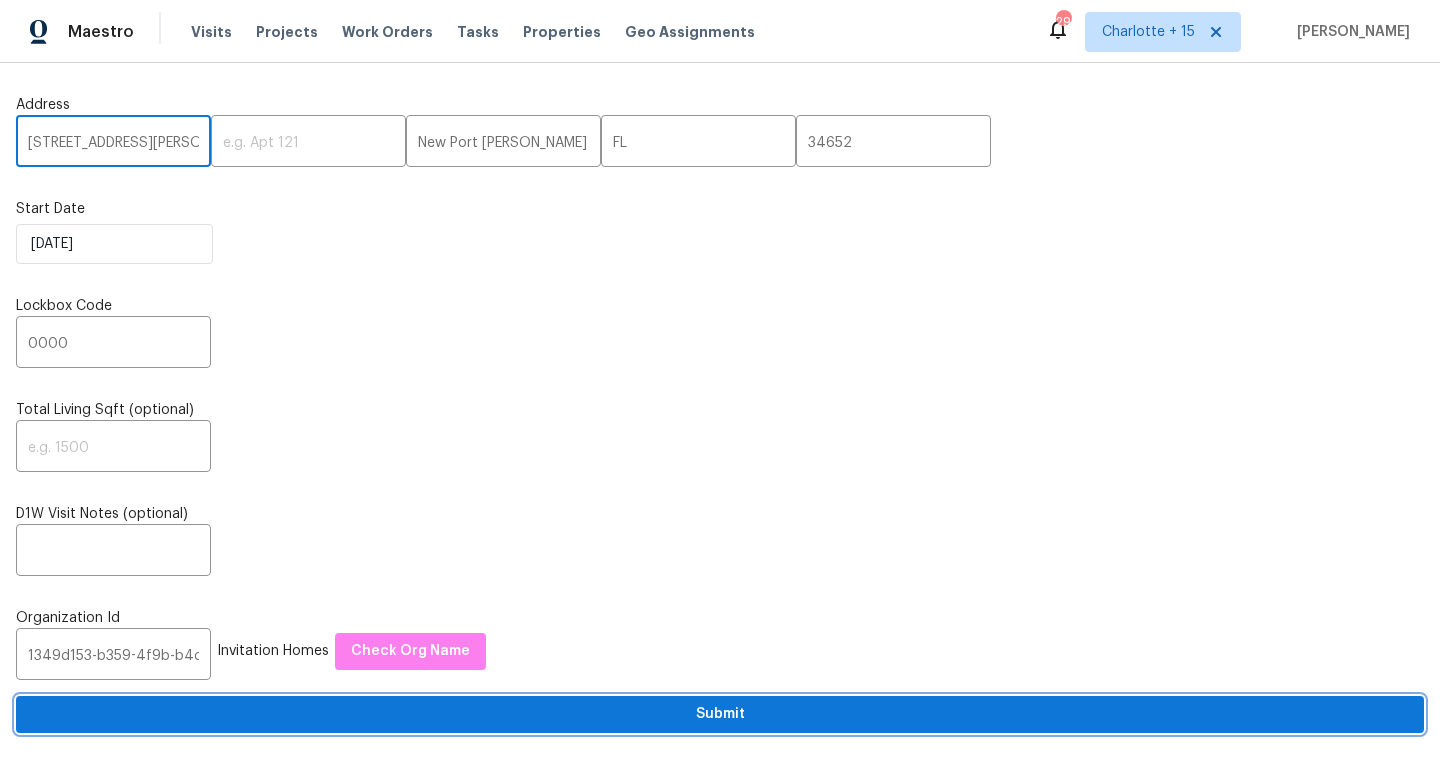 click on "Submit" at bounding box center [720, 714] 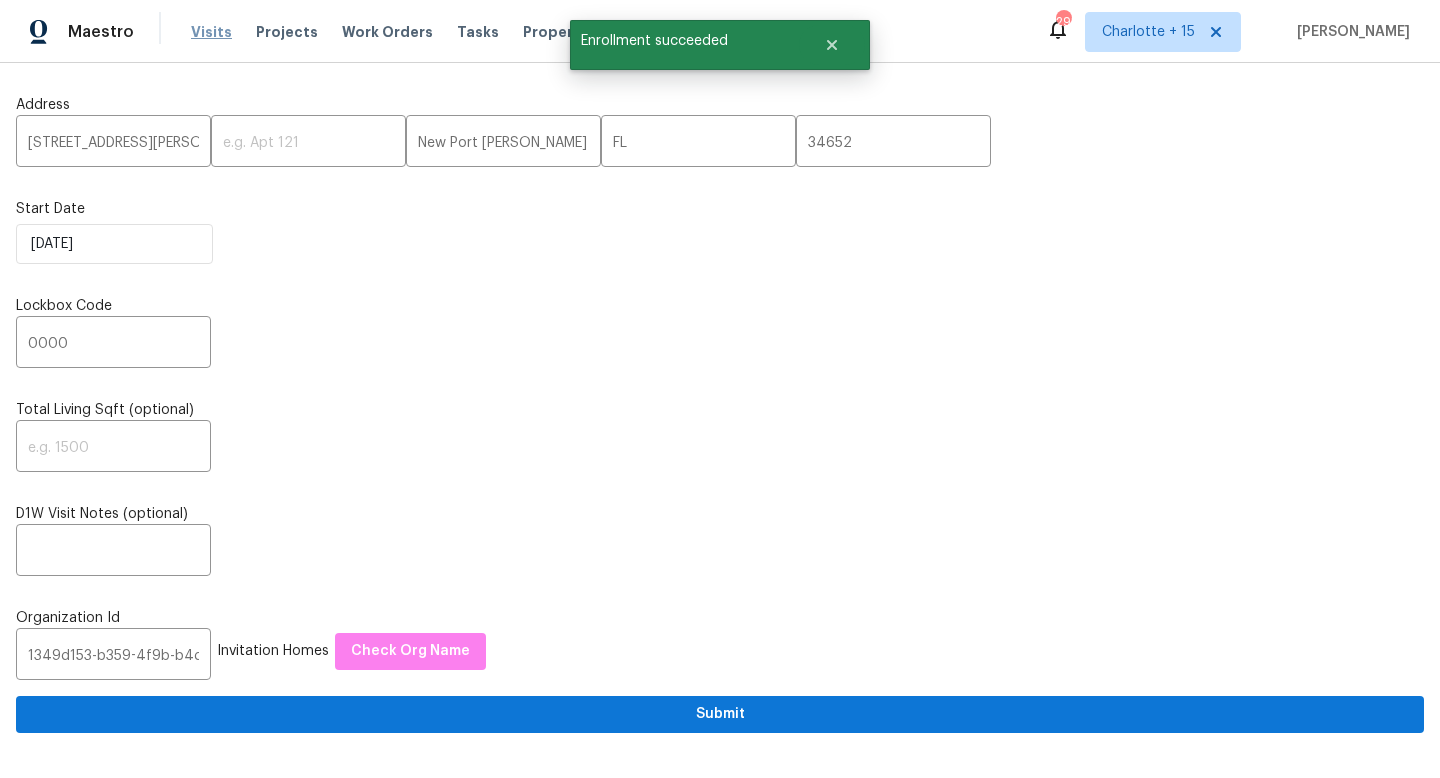 click on "Visits" at bounding box center [211, 32] 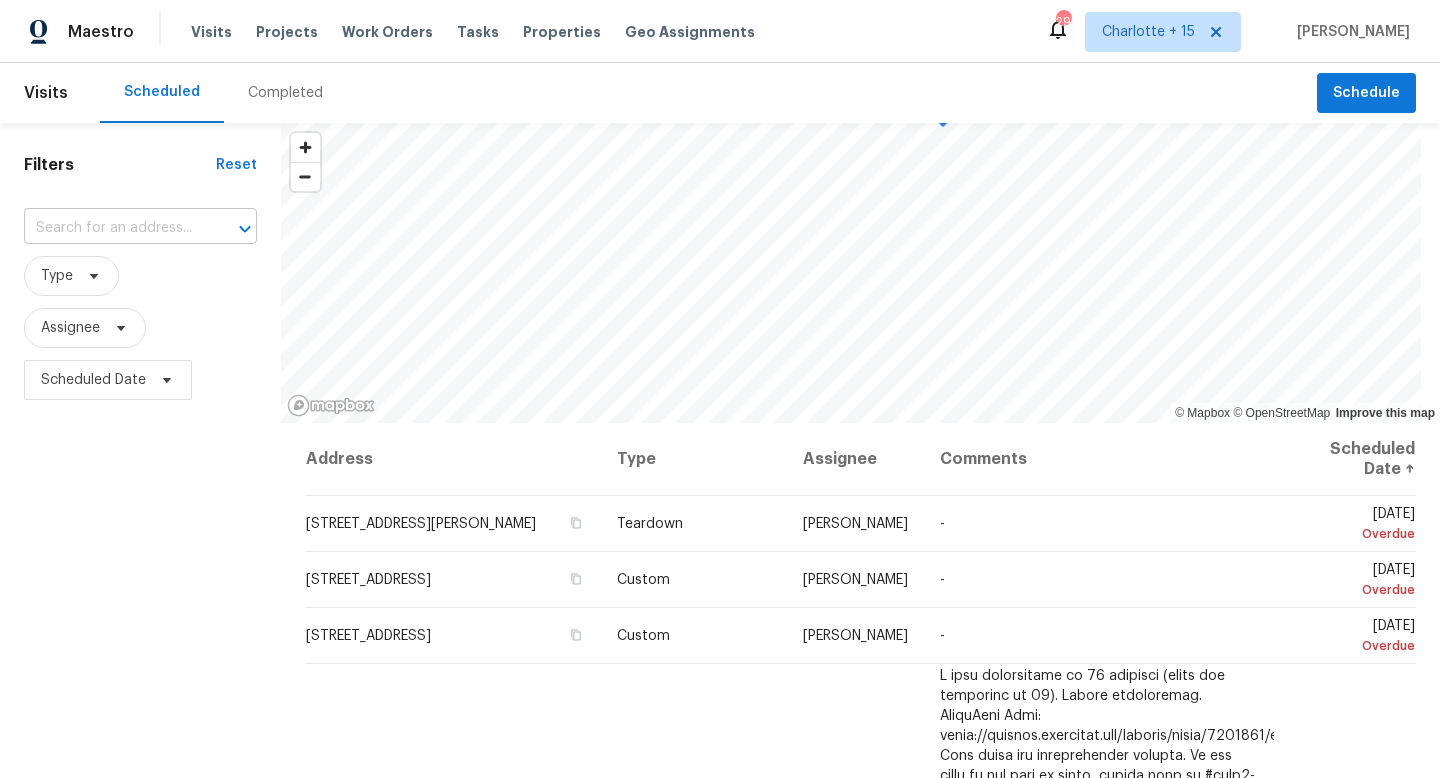 click at bounding box center [112, 228] 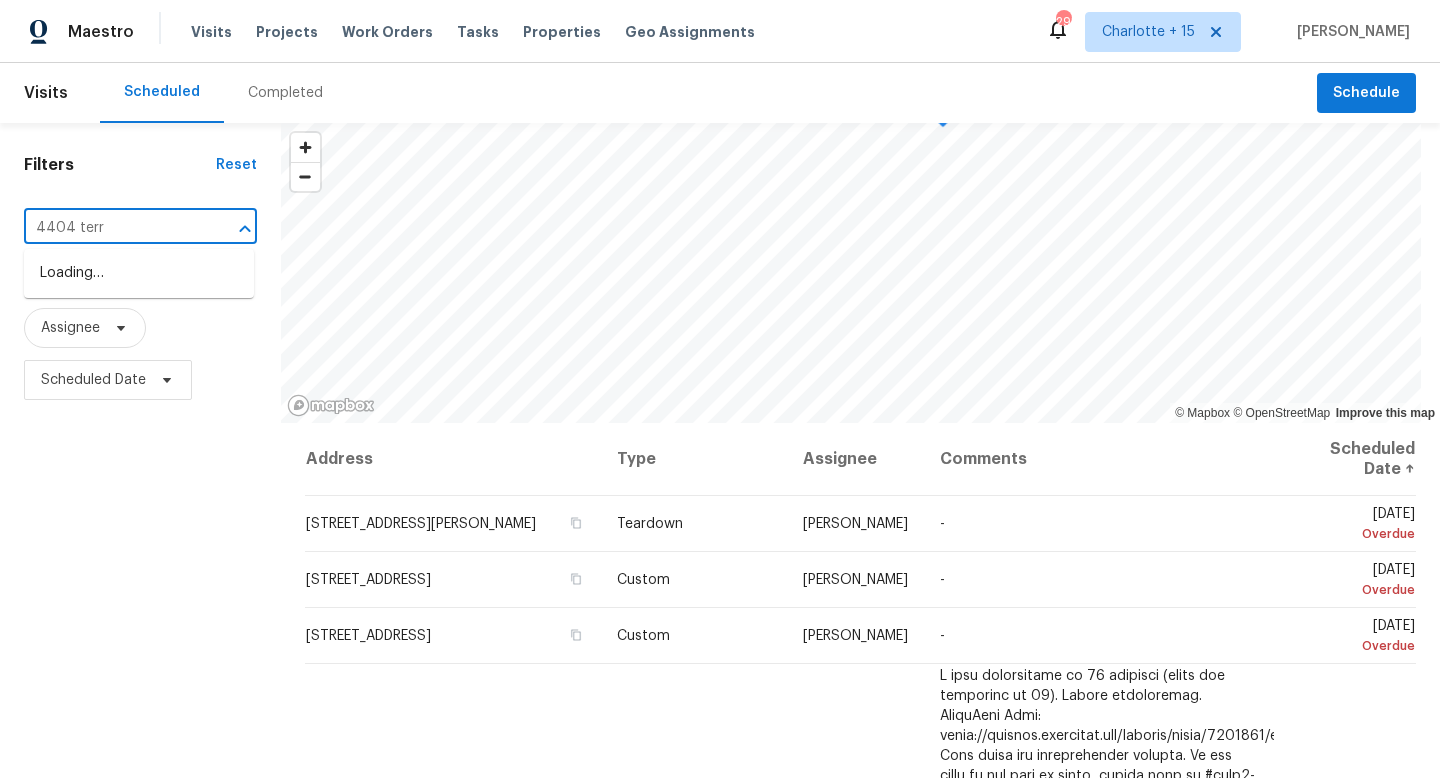 type on "4404 [PERSON_NAME]" 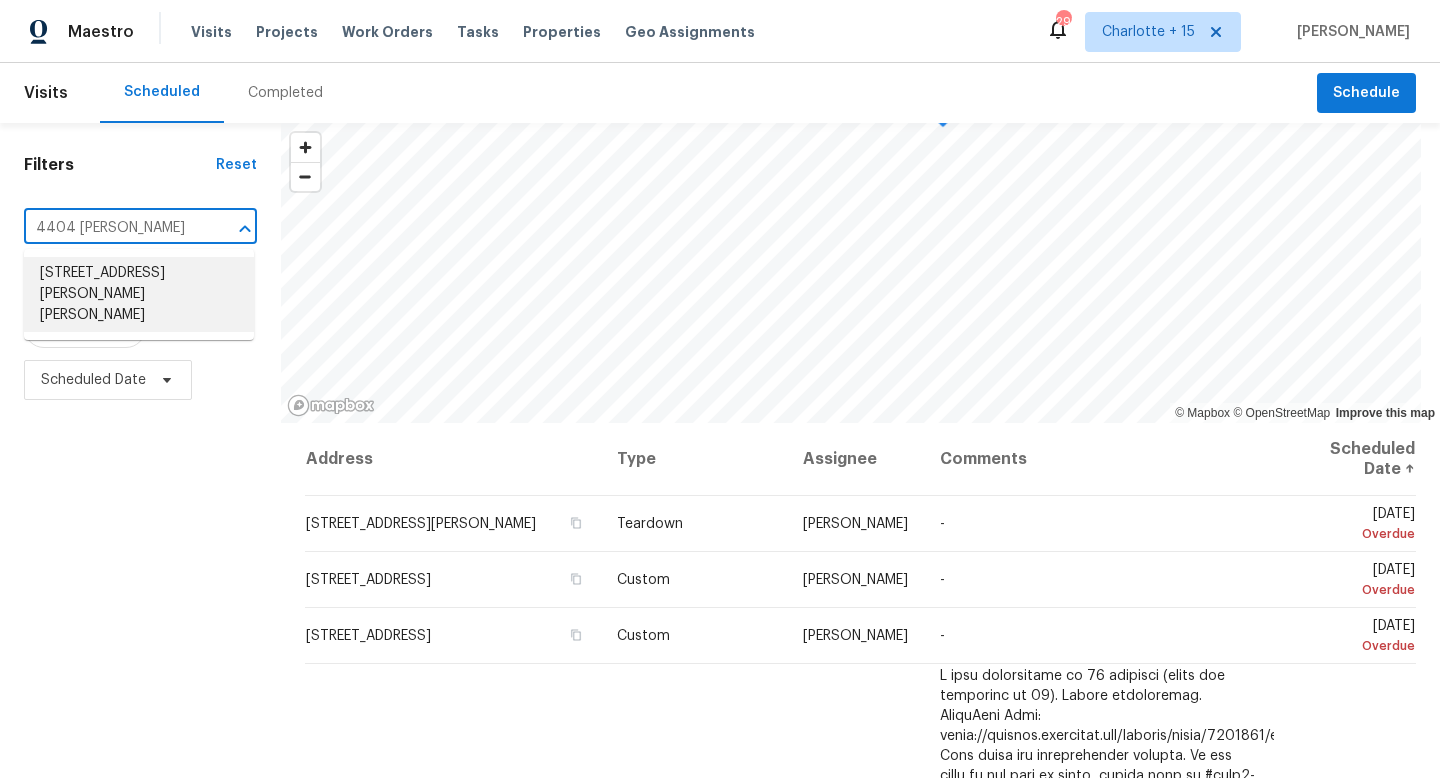 click on "[STREET_ADDRESS][PERSON_NAME][PERSON_NAME]" at bounding box center (139, 294) 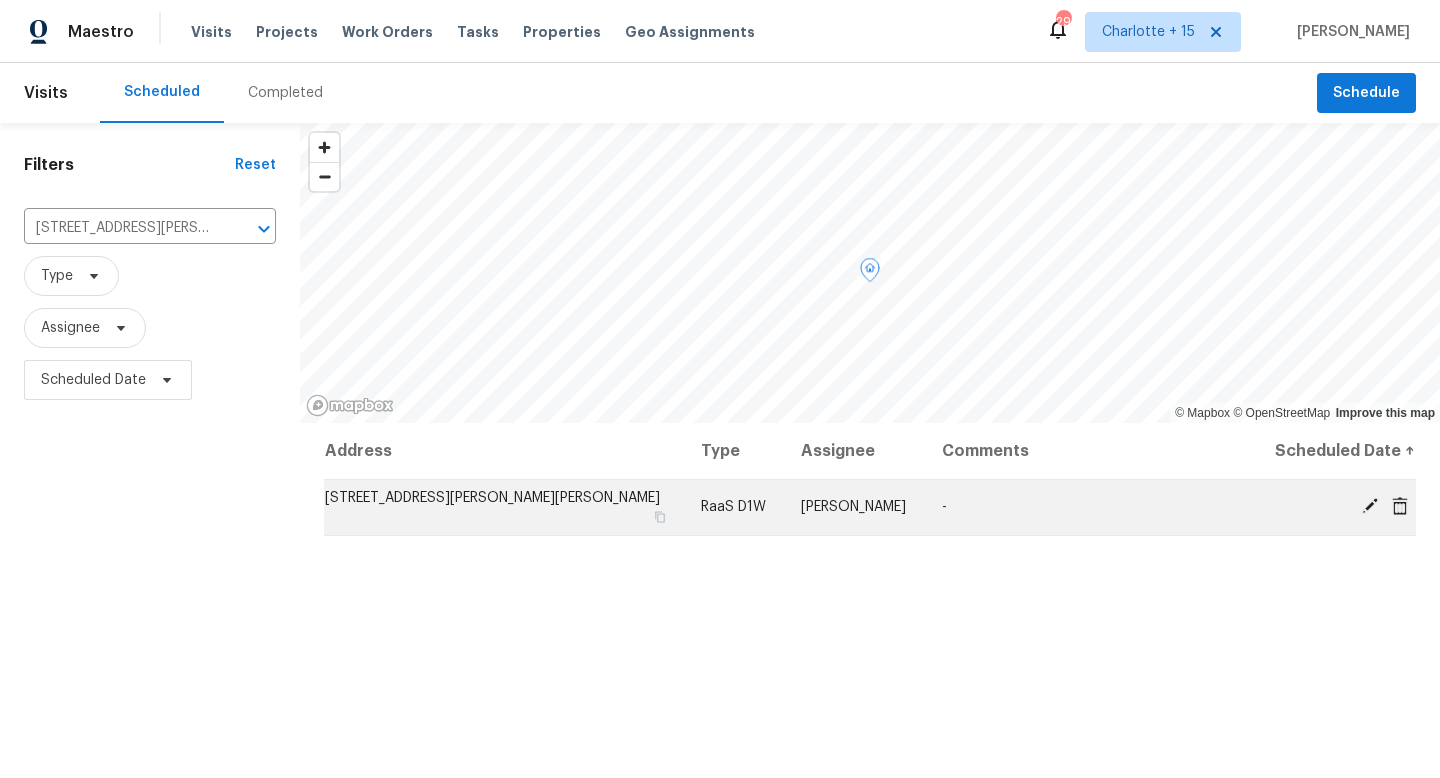 click 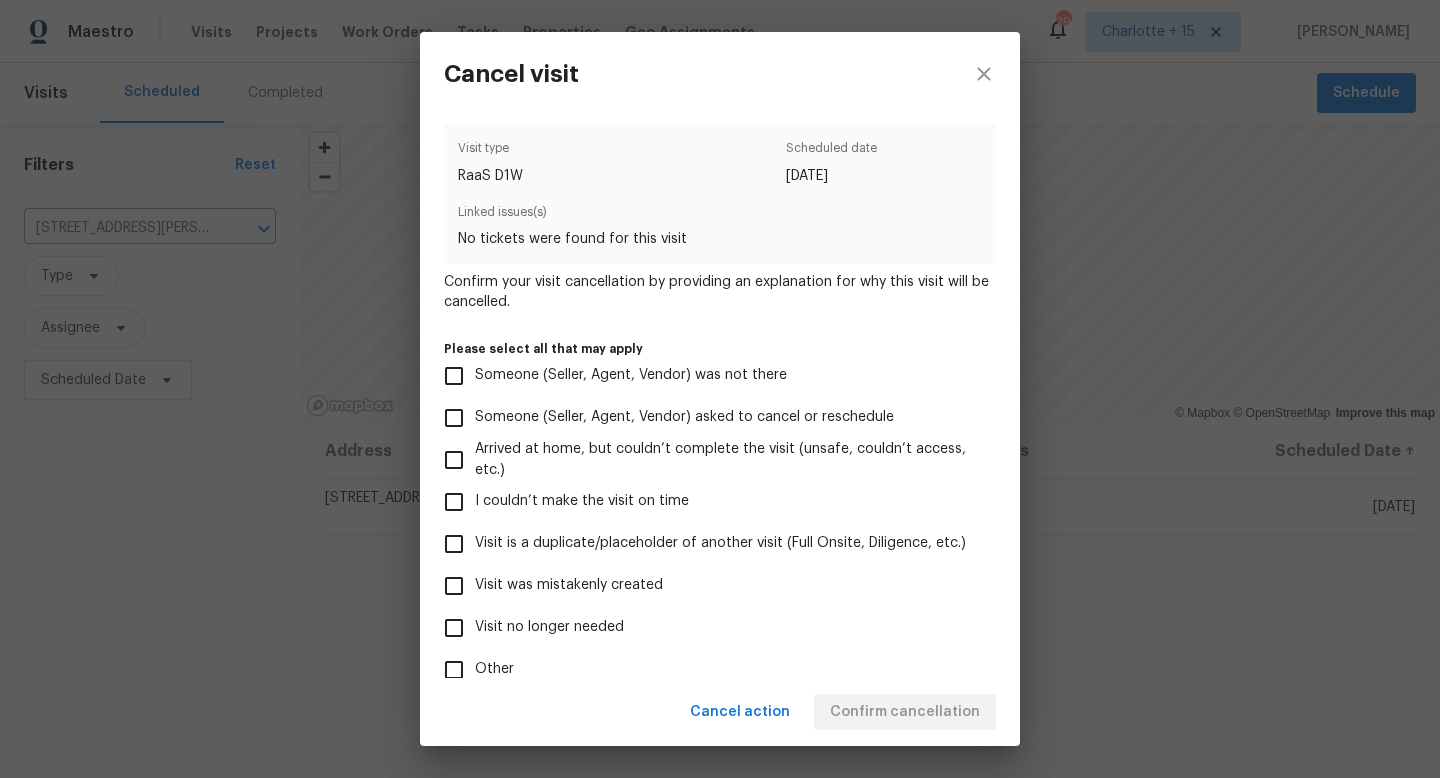 click on "Visit was mistakenly created" at bounding box center [454, 586] 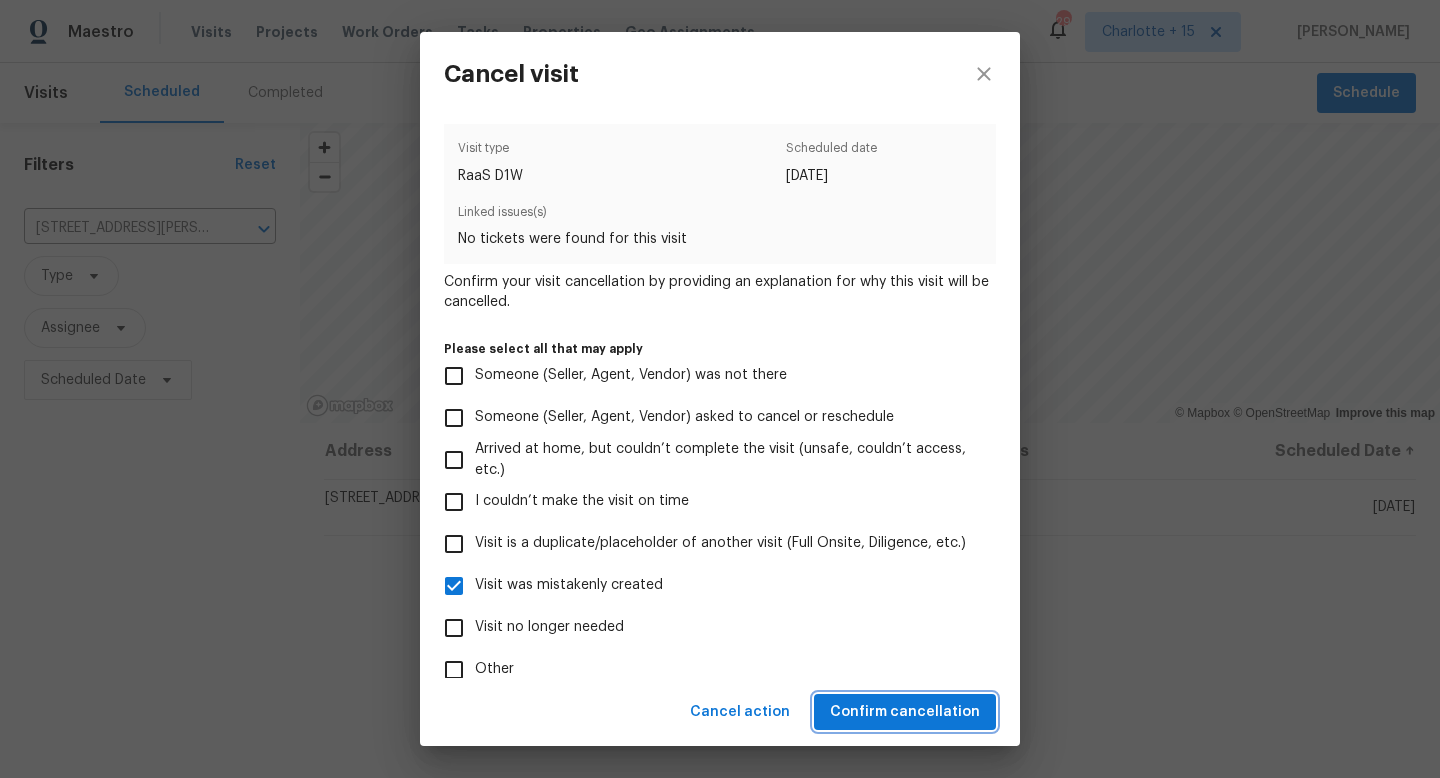 click on "Confirm cancellation" at bounding box center (905, 712) 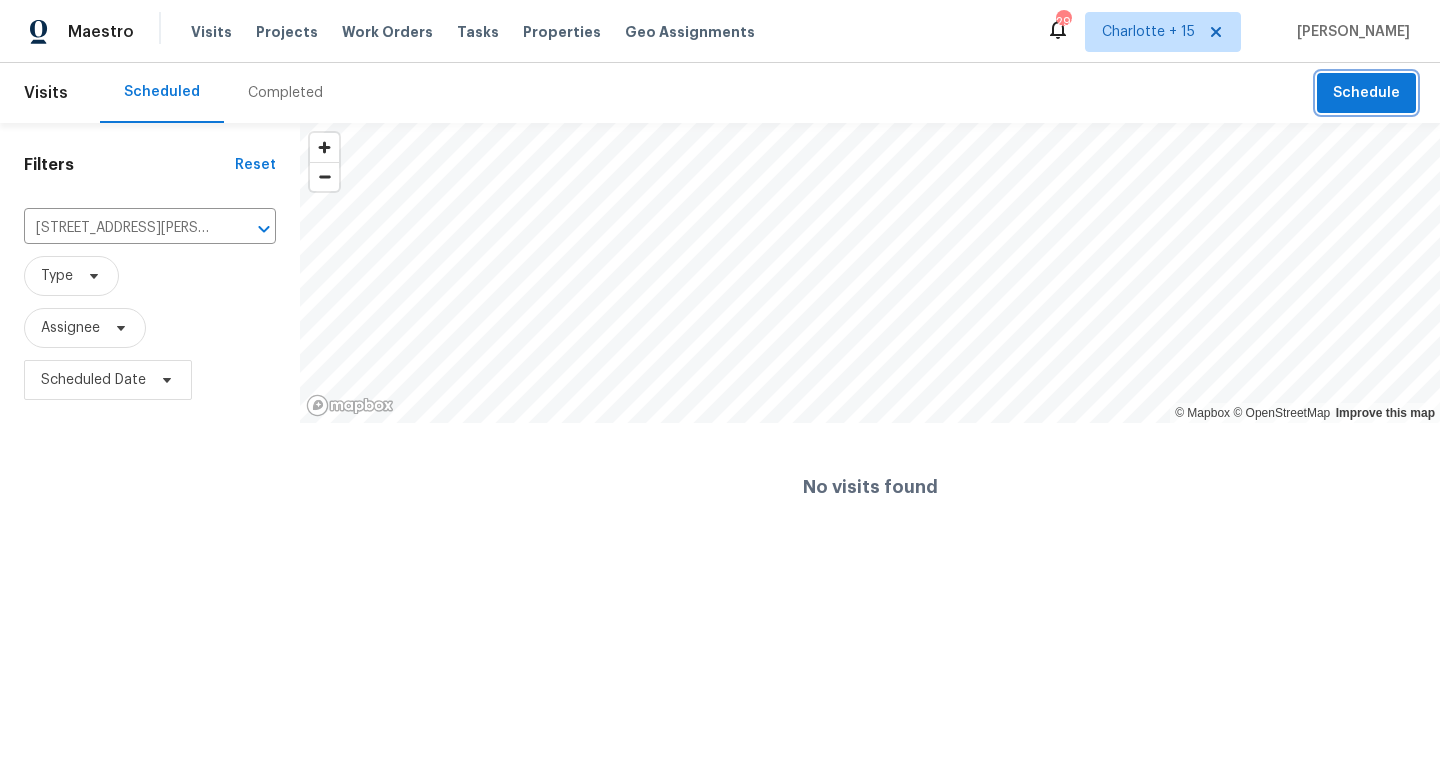 click on "Schedule" at bounding box center (1366, 93) 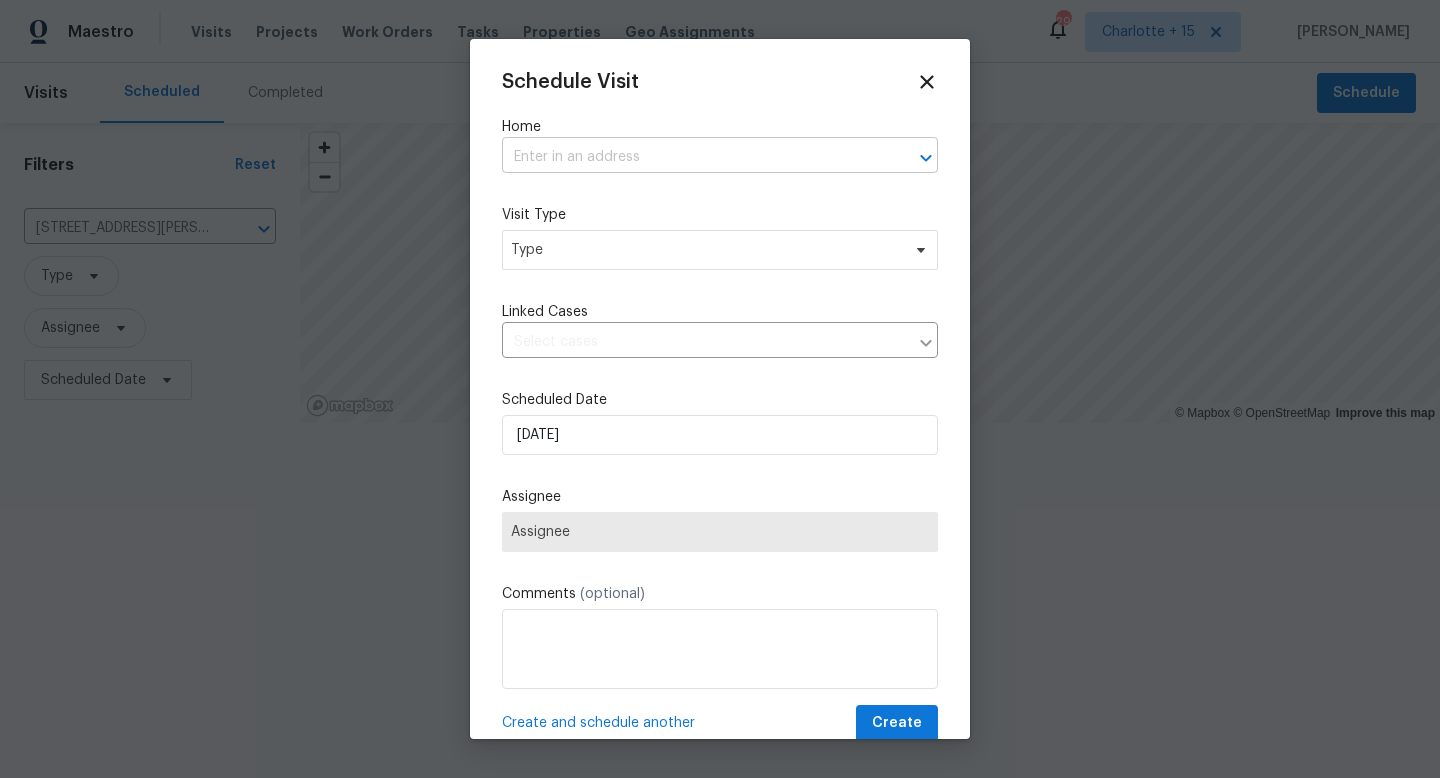 click at bounding box center (692, 157) 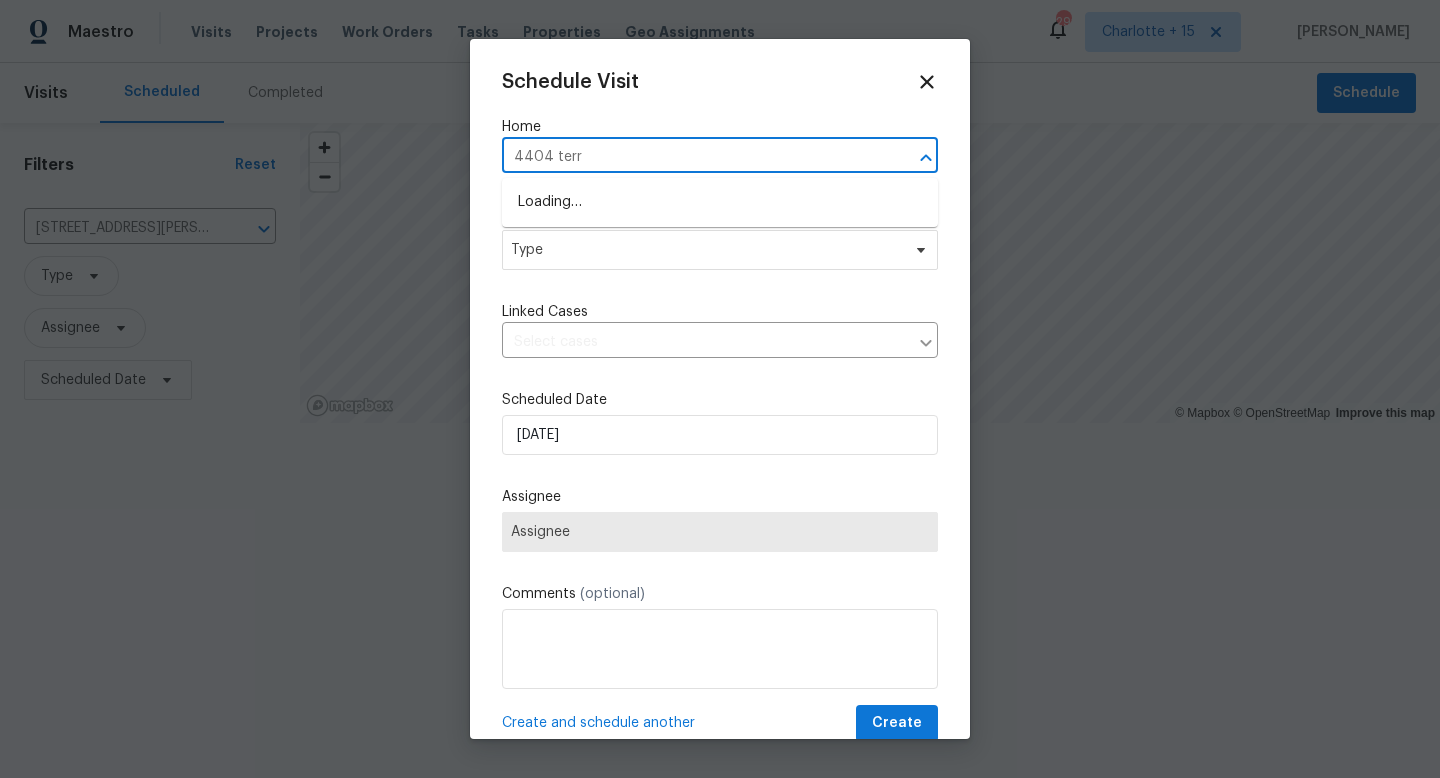 type on "4404 [PERSON_NAME]" 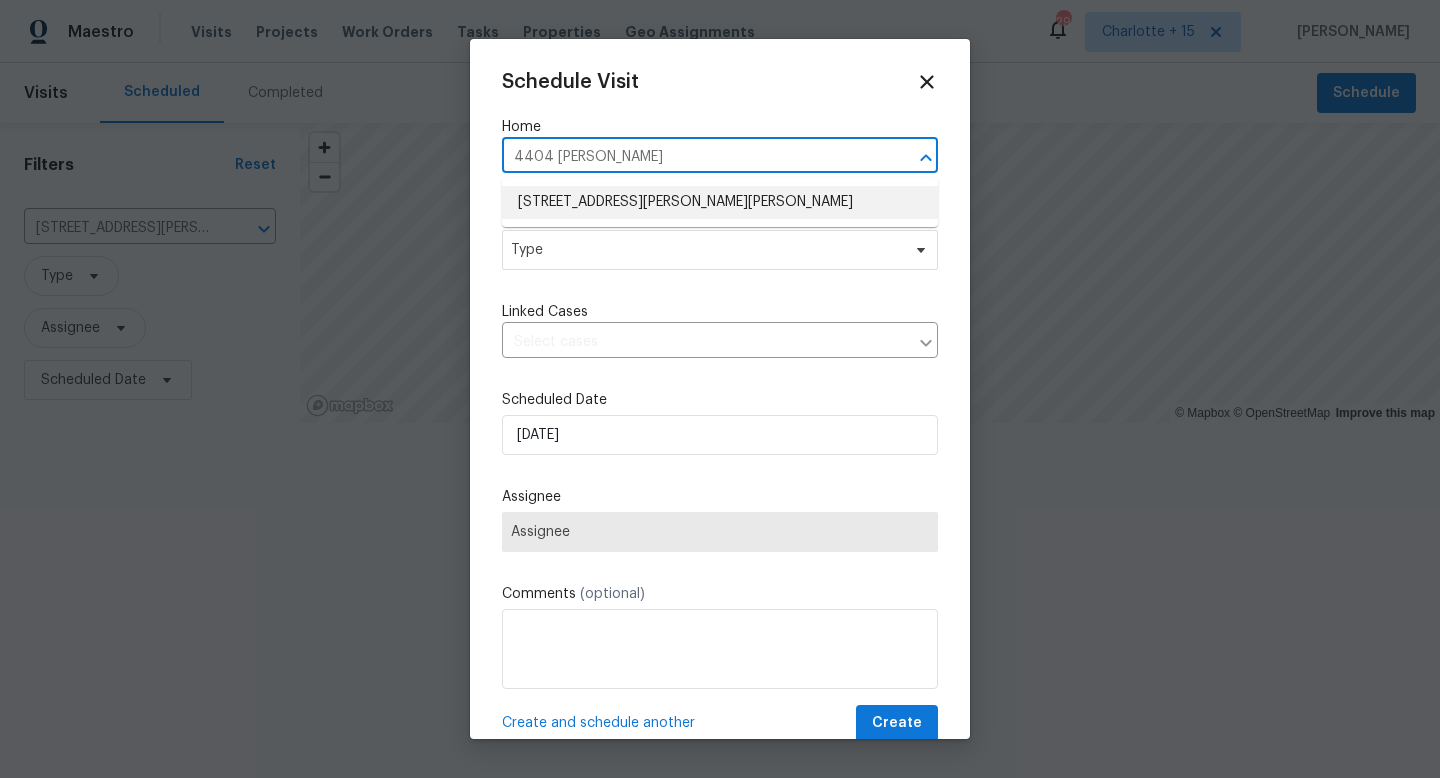 click on "[STREET_ADDRESS][PERSON_NAME][PERSON_NAME]" at bounding box center (720, 202) 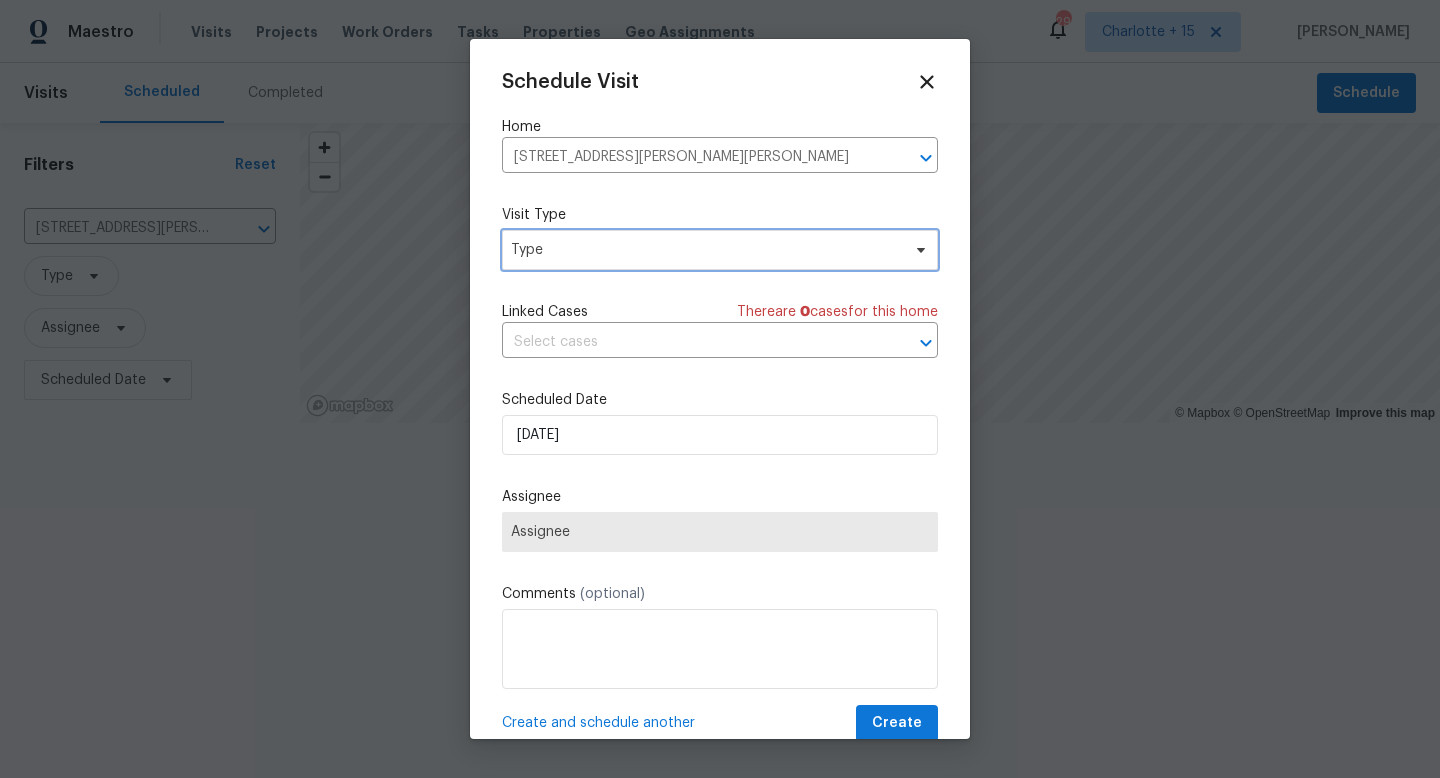 click on "Type" at bounding box center (705, 250) 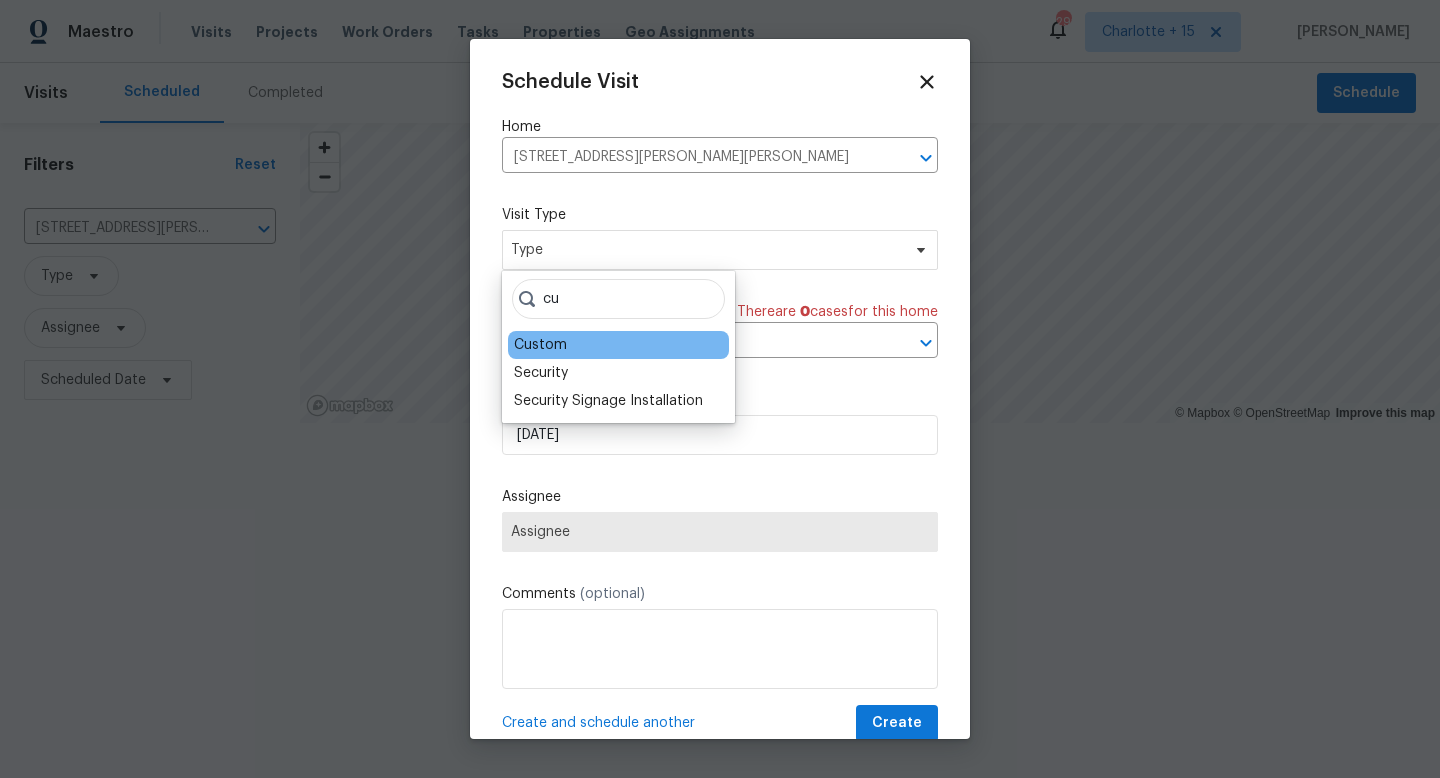 type on "cu" 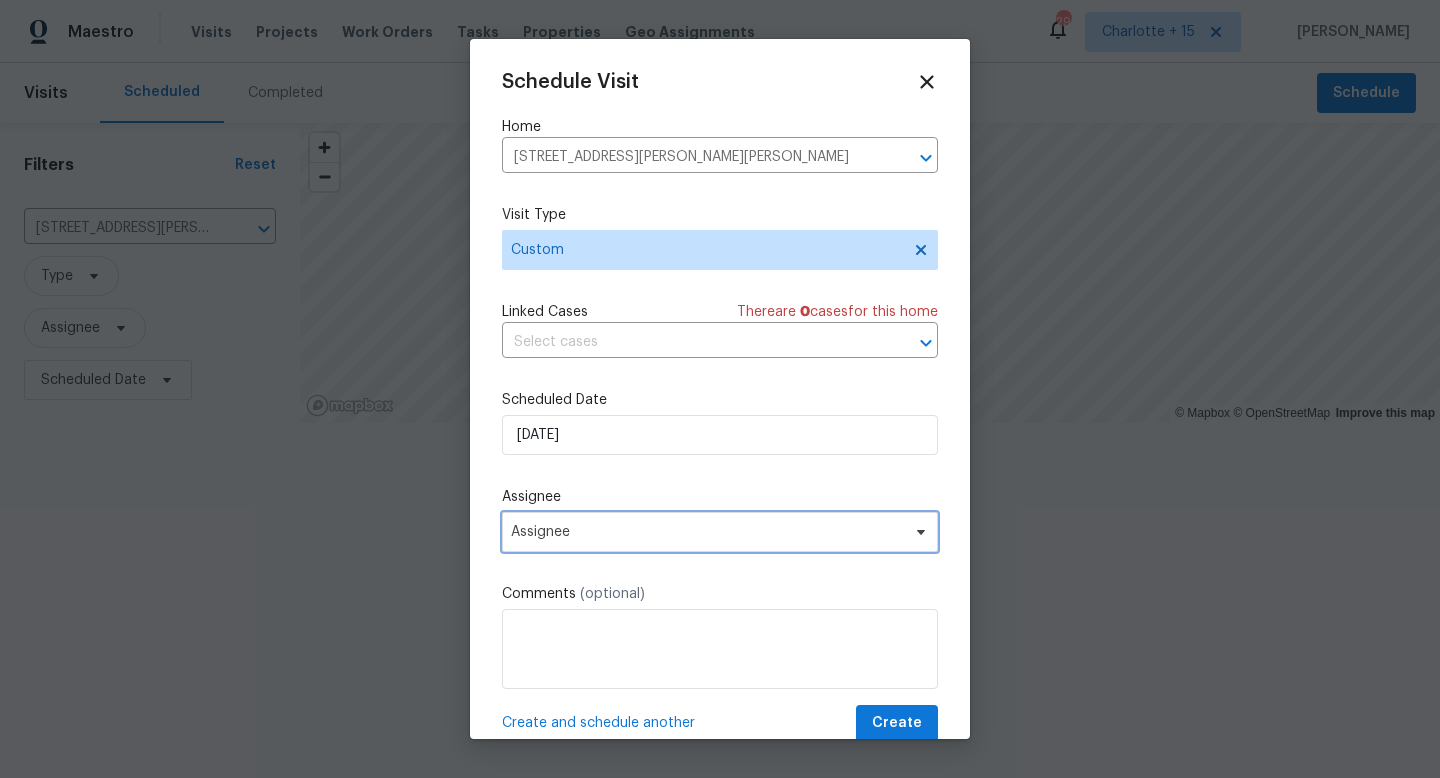 click on "Assignee" at bounding box center [707, 532] 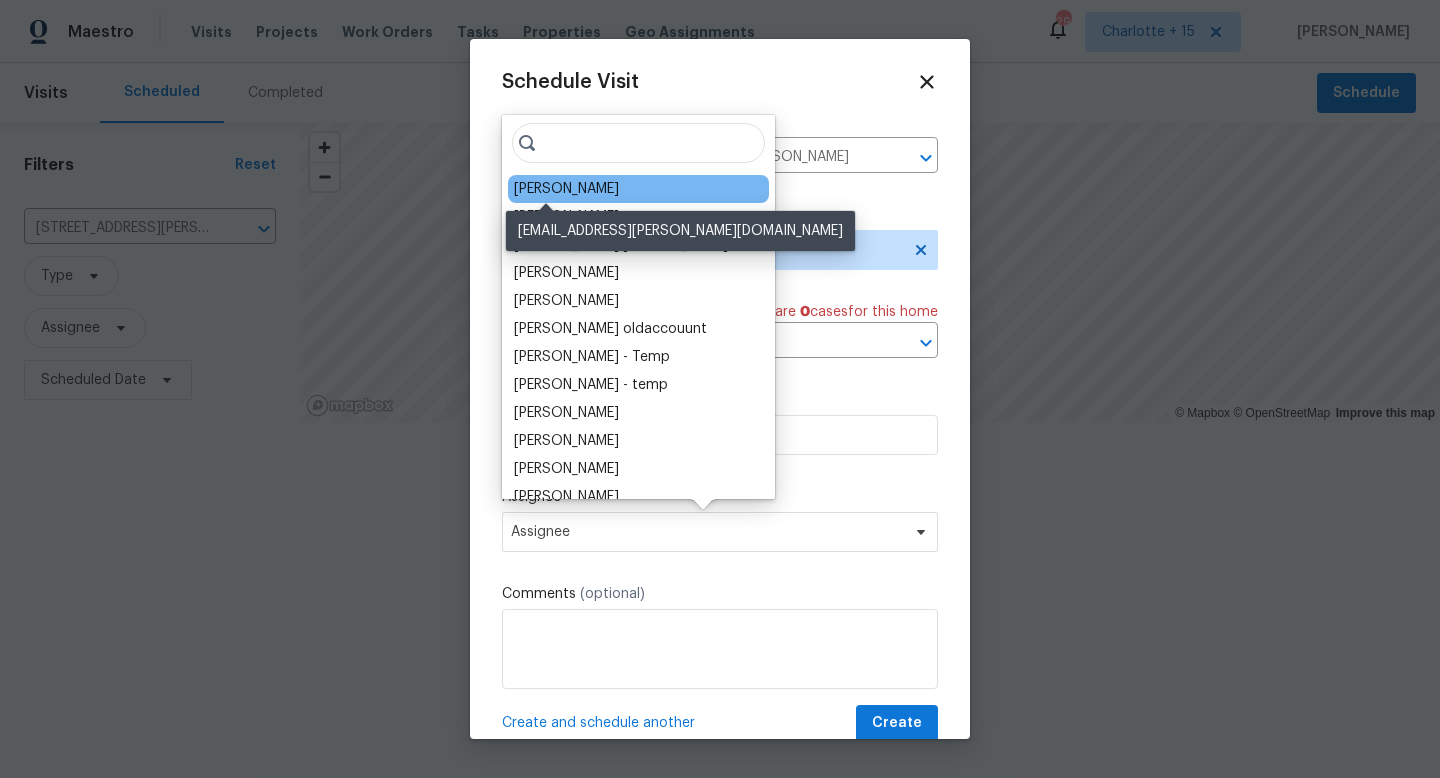 click on "[PERSON_NAME]" at bounding box center [566, 189] 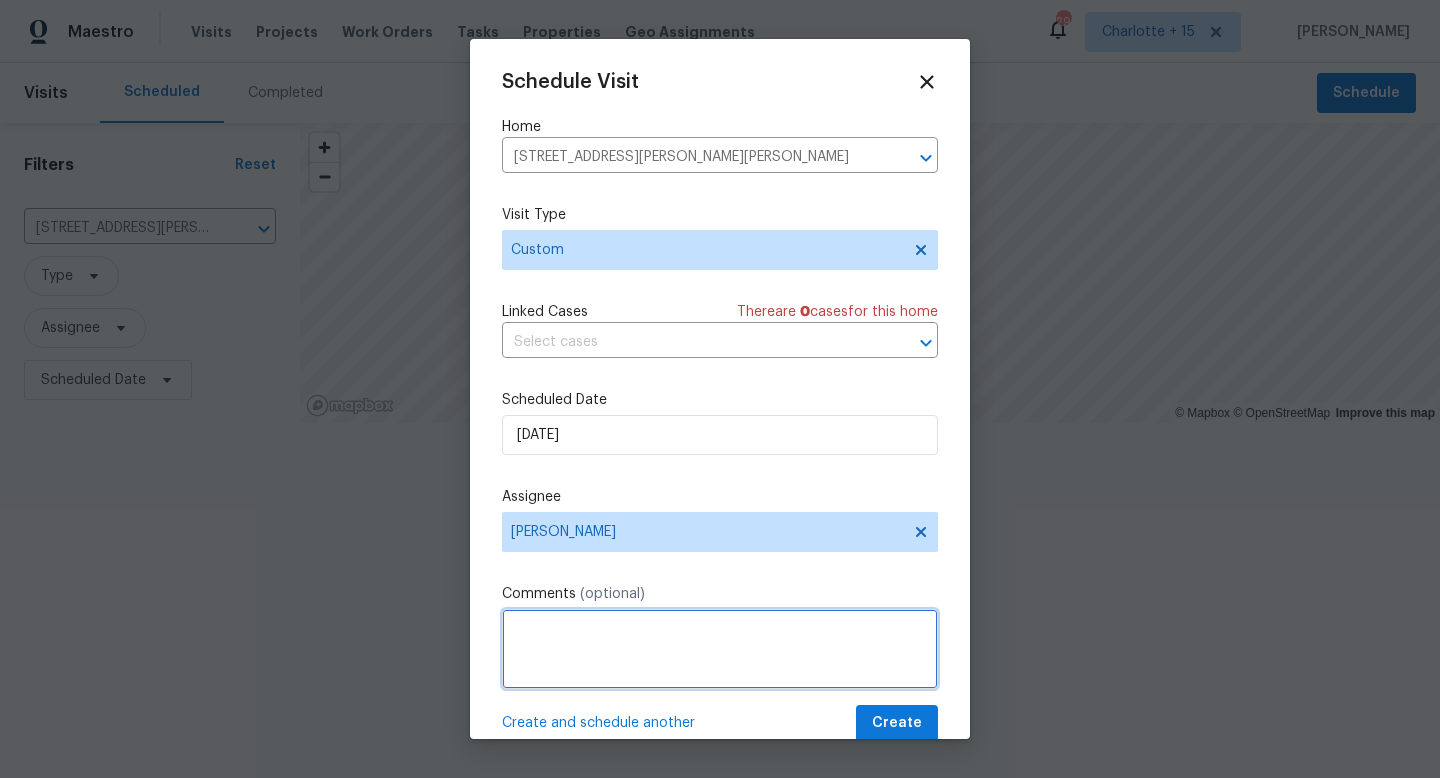 click at bounding box center [720, 649] 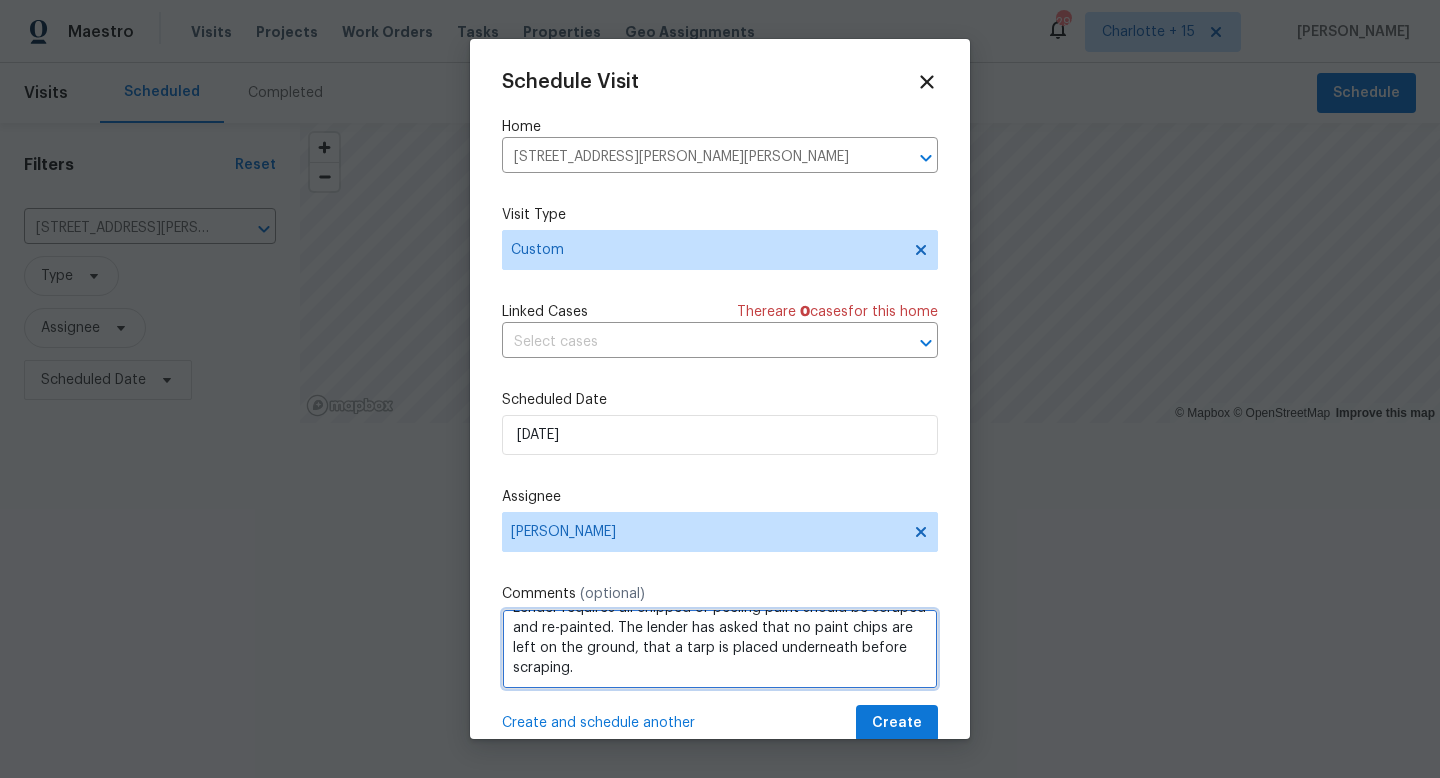scroll, scrollTop: 49, scrollLeft: 0, axis: vertical 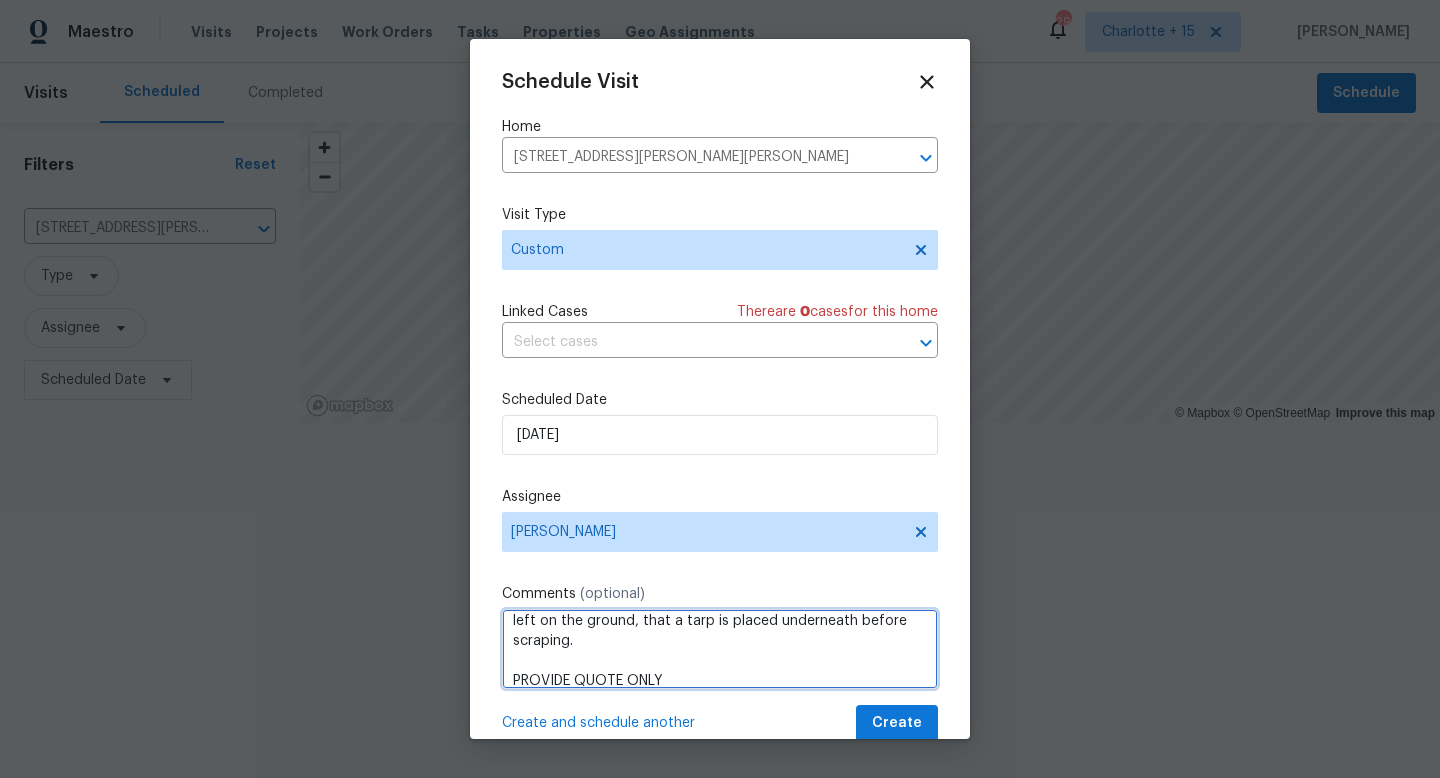 type on "Lender requires all chipped or peeling paint should be scraped and re-painted. The lender has asked that no paint chips are left on the ground, that a tarp is placed underneath before scraping.
PROVIDE QUOTE ONLY" 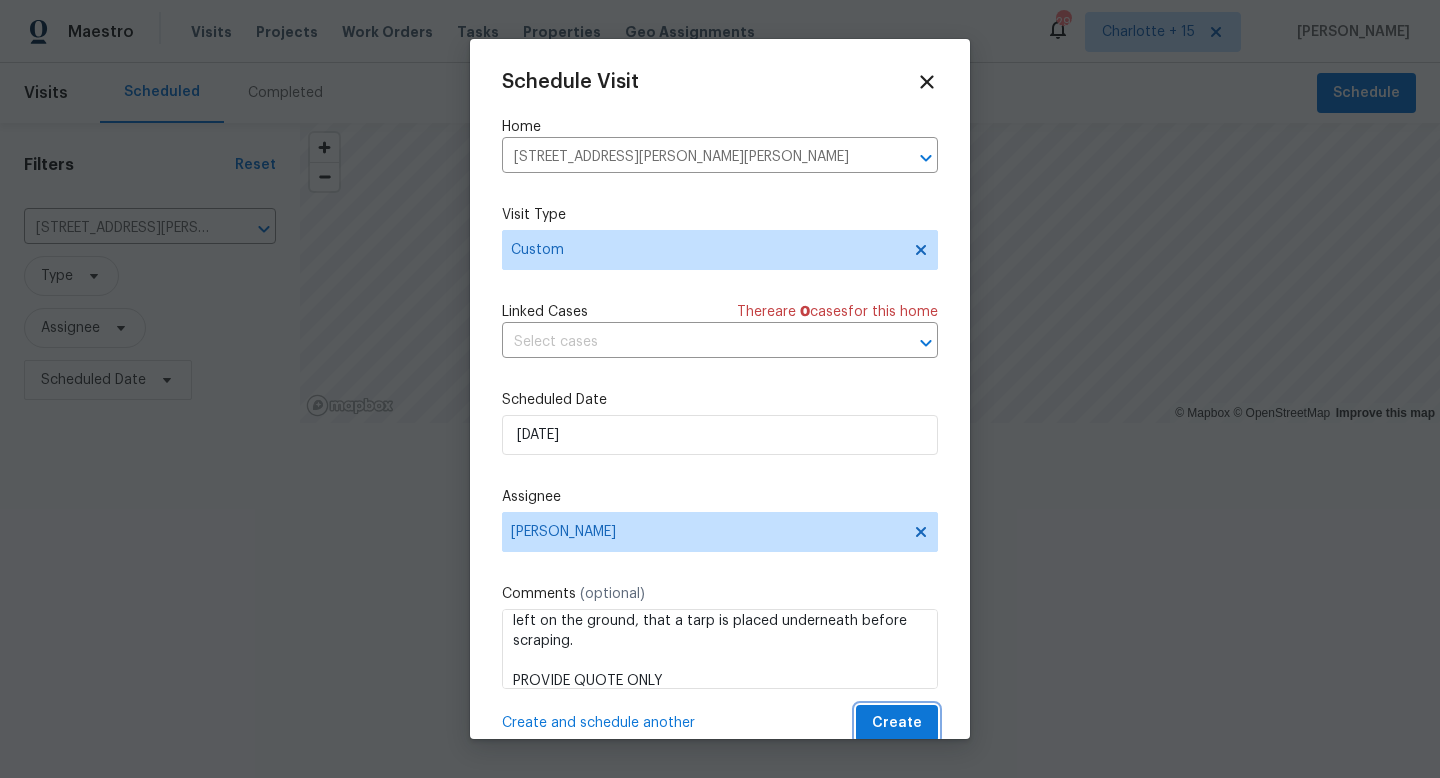 click on "Create" at bounding box center [897, 723] 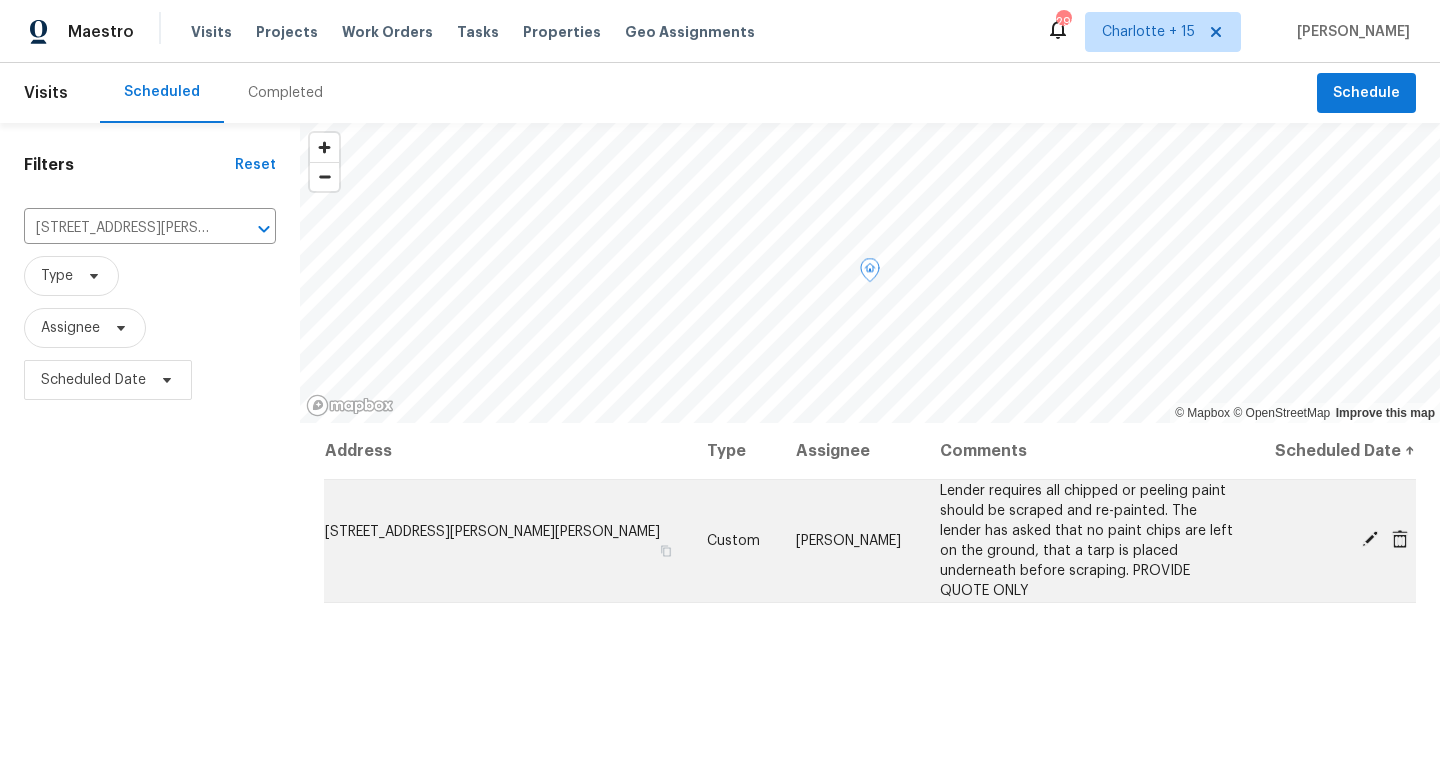 click on "[STREET_ADDRESS][PERSON_NAME][PERSON_NAME]" at bounding box center [507, 540] 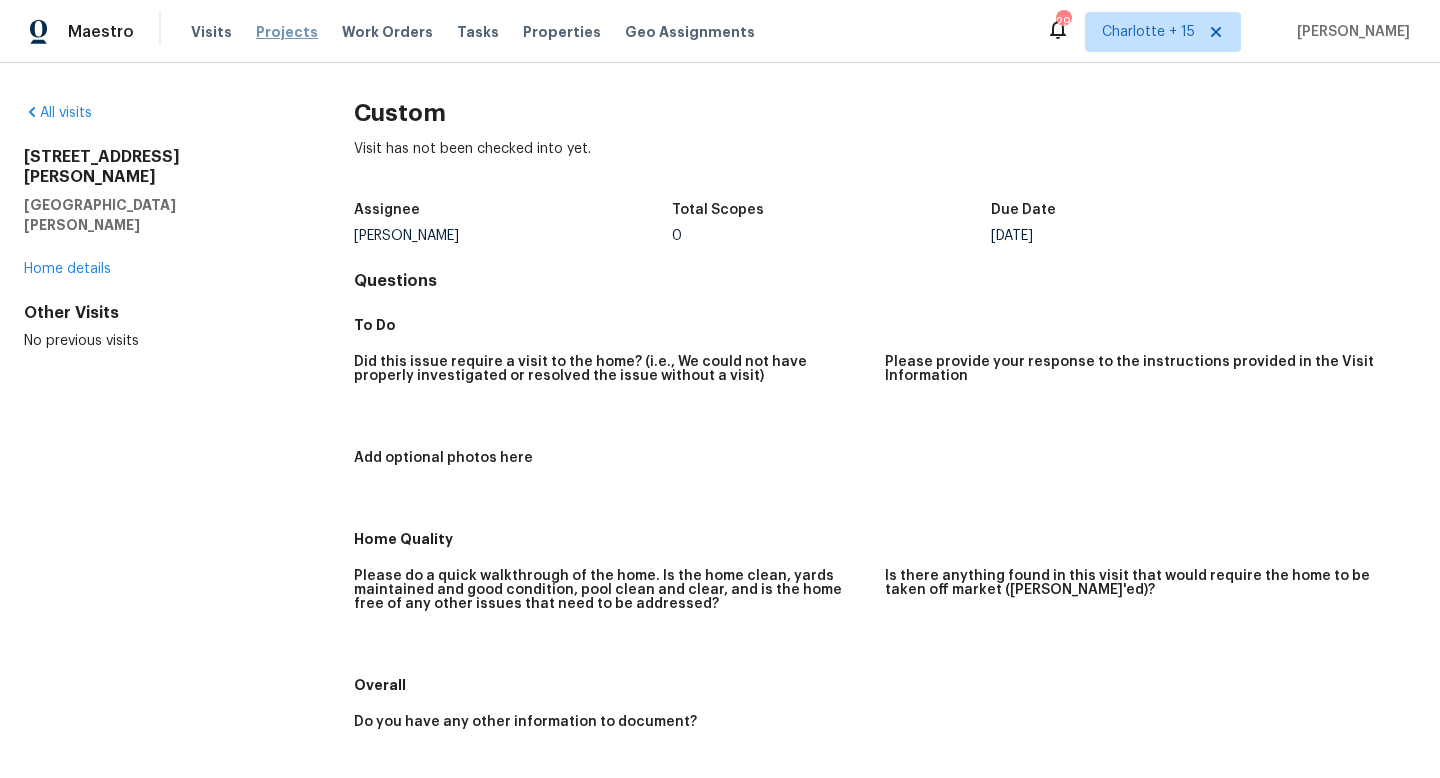 click on "Projects" at bounding box center (287, 32) 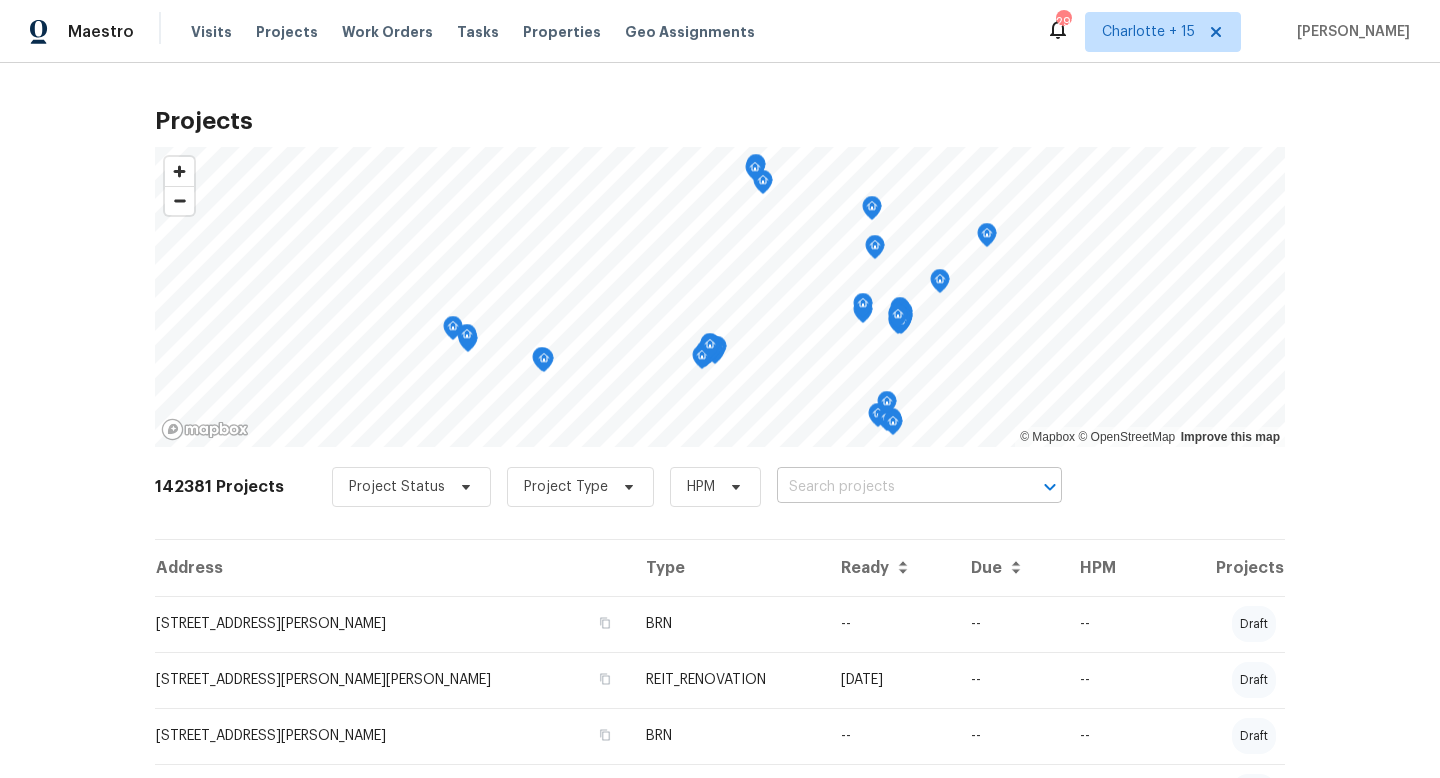 click at bounding box center [891, 487] 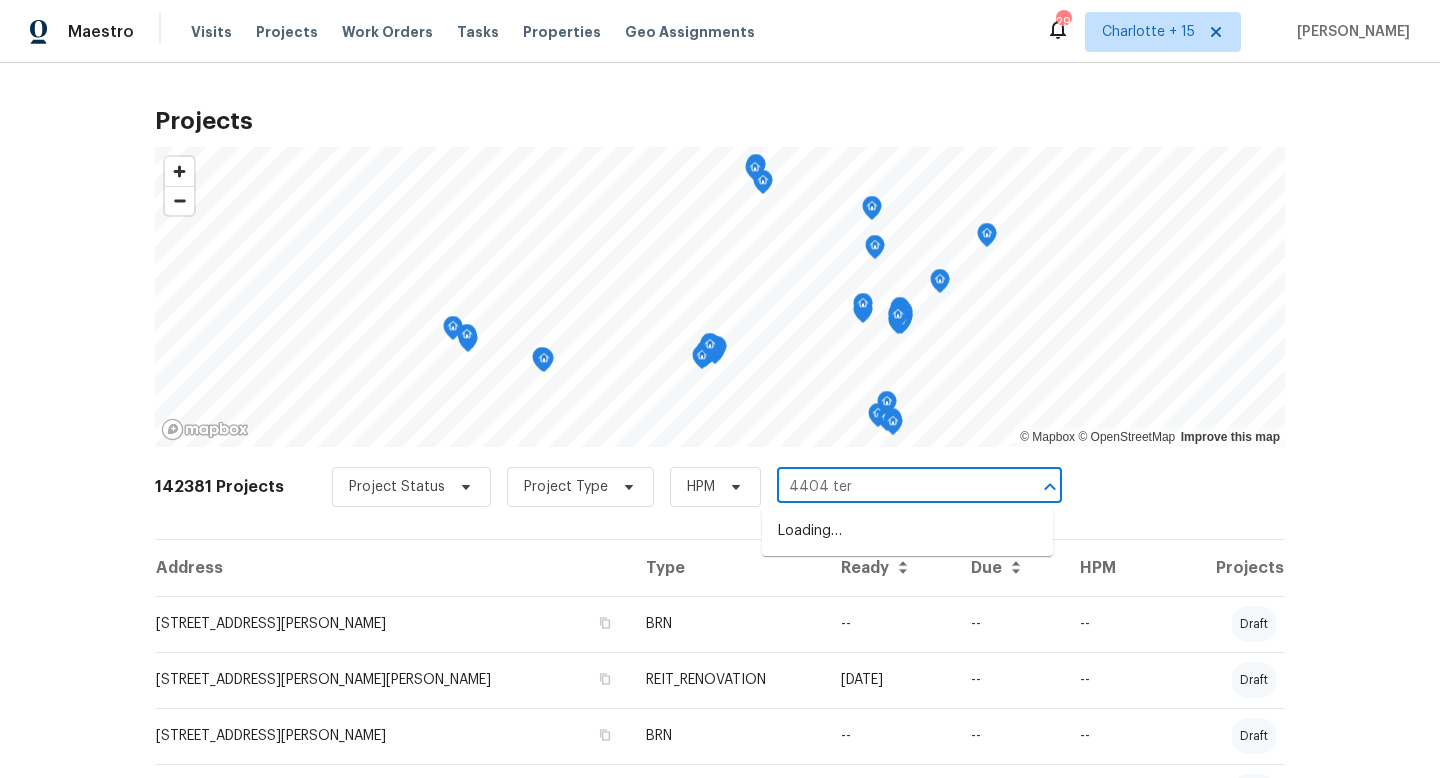 type on "4404 terr" 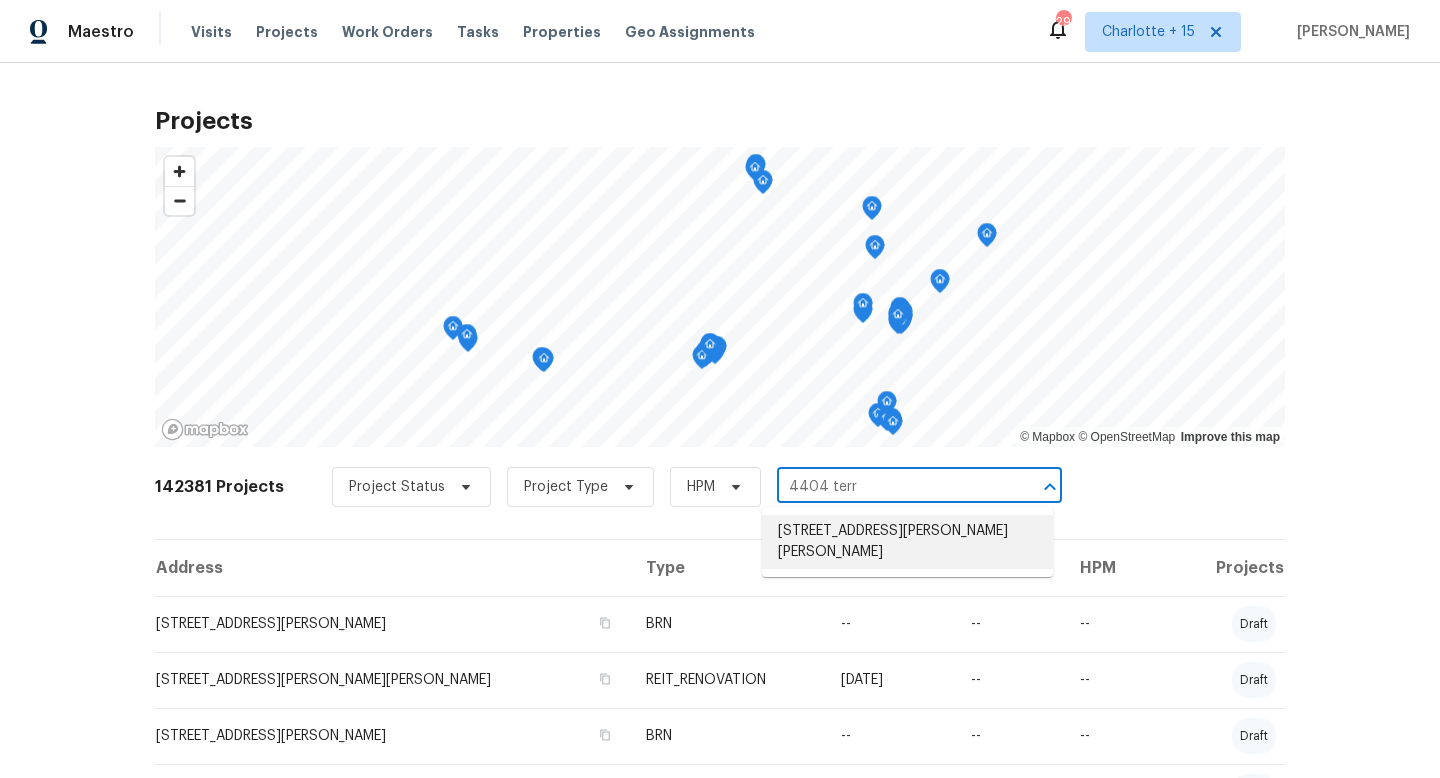 click on "[STREET_ADDRESS][PERSON_NAME][PERSON_NAME]" at bounding box center (907, 542) 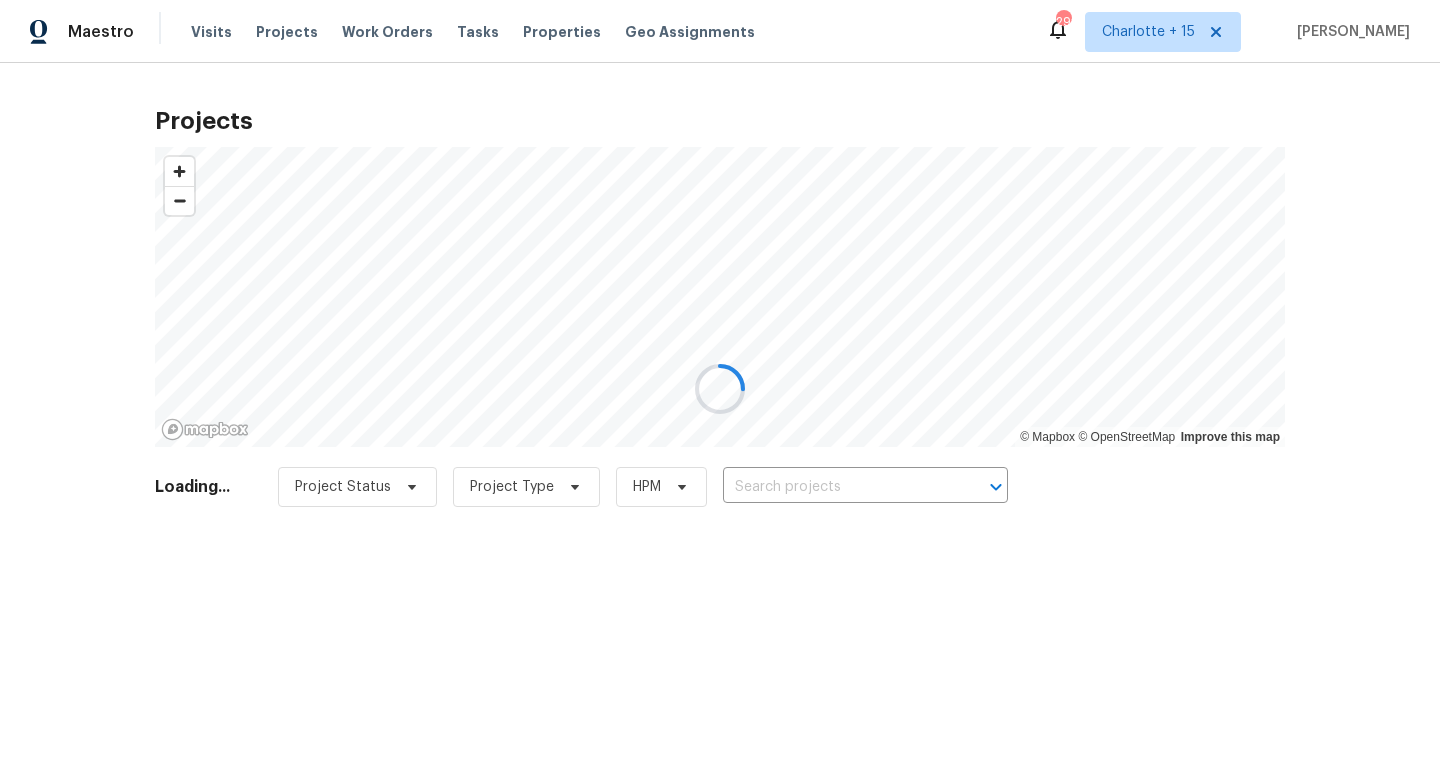type on "[STREET_ADDRESS][PERSON_NAME][PERSON_NAME]" 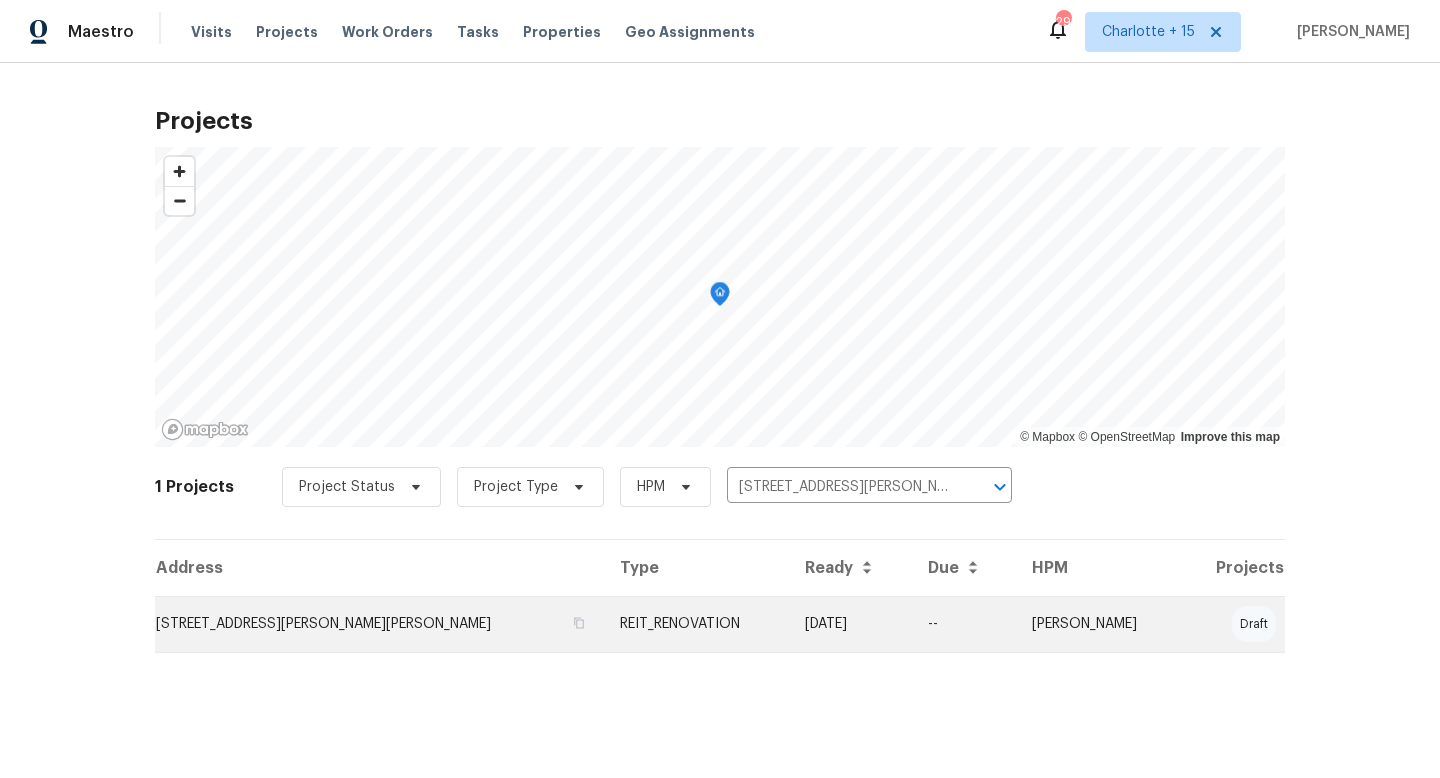 click on "[STREET_ADDRESS][PERSON_NAME][PERSON_NAME]" at bounding box center [379, 624] 